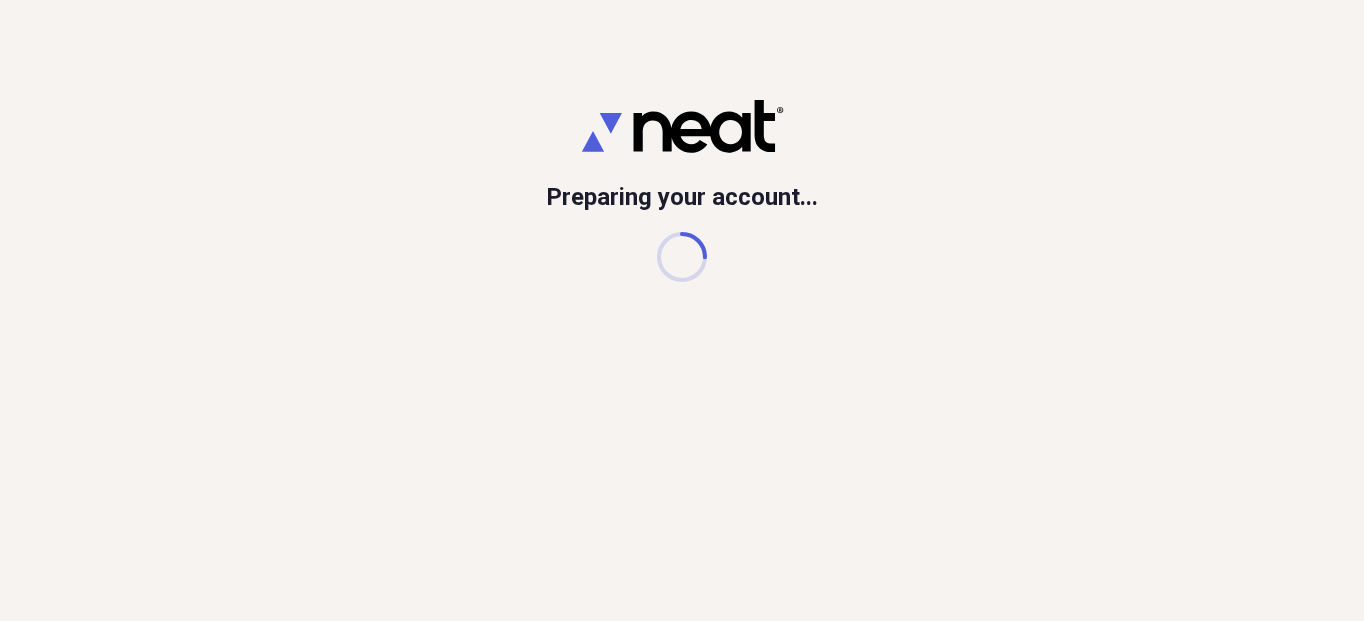scroll, scrollTop: 0, scrollLeft: 0, axis: both 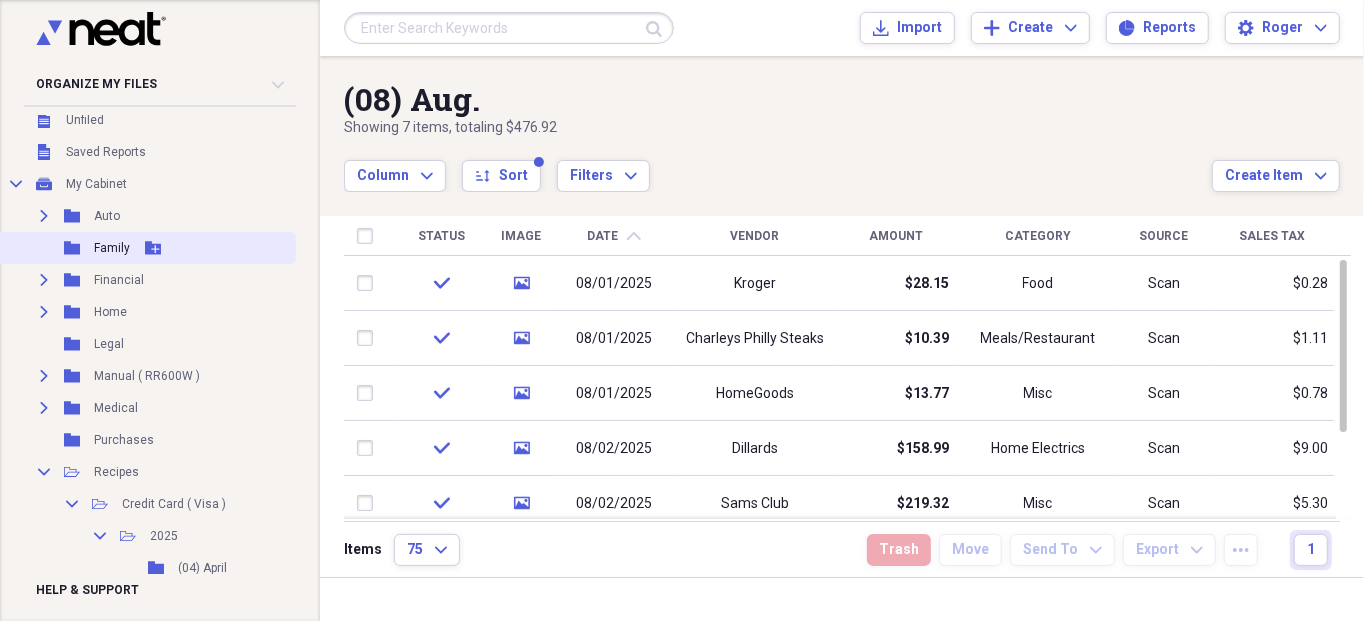 click on "Folder" 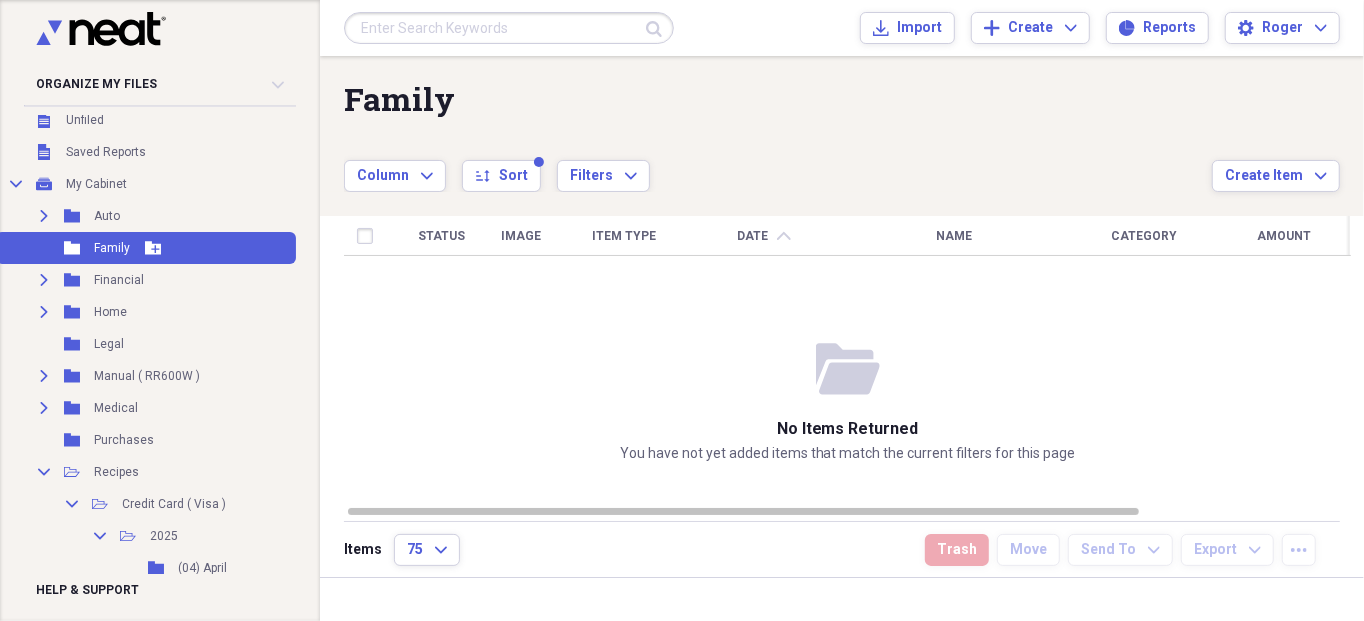 click 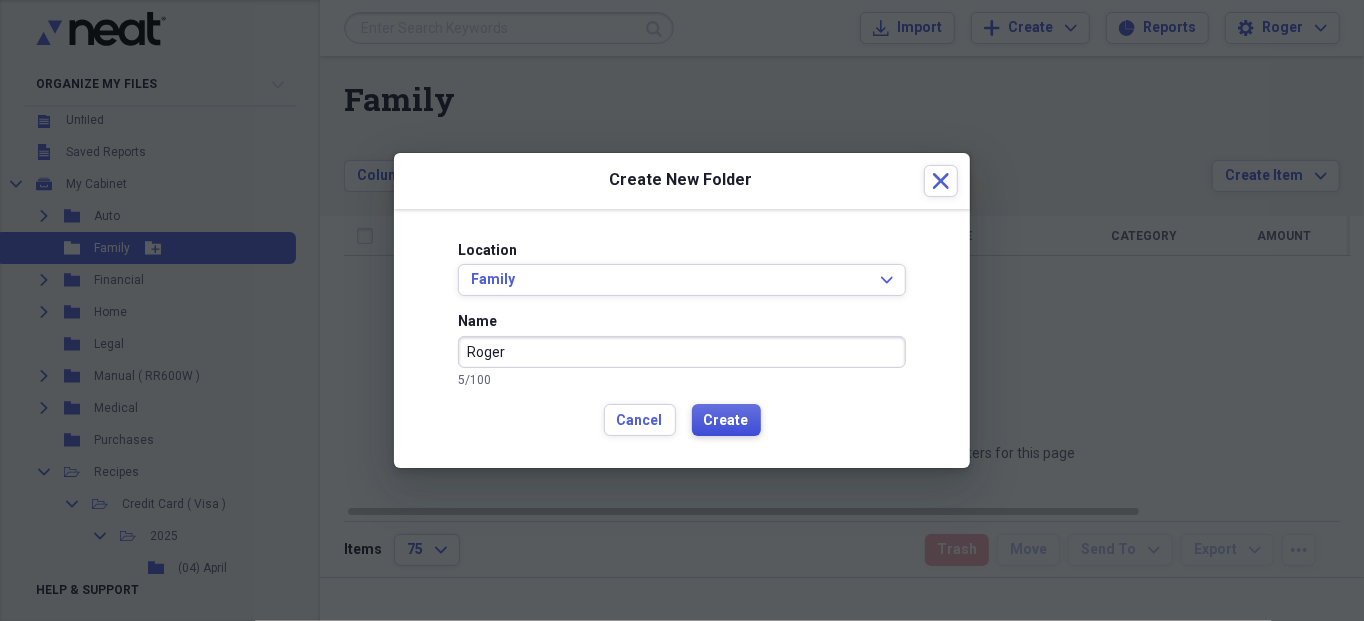 type on "Roger" 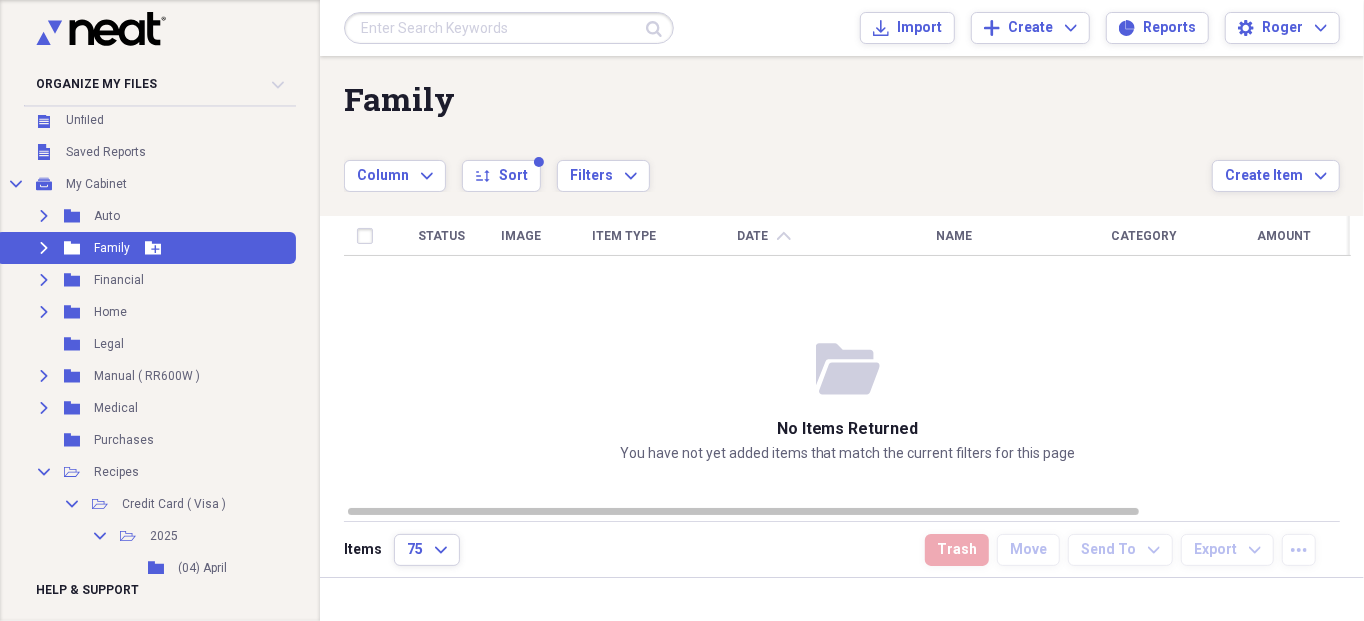click on "Add Folder" at bounding box center [153, 248] 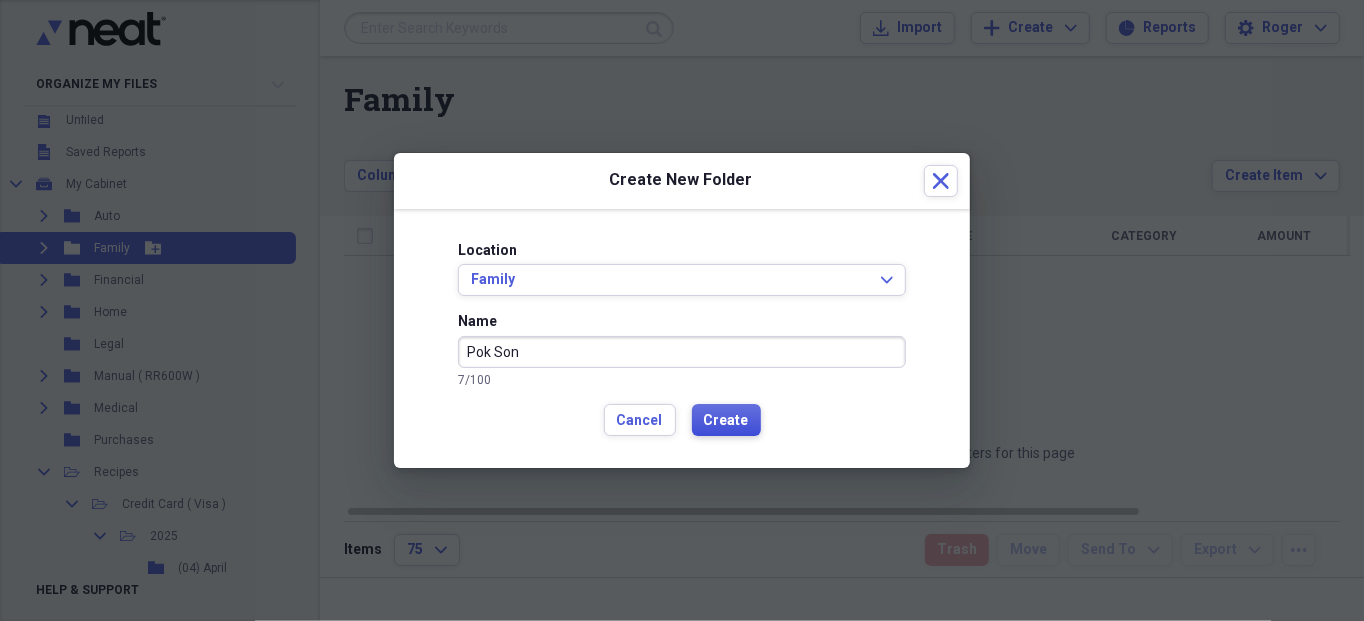 type on "Pok Son" 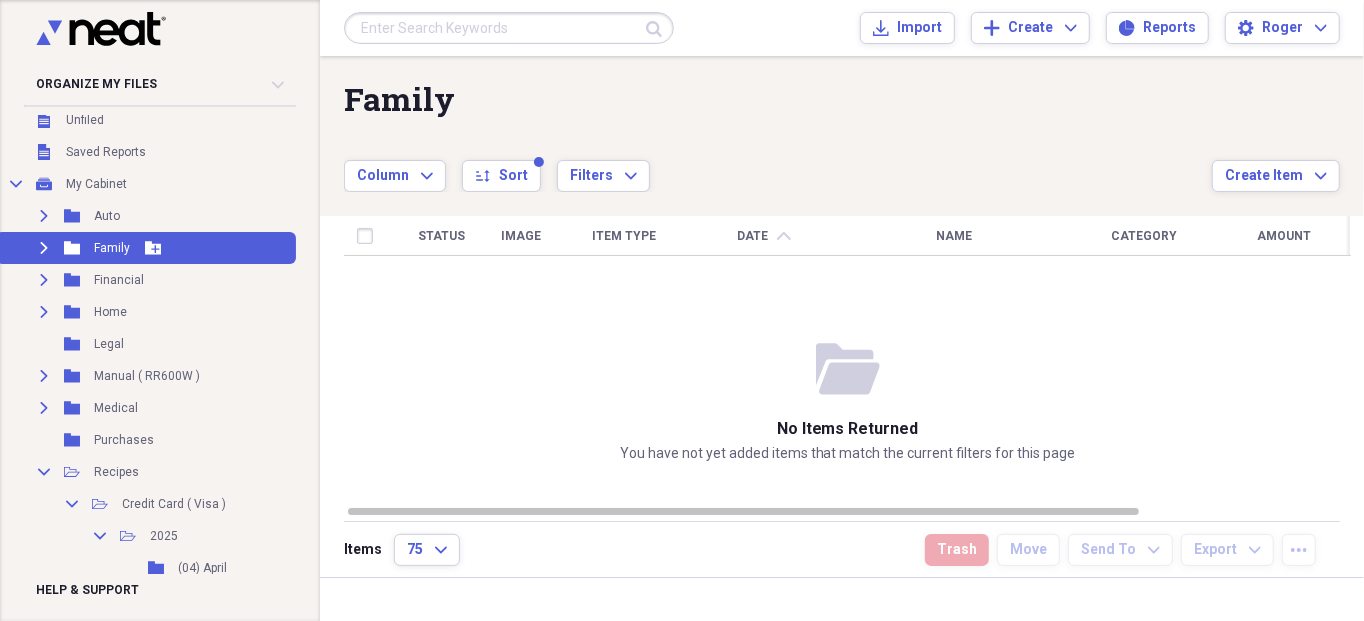 click 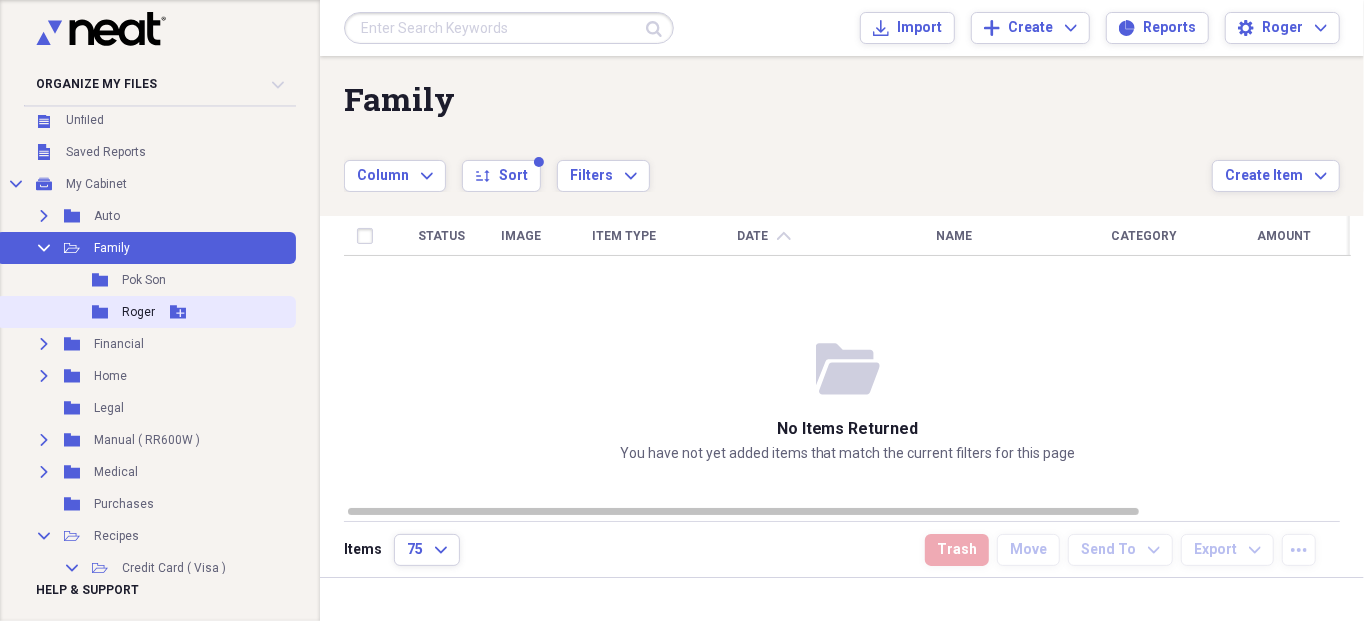 click on "Folder" at bounding box center (101, 312) 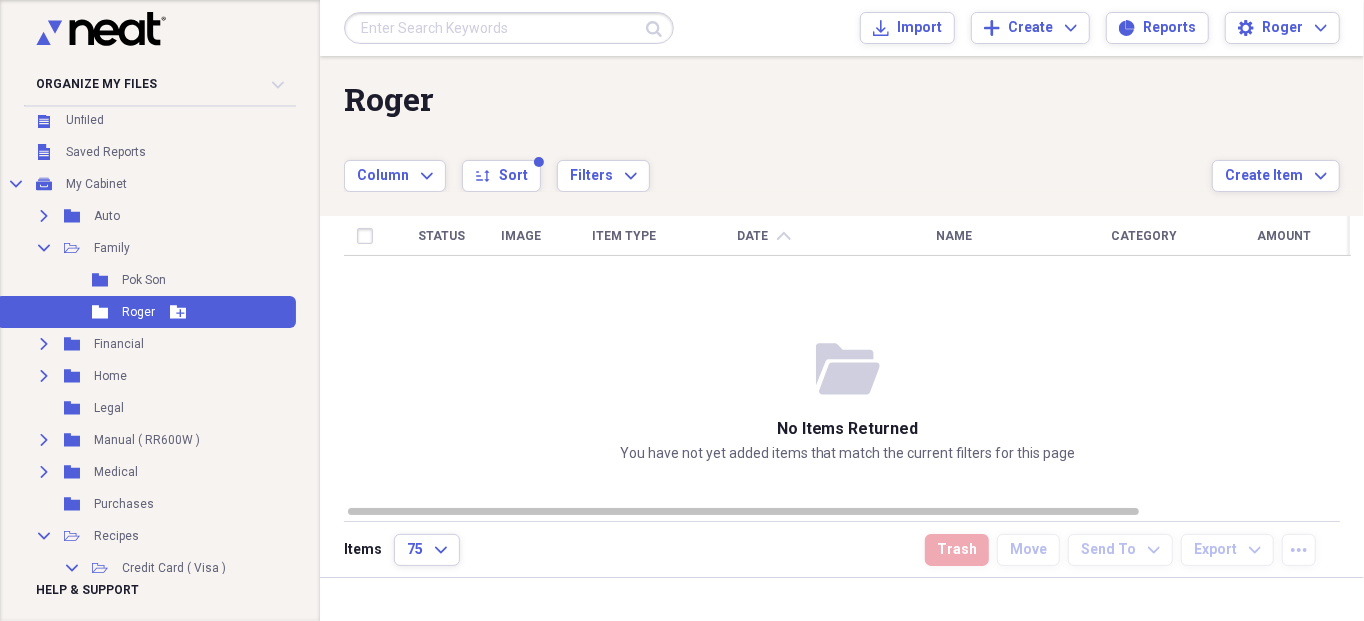 click 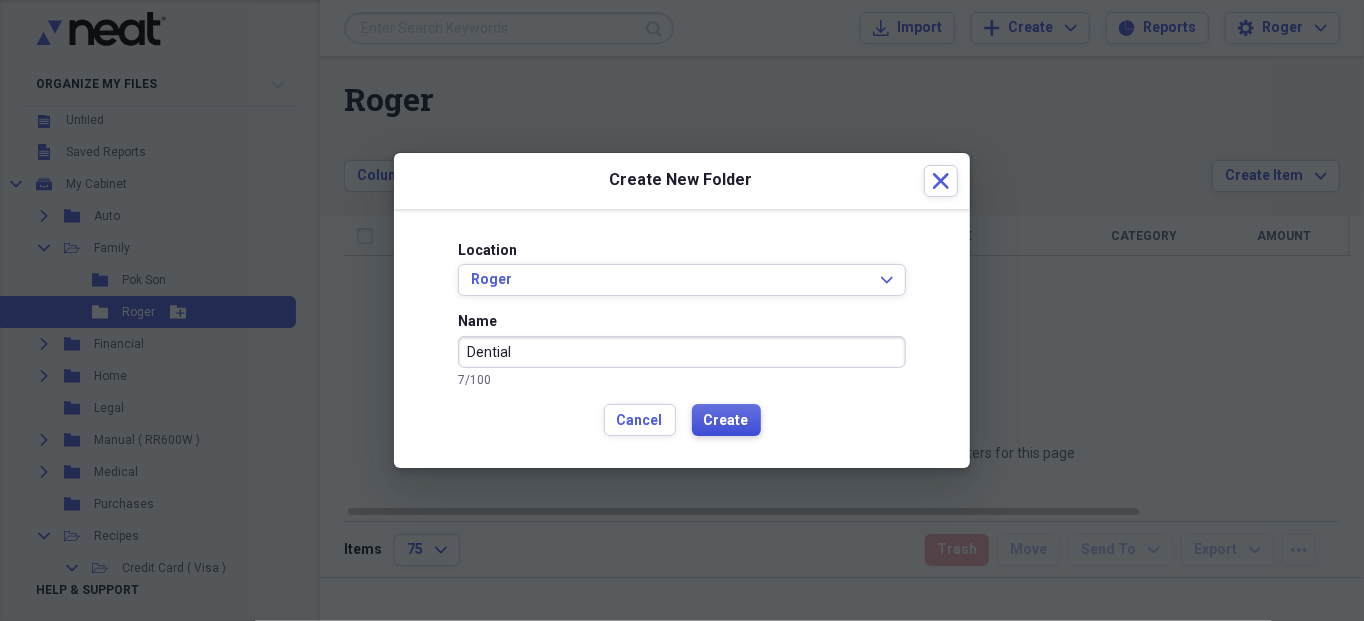 type on "Dential" 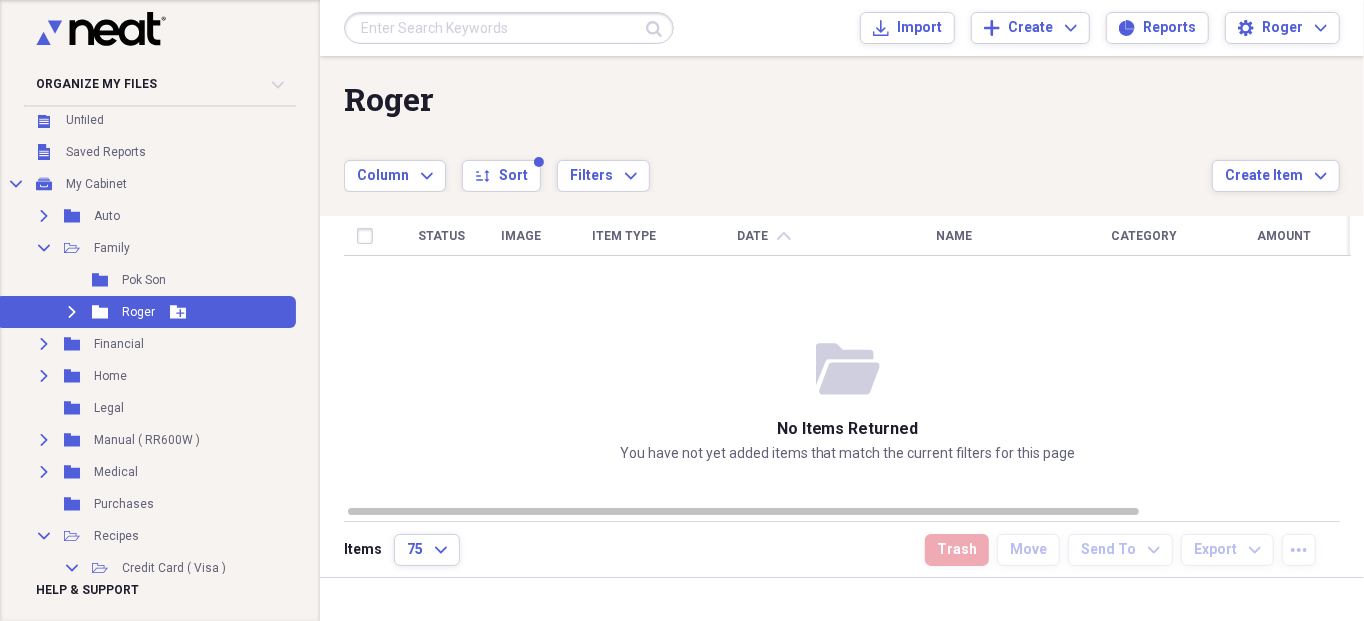 click on "Expand" at bounding box center (72, 312) 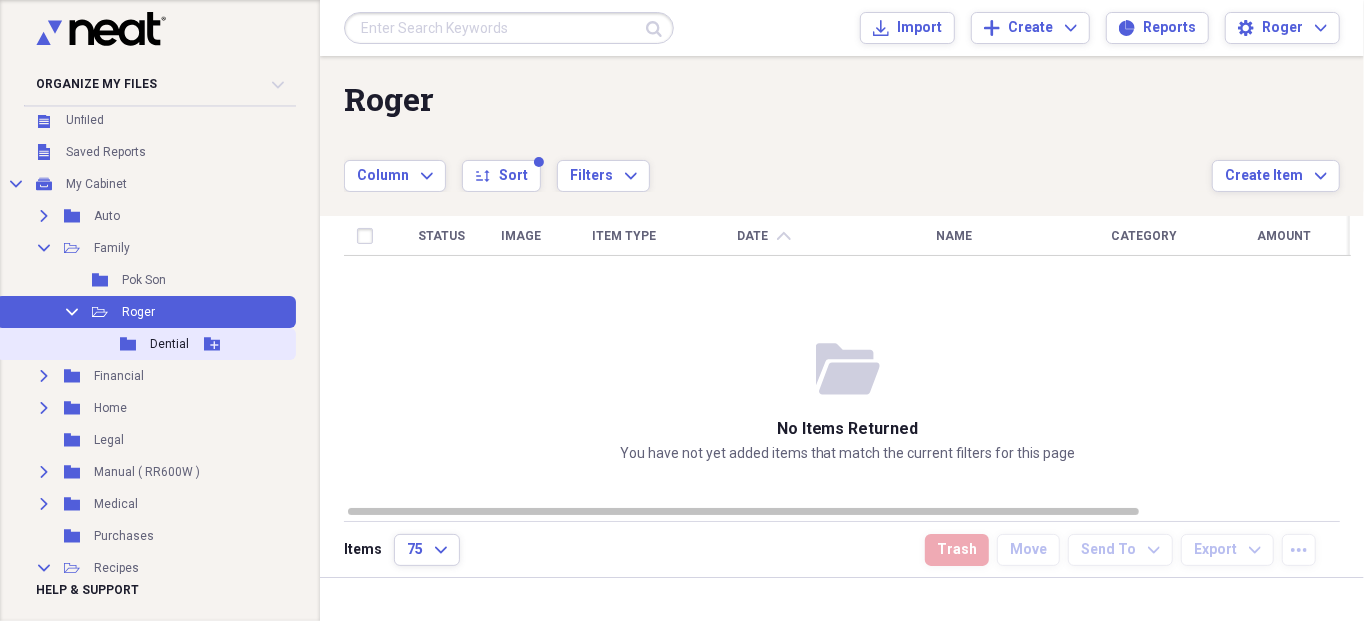 click 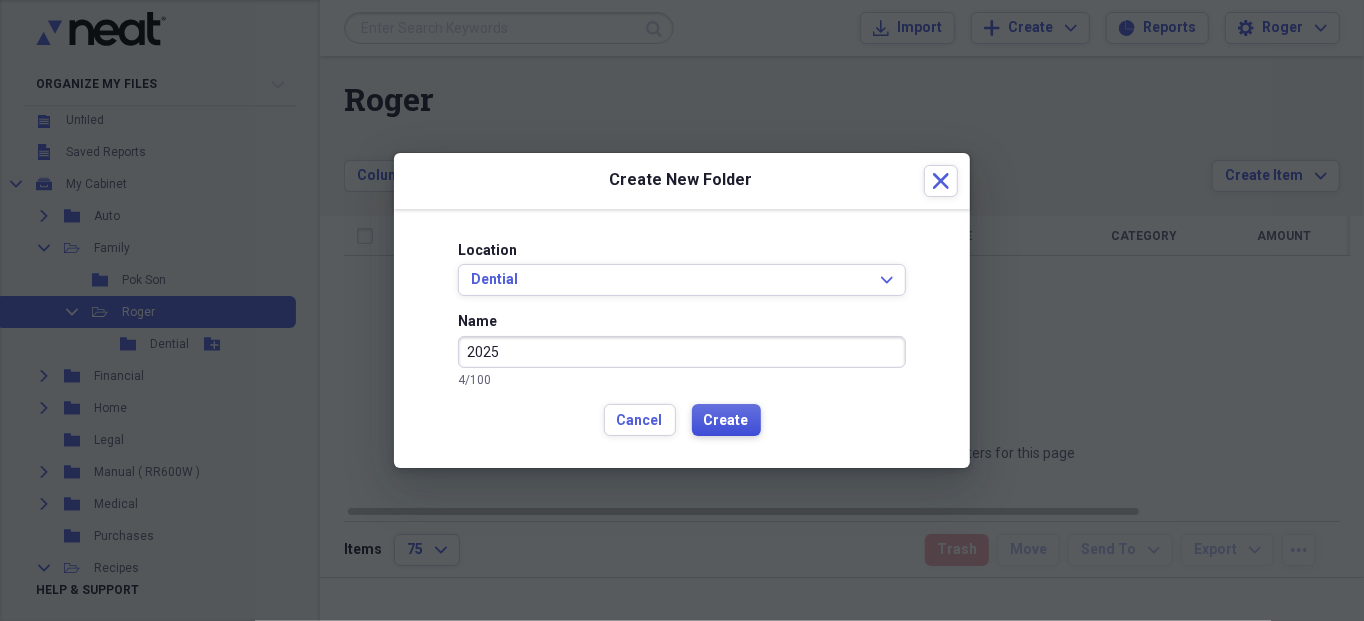 type on "2025" 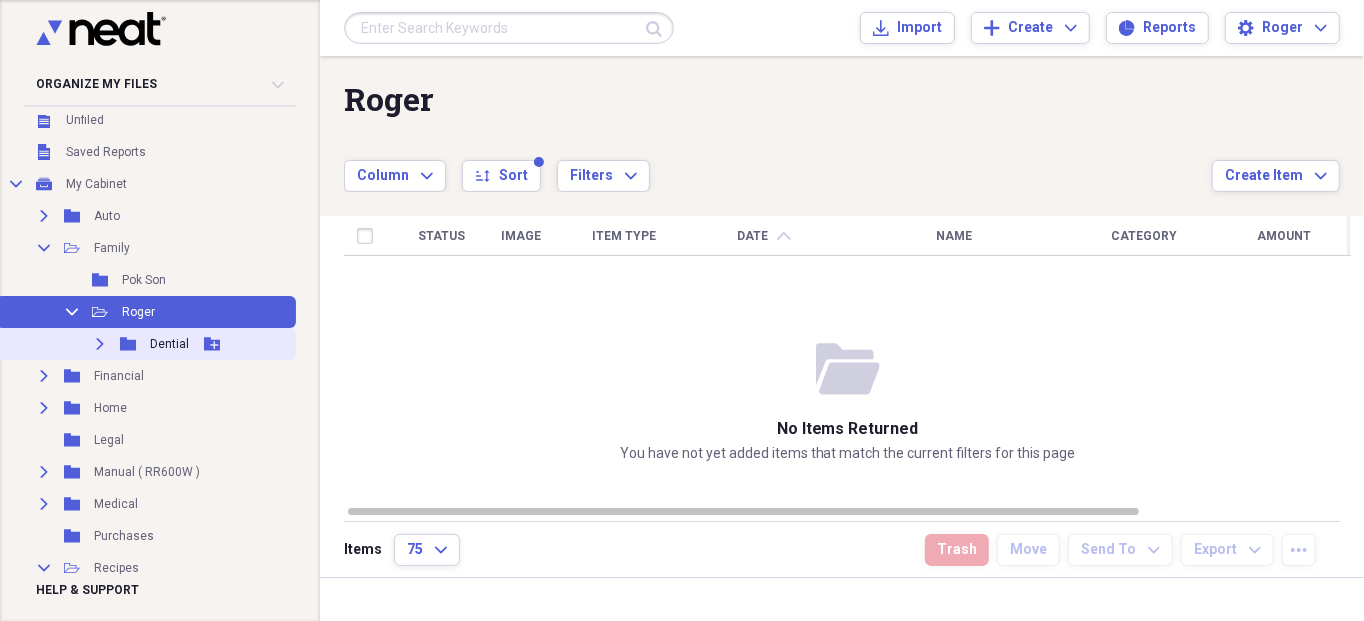 click 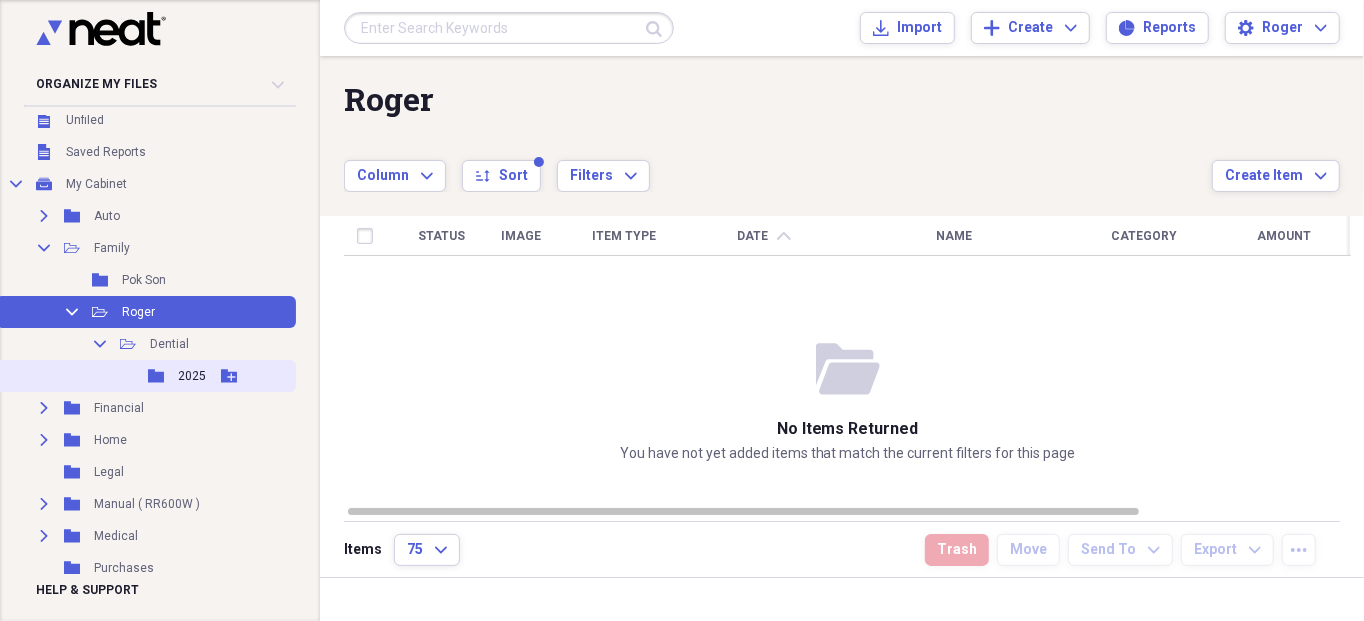 click on "Folder 2025 Add Folder" at bounding box center (146, 376) 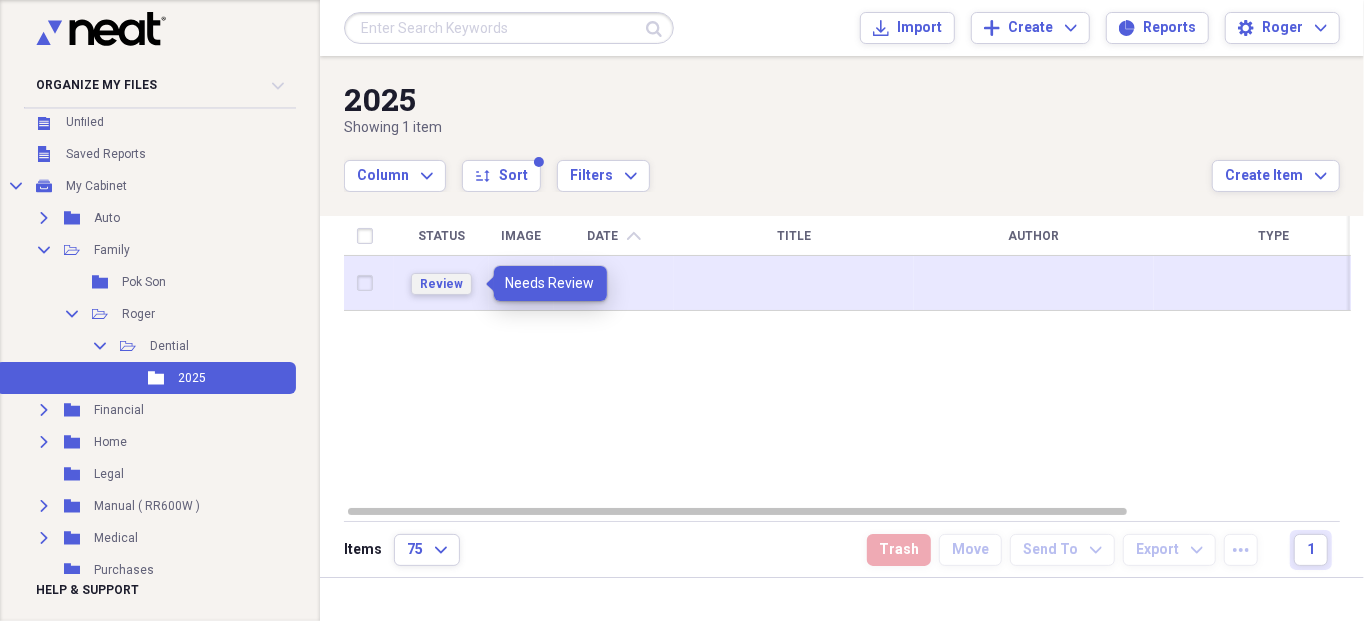 click on "Review" at bounding box center (441, 284) 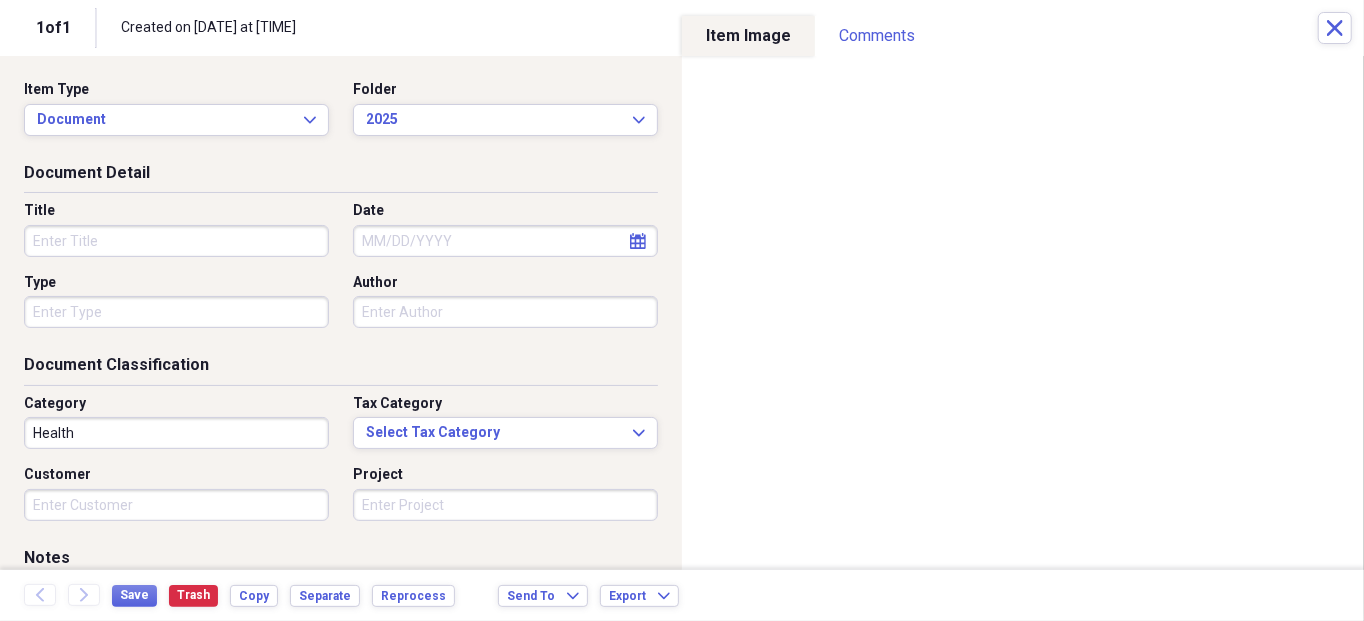 click on "Title" at bounding box center (176, 241) 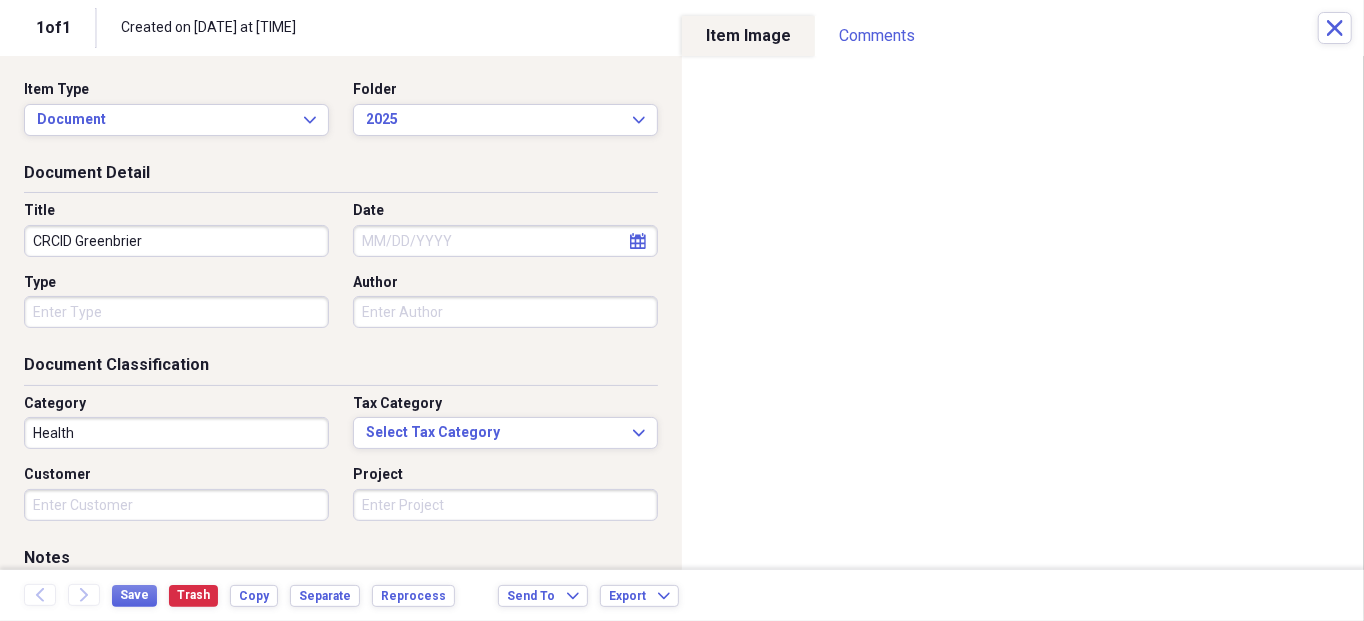 type on "CRCID Greenbrier" 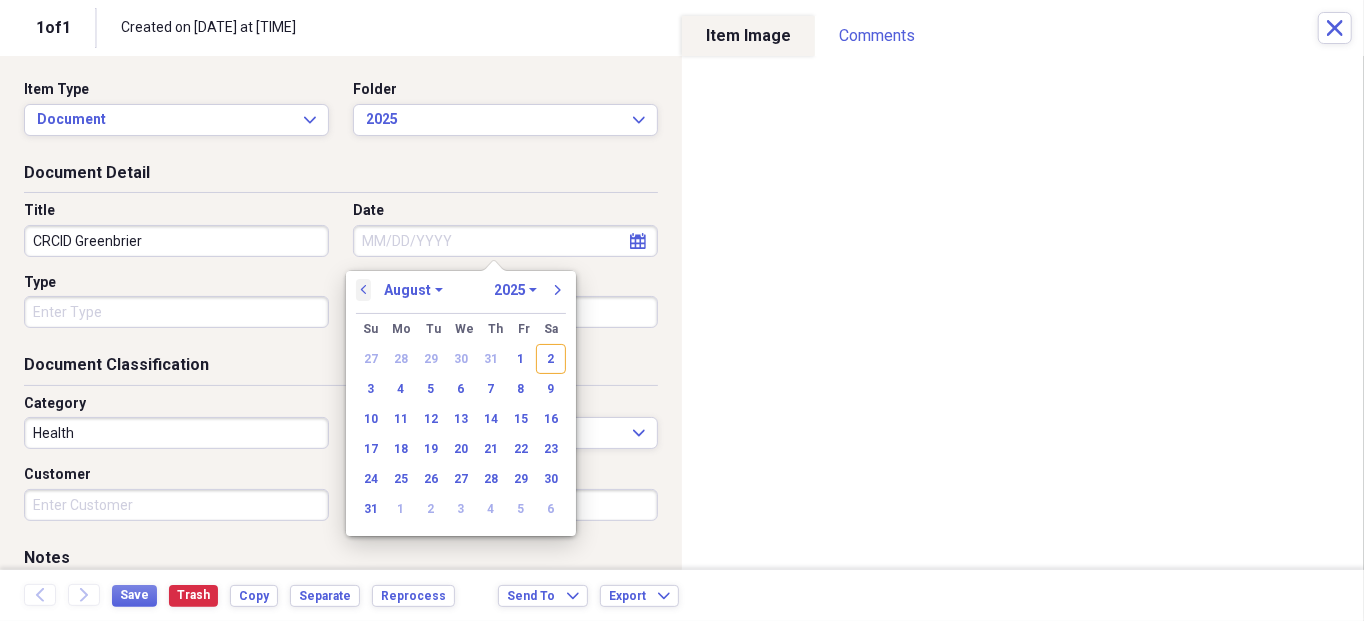 click on "previous" at bounding box center (364, 290) 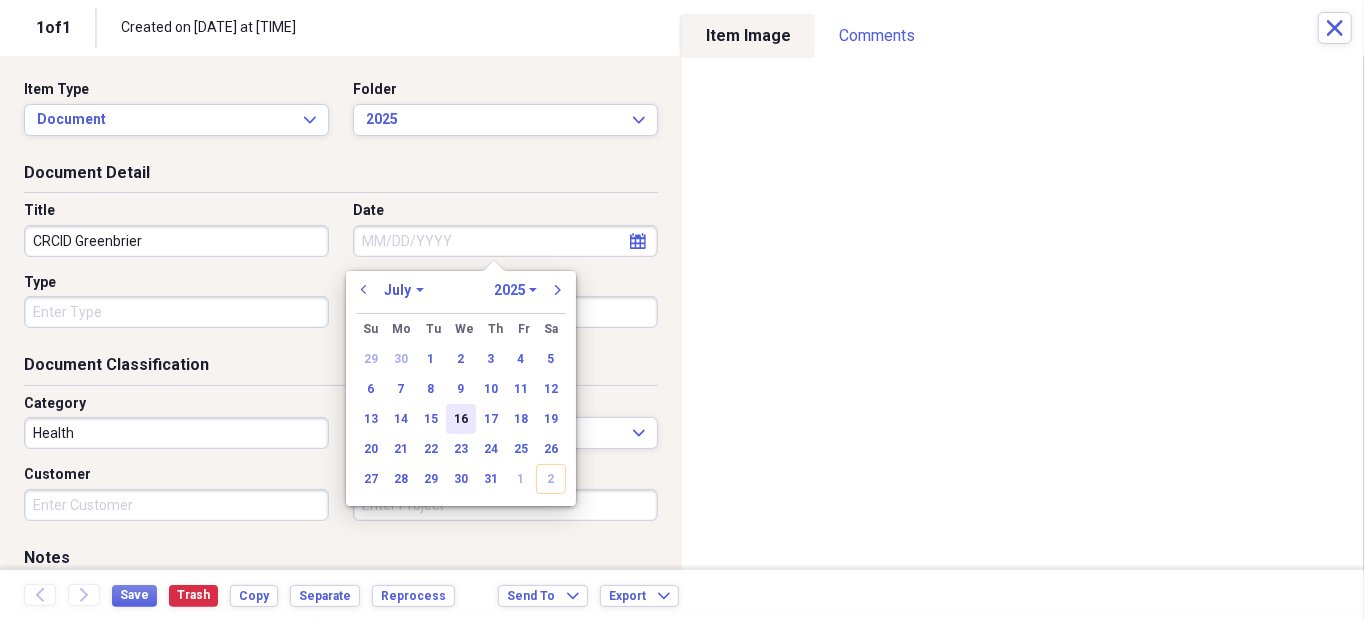 click on "16" at bounding box center (461, 419) 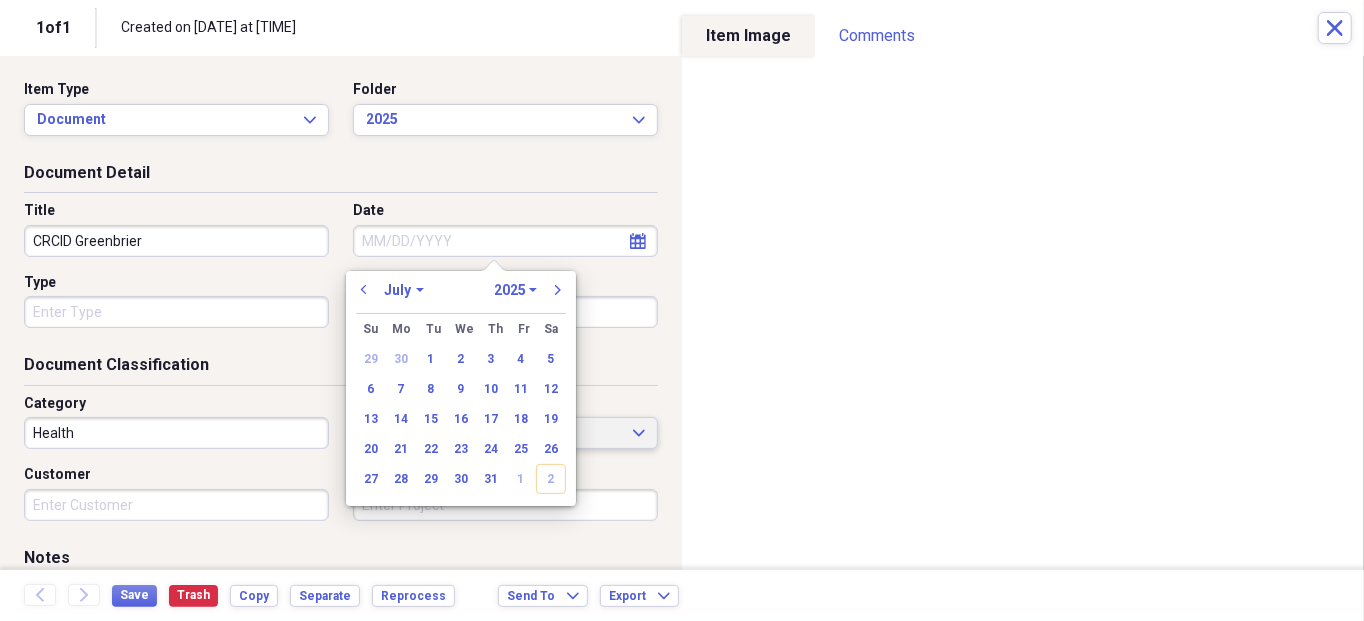 type on "07/16/2025" 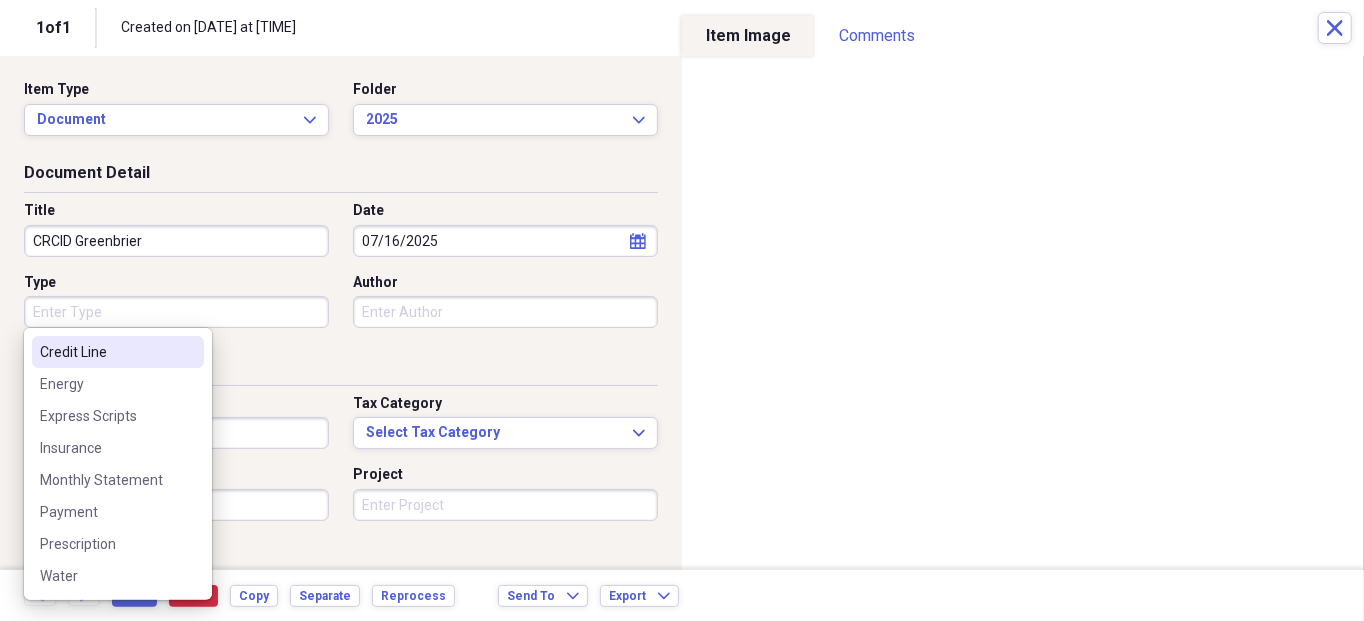 click on "Type" at bounding box center [176, 312] 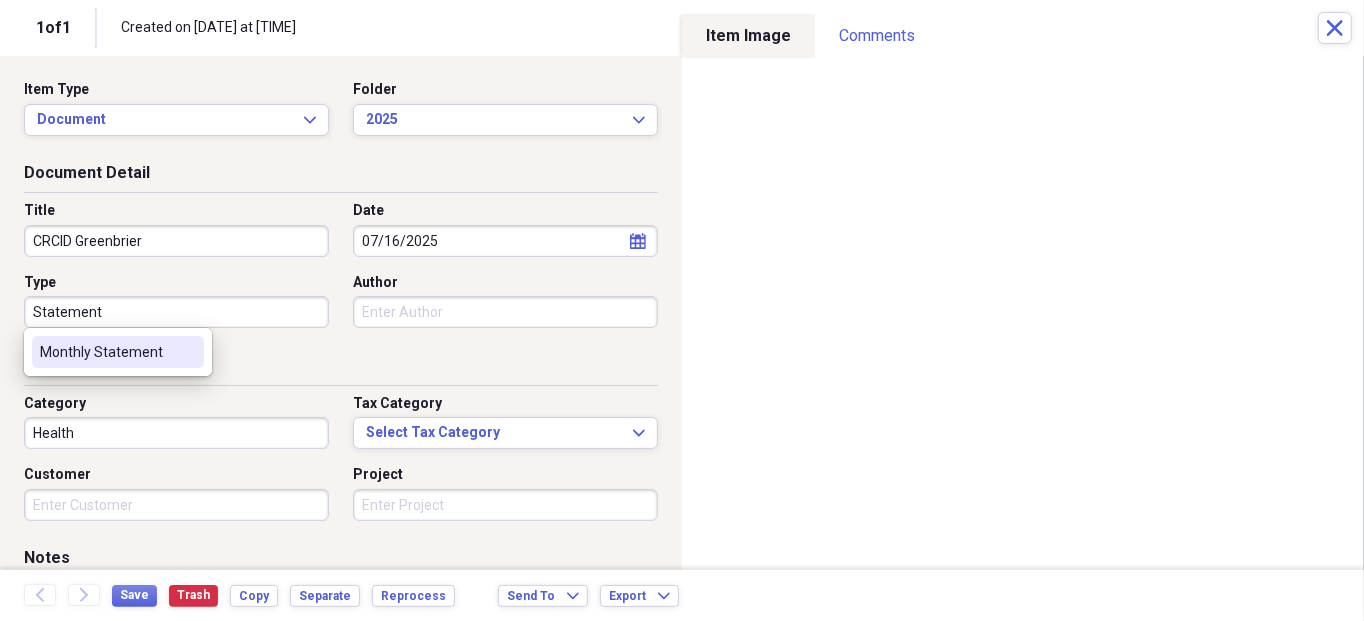 type on "Statement" 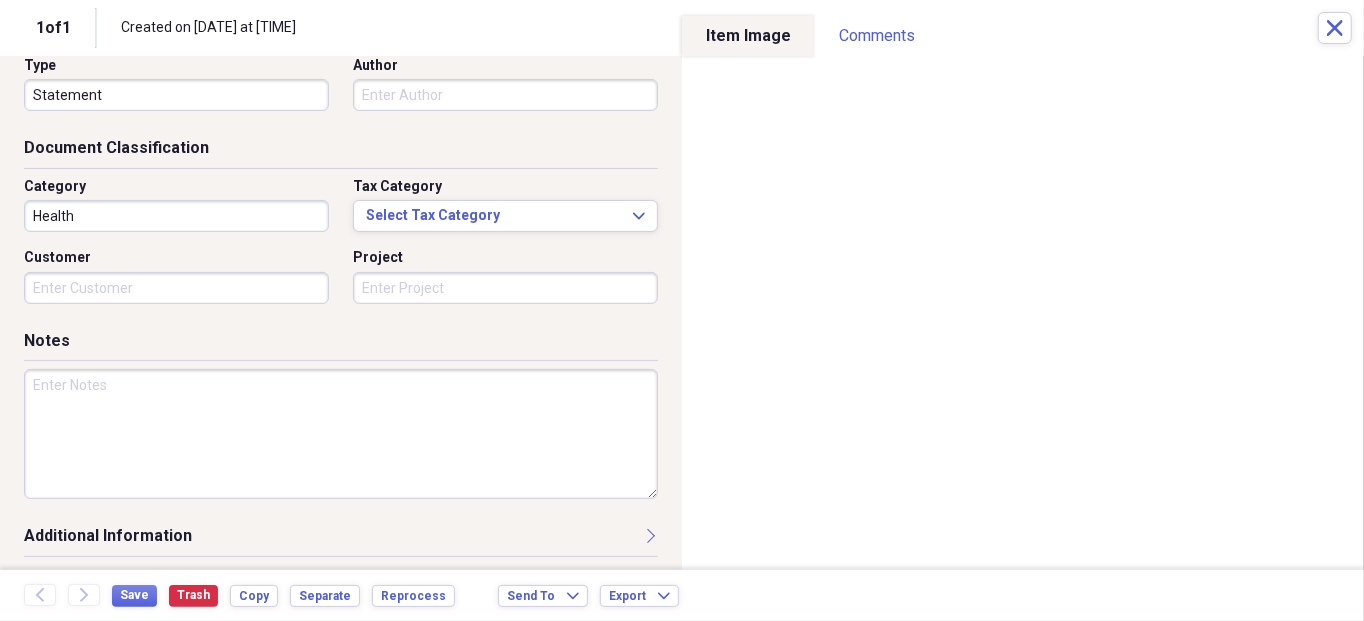 scroll, scrollTop: 218, scrollLeft: 0, axis: vertical 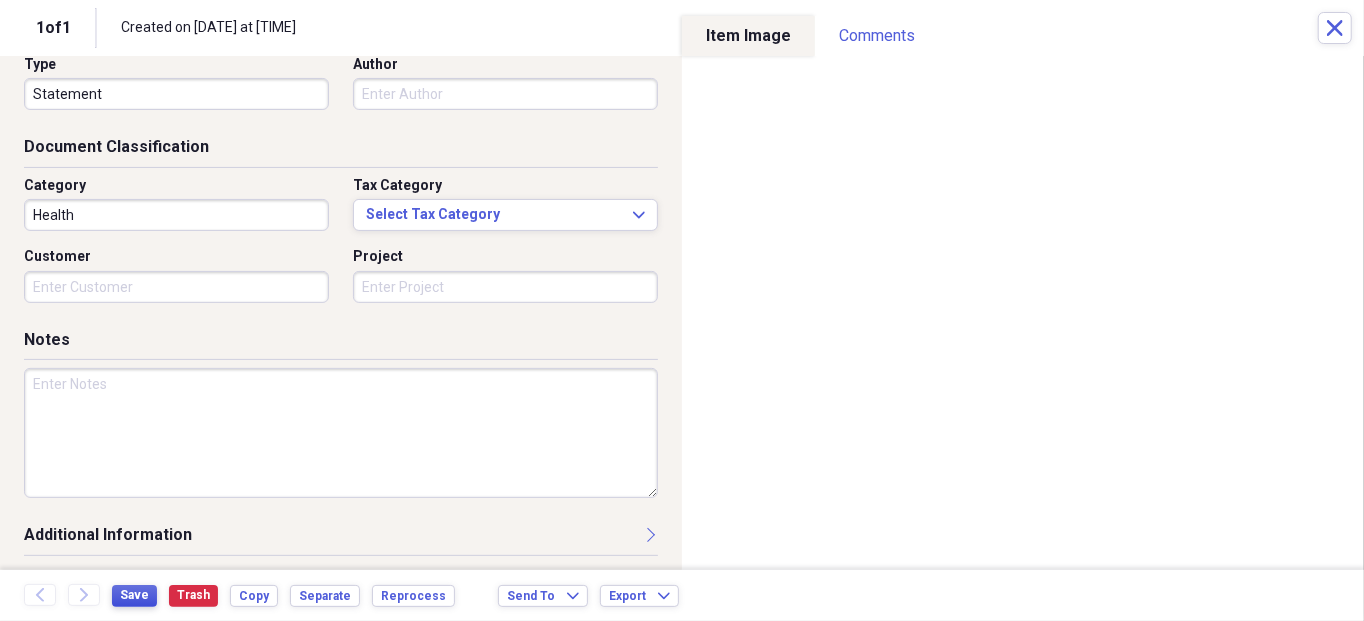 click on "Save" at bounding box center [134, 595] 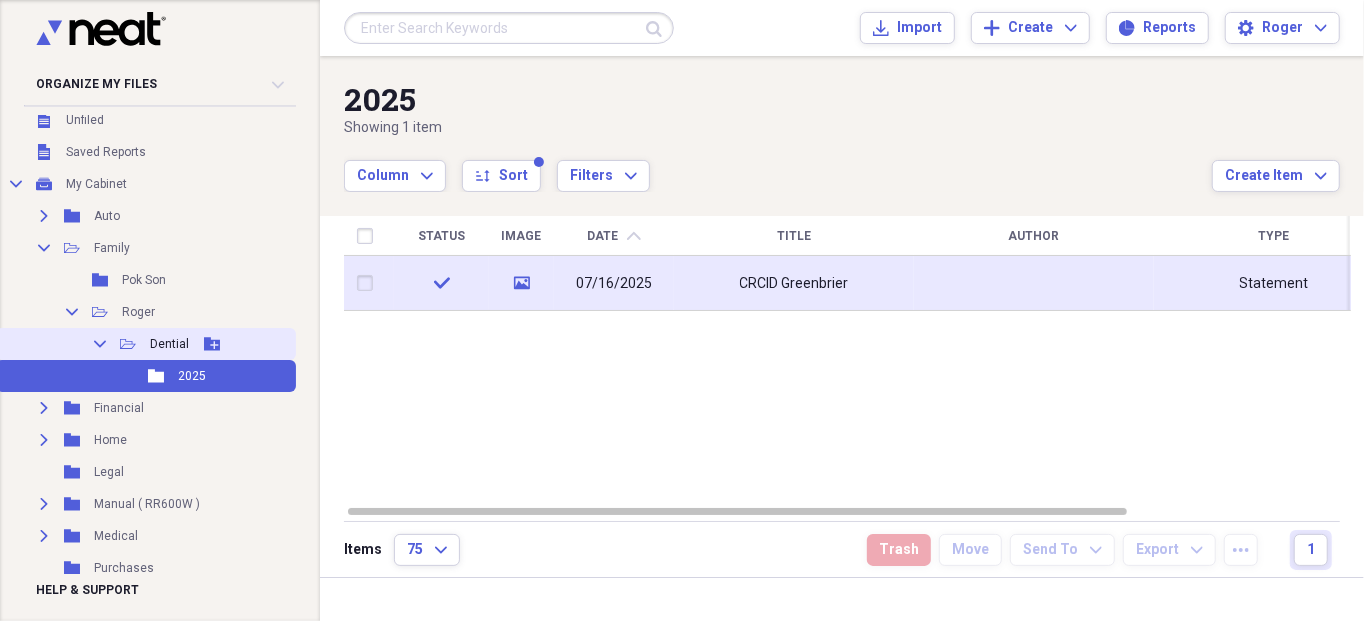 click on "Collapse" 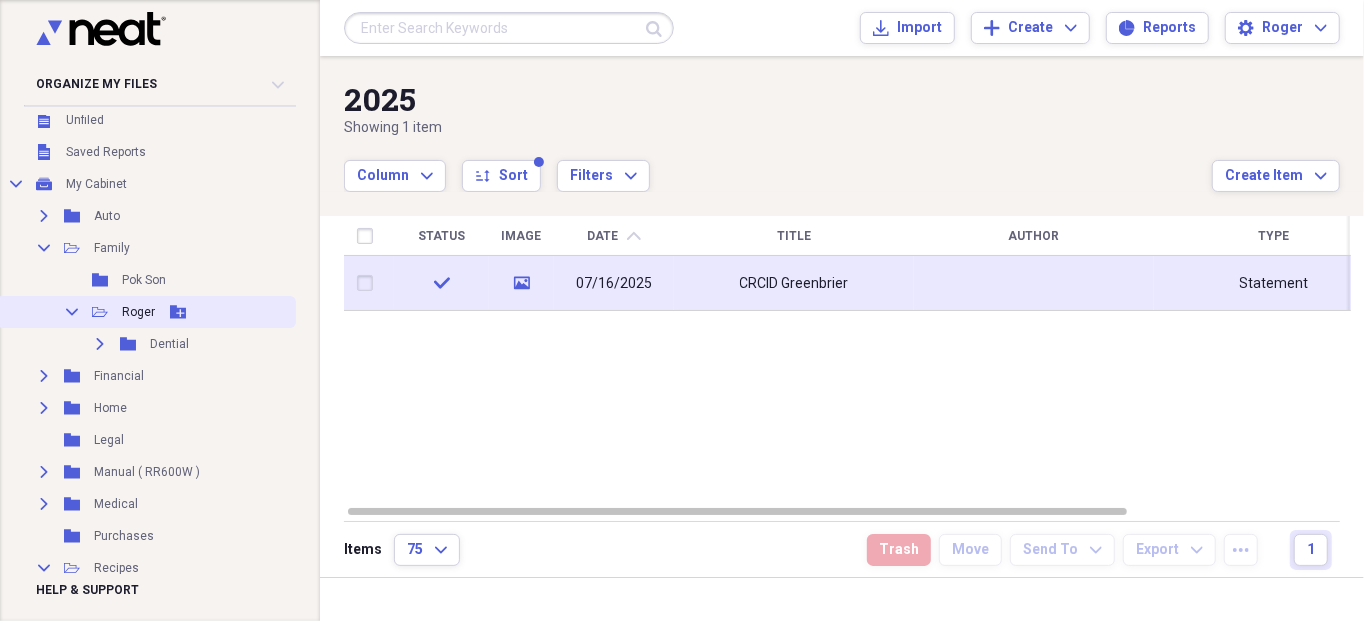 click 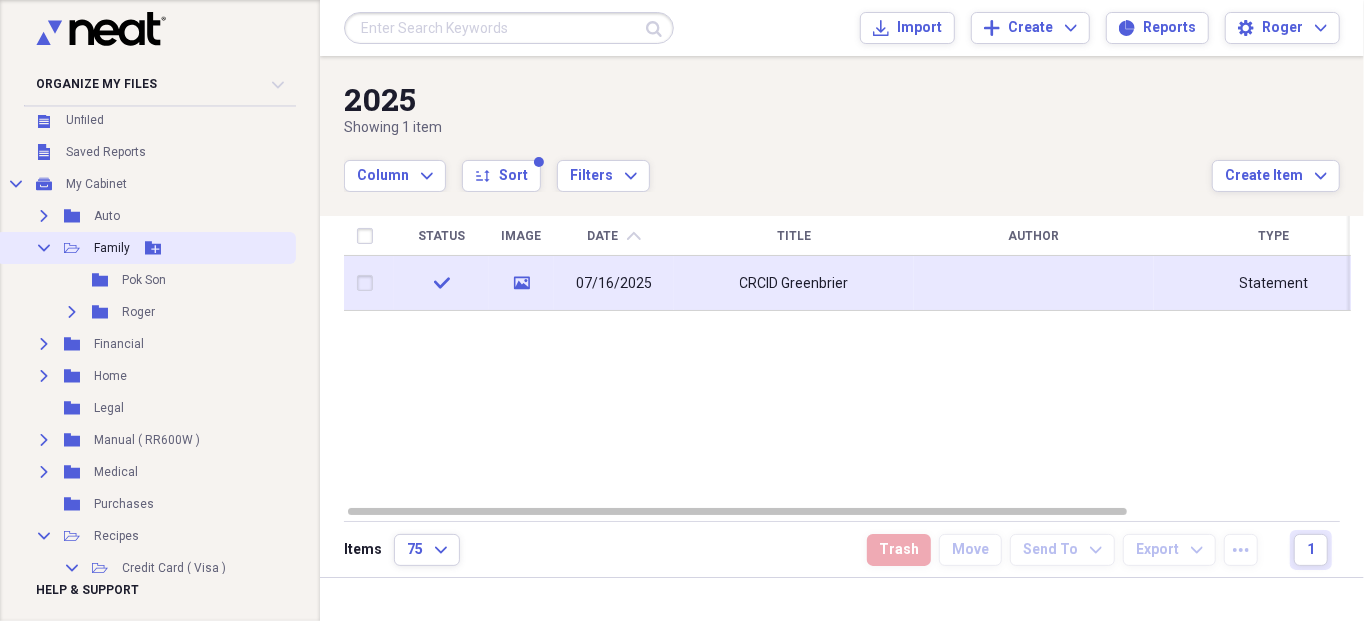 click on "Collapse" 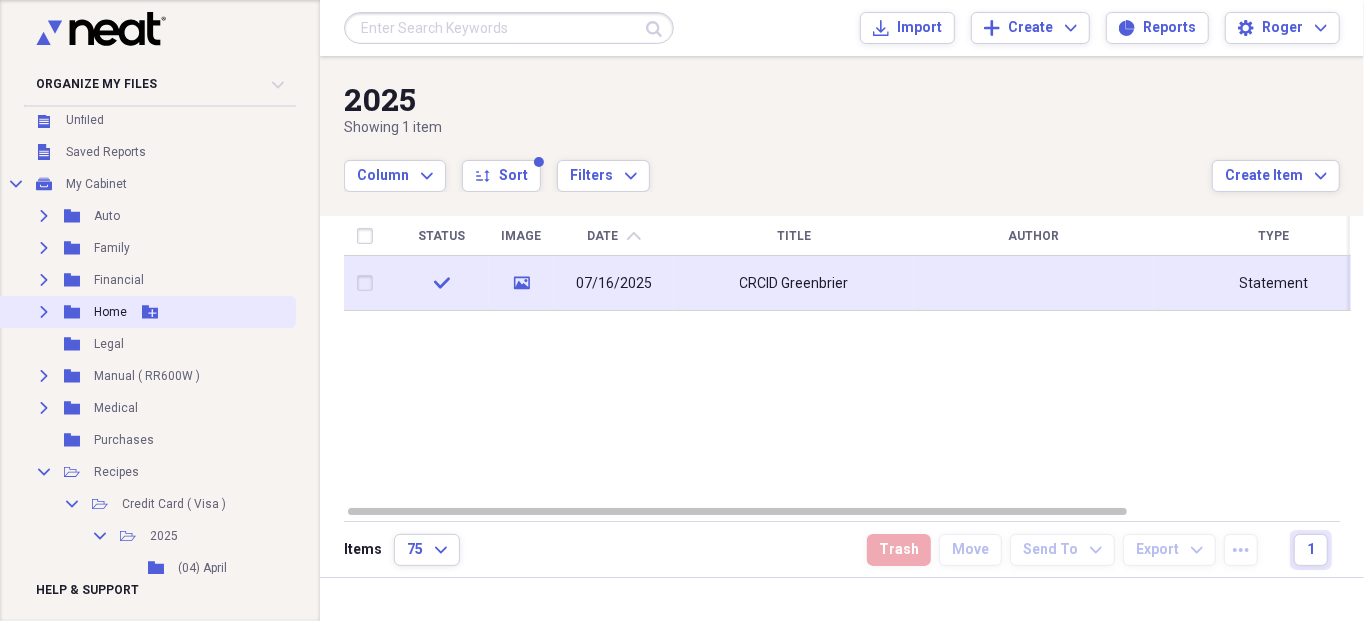 click on "Expand" 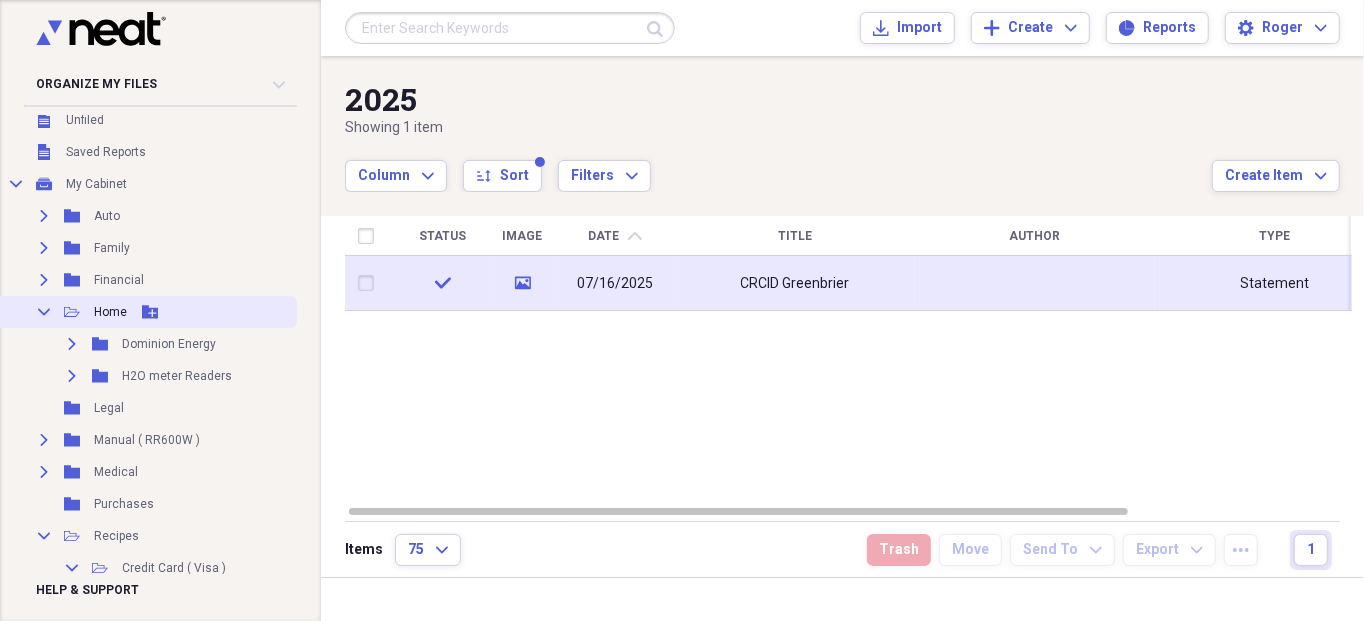 click 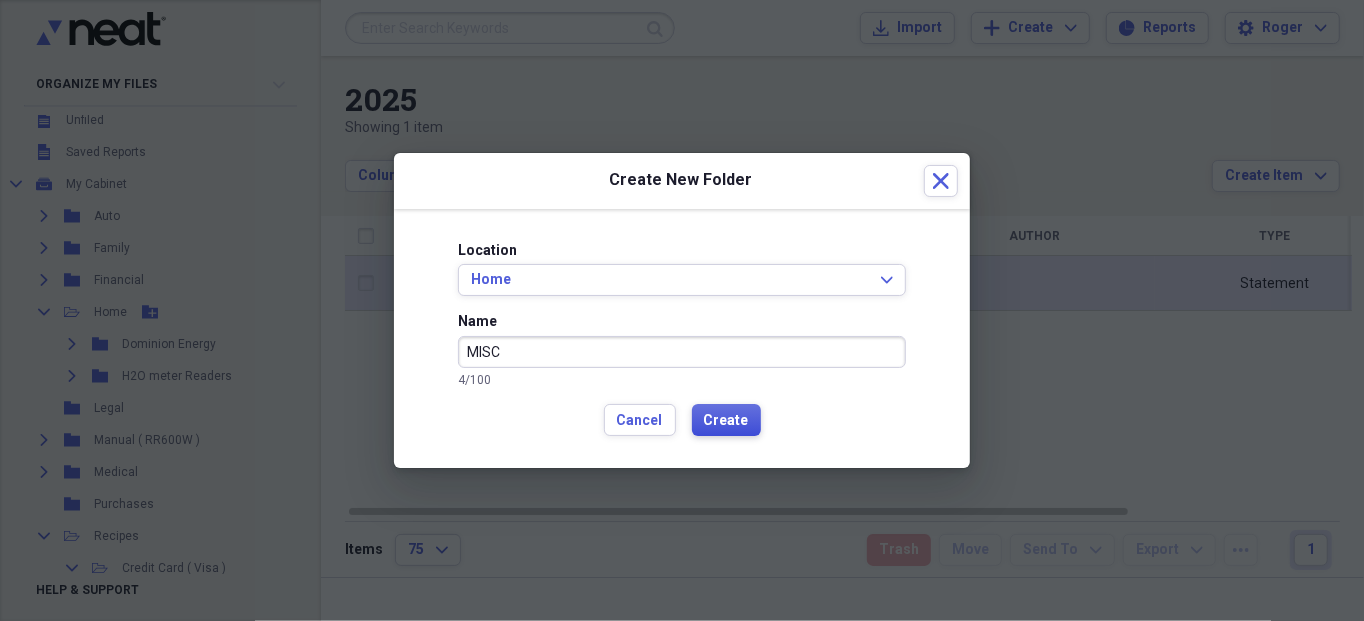type on "MISC" 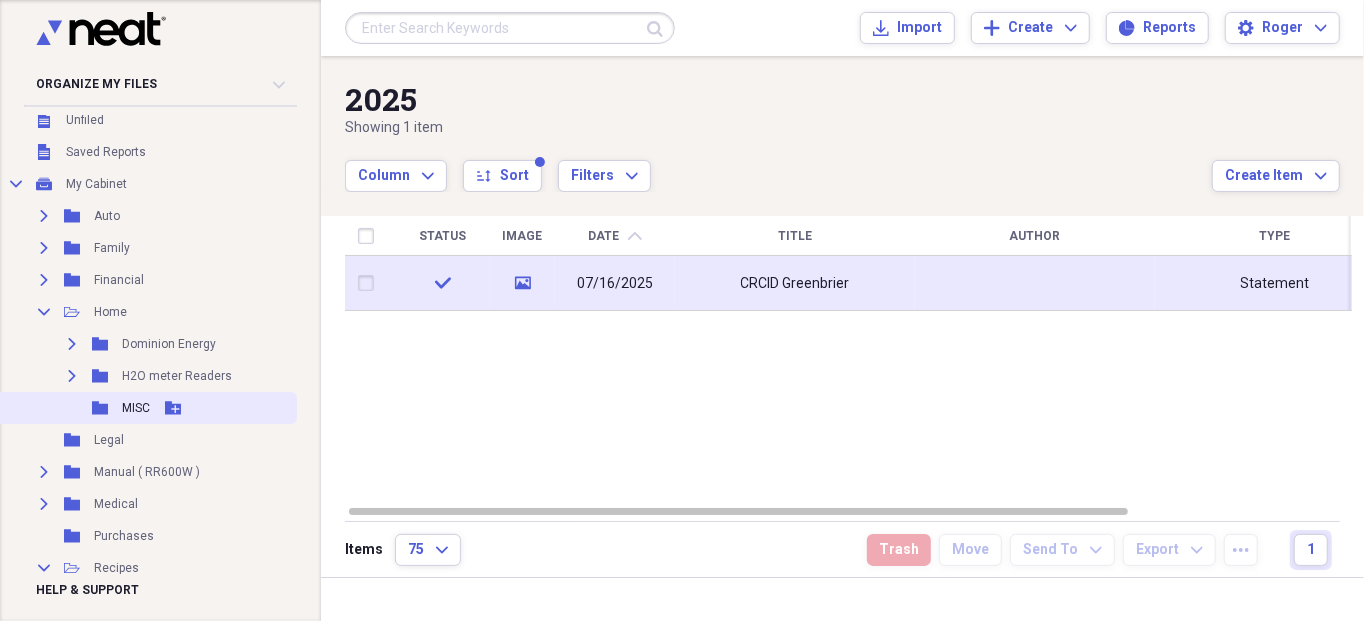click 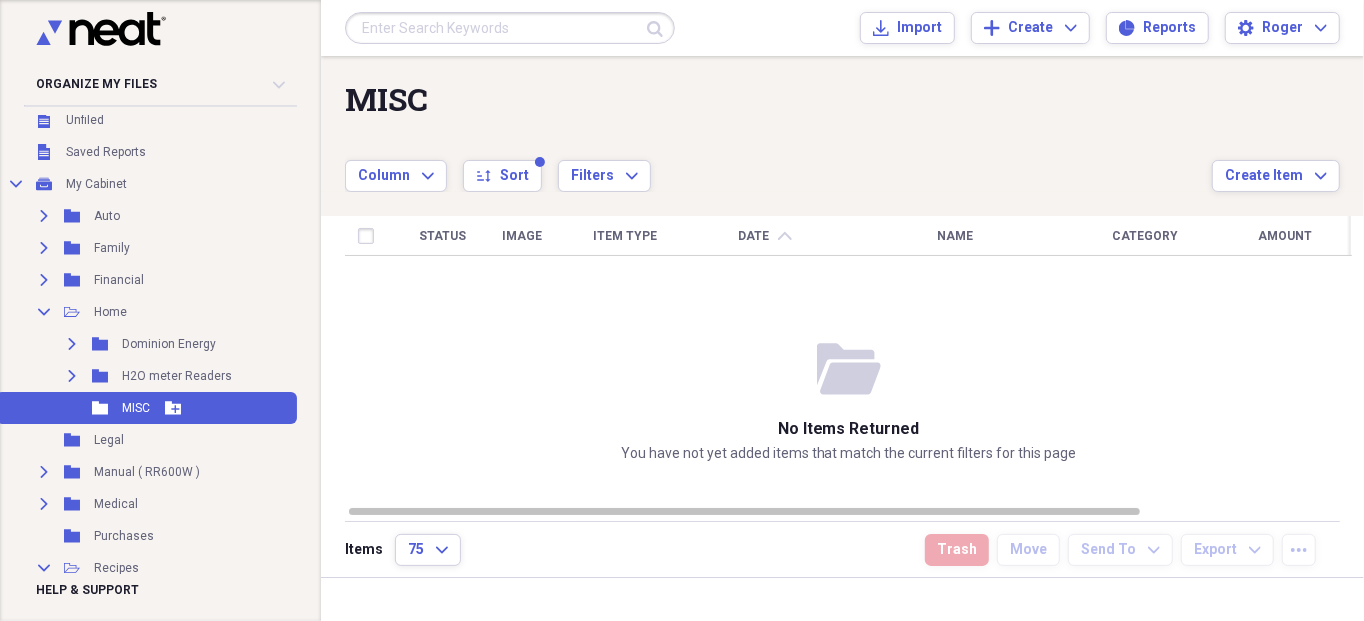 click 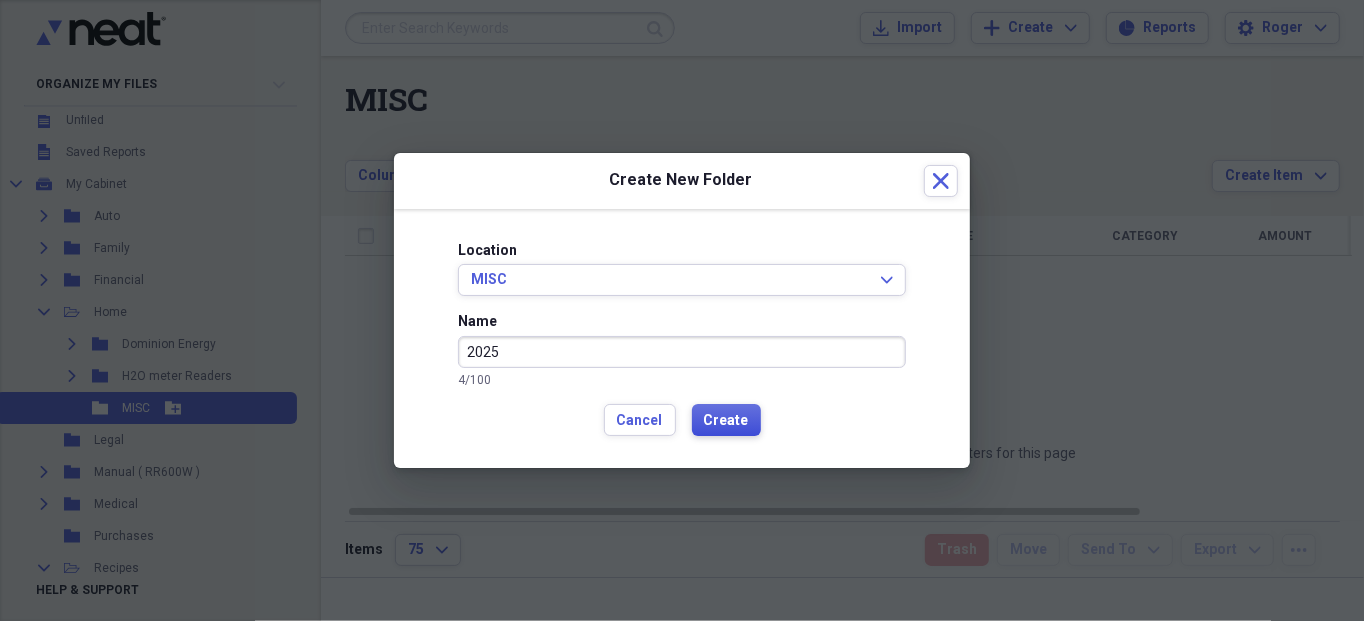 type on "2025" 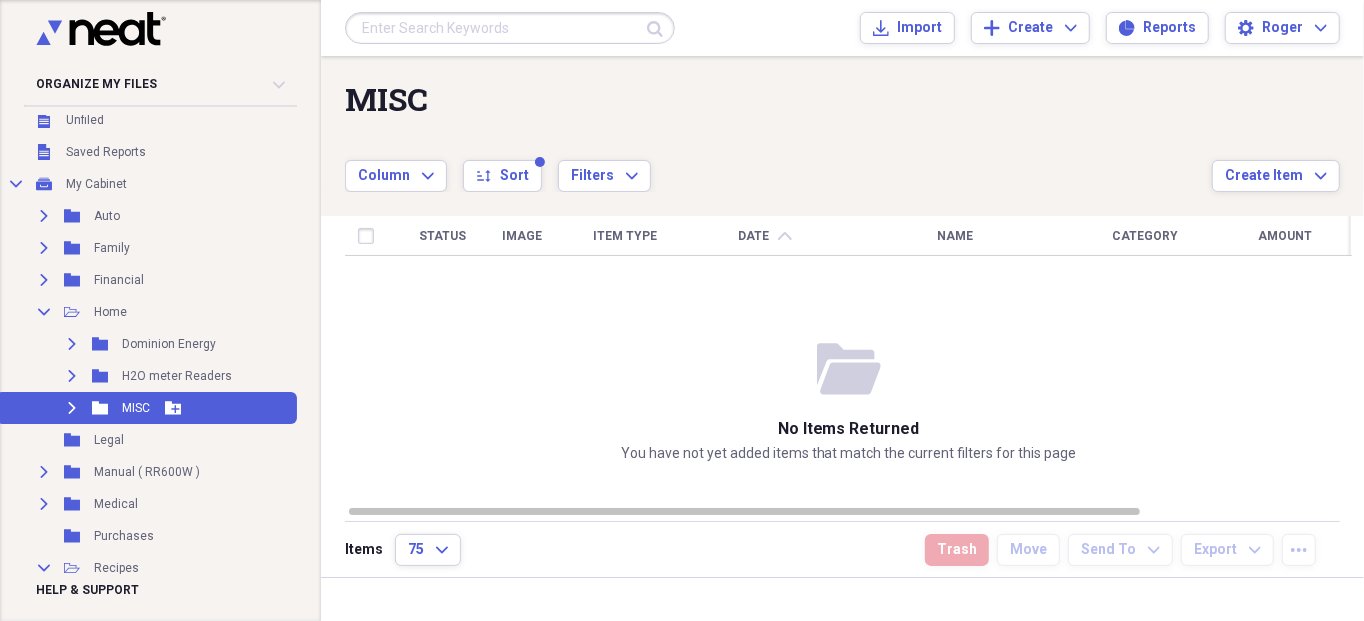 click on "Expand" 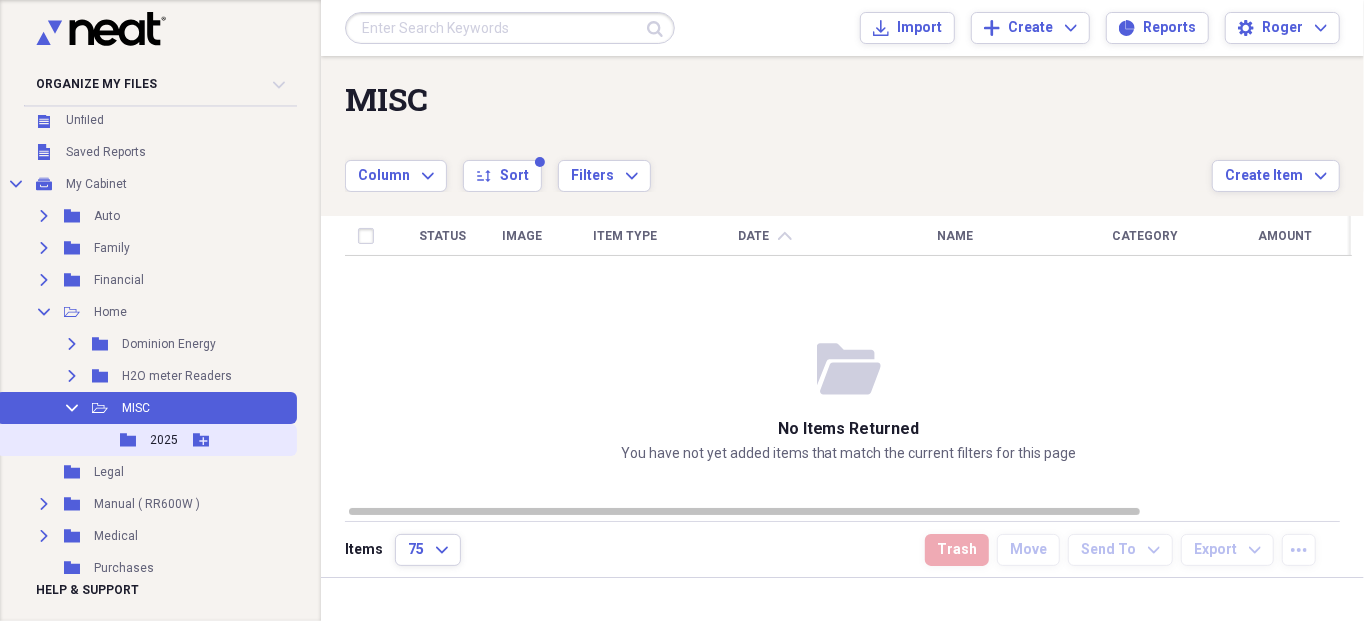click 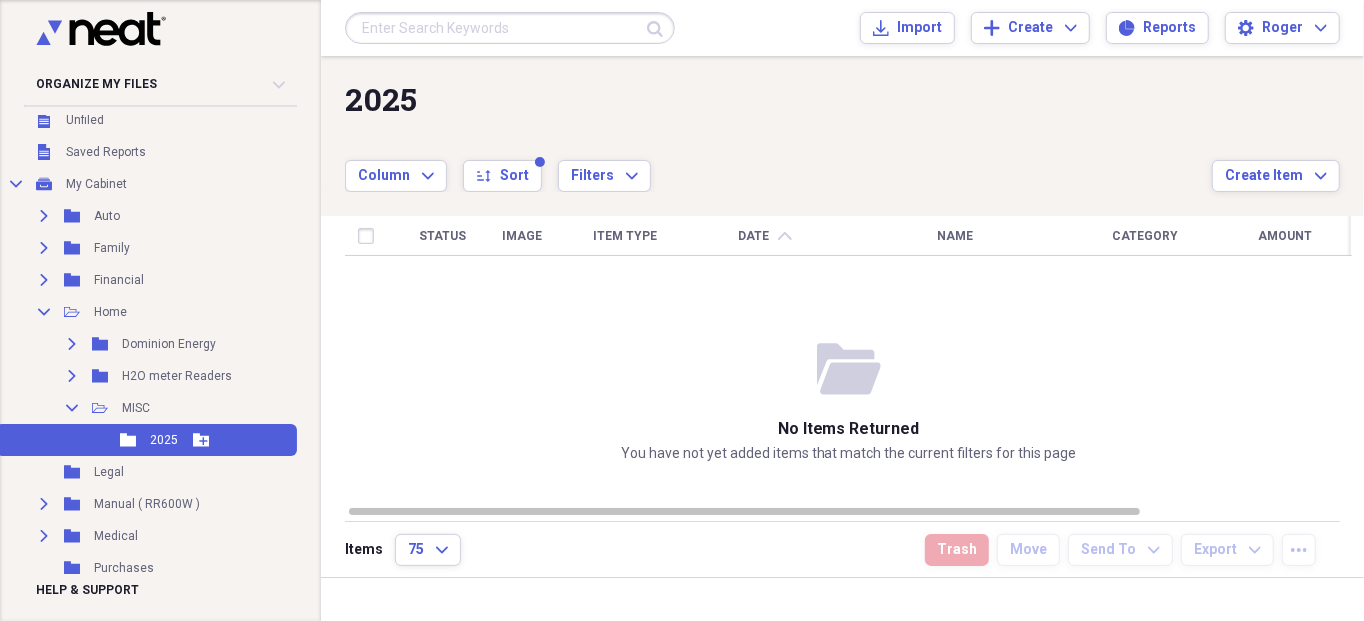 click on "Add Folder" 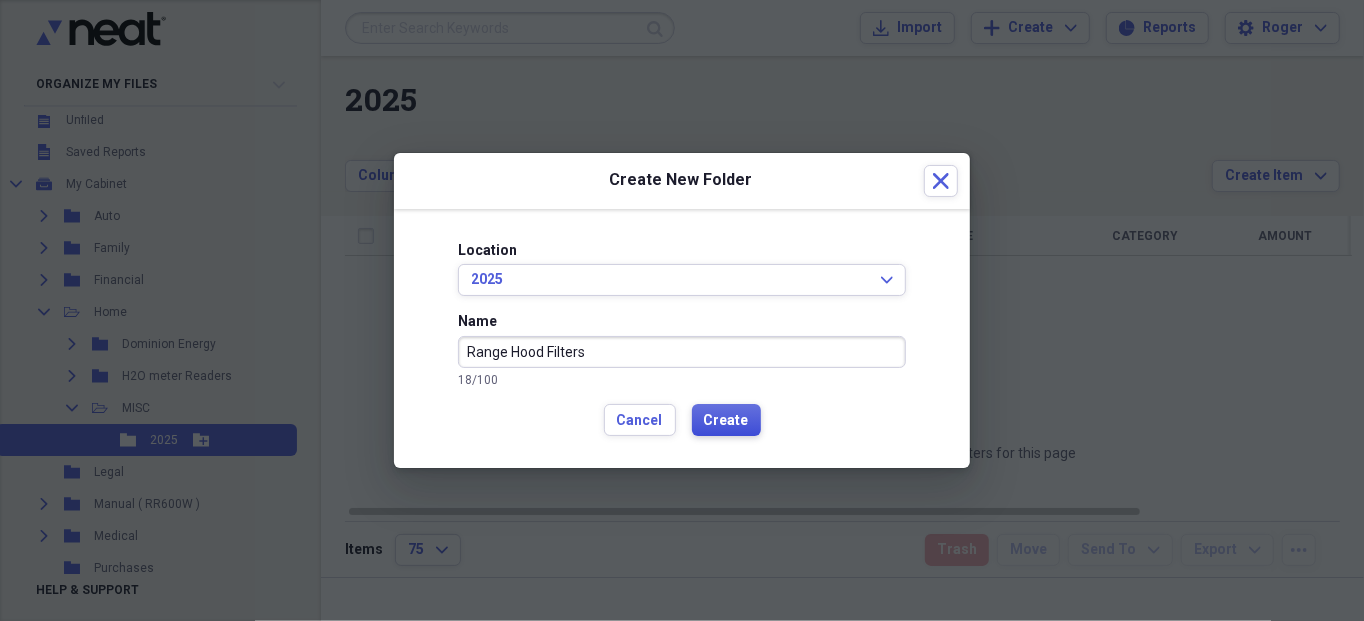 type on "Range Hood Filters" 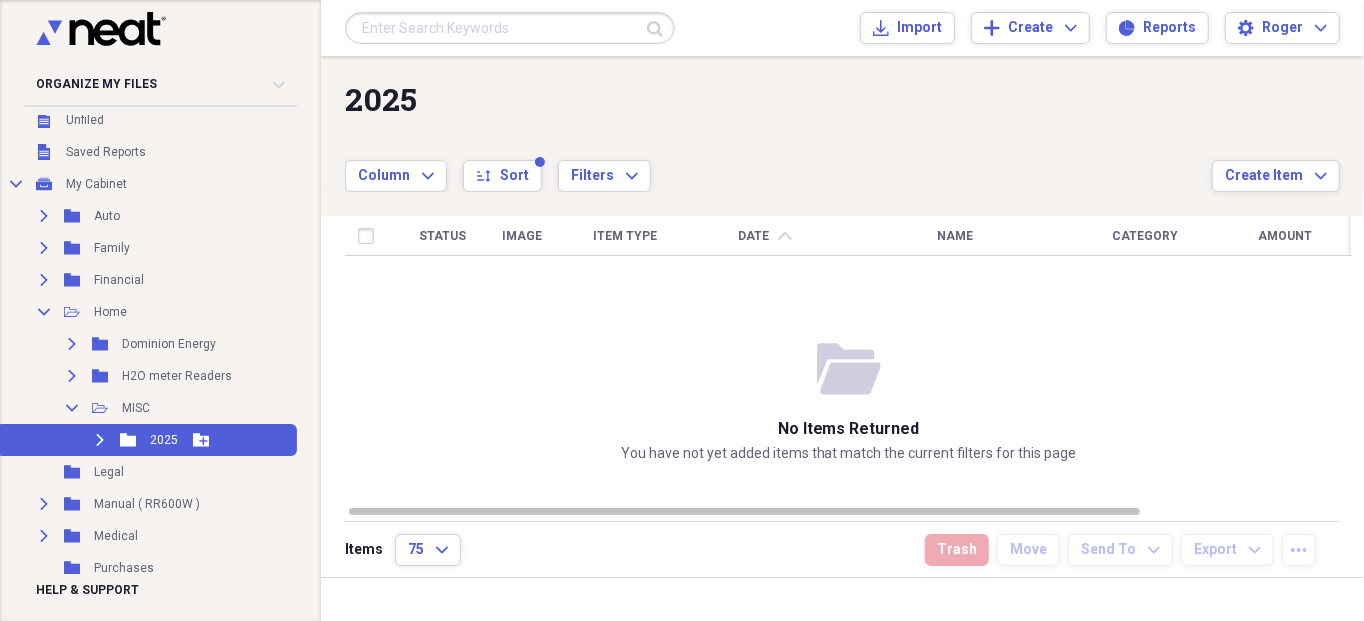 click 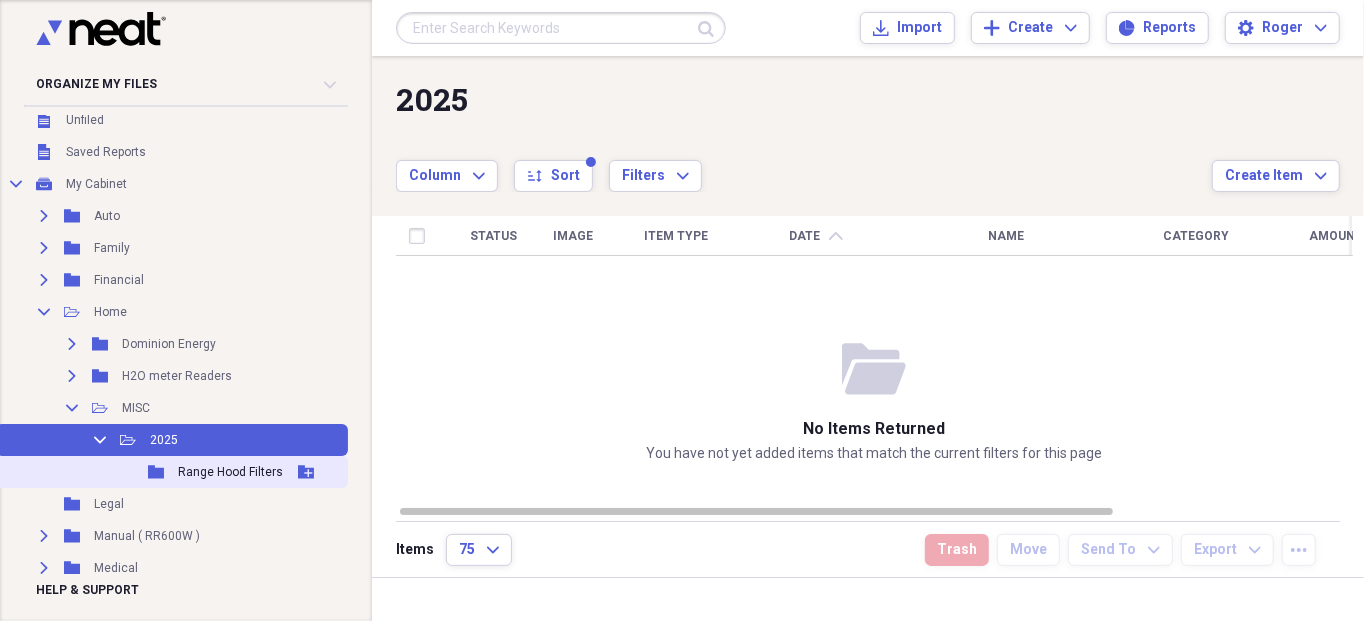 click on "Range Hood Filters" at bounding box center [230, 472] 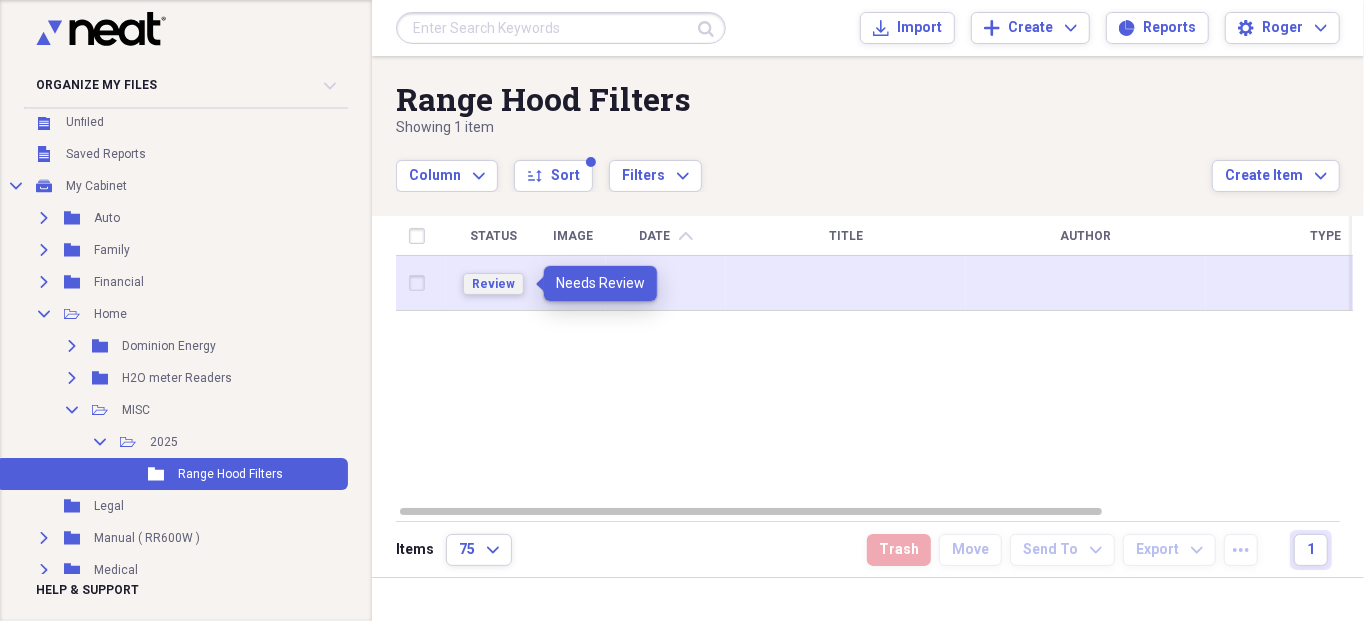 click on "Review" at bounding box center (493, 284) 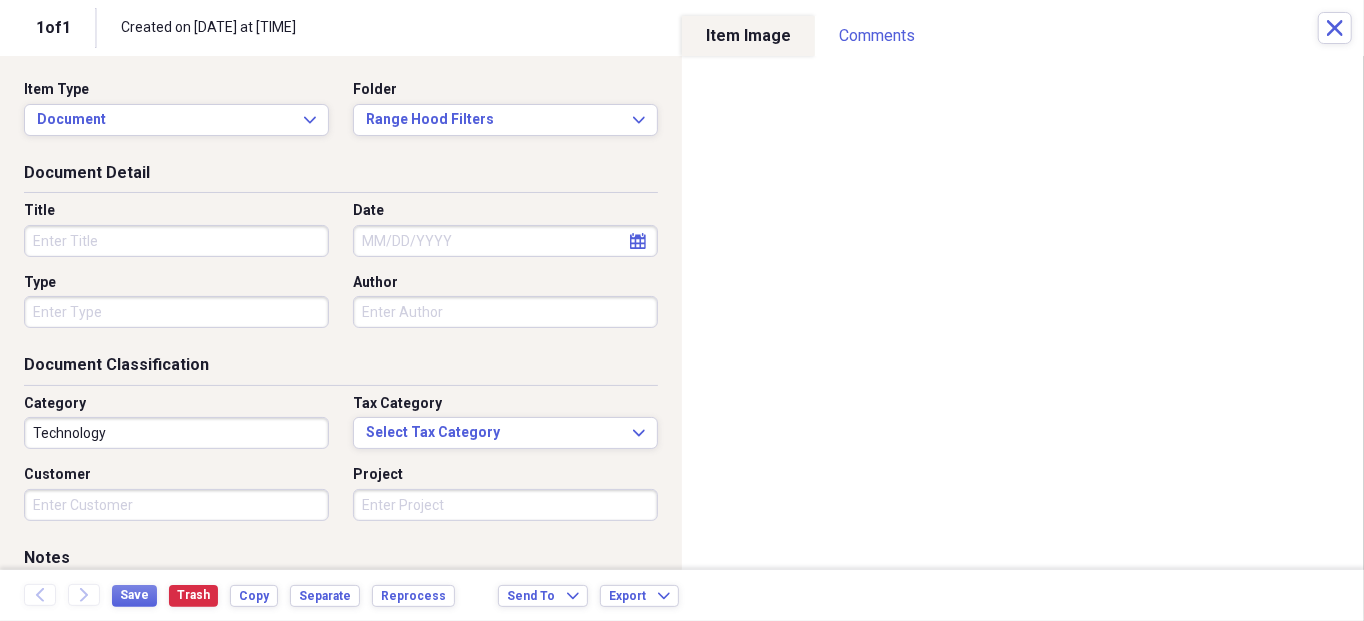 click on "Title" at bounding box center [176, 241] 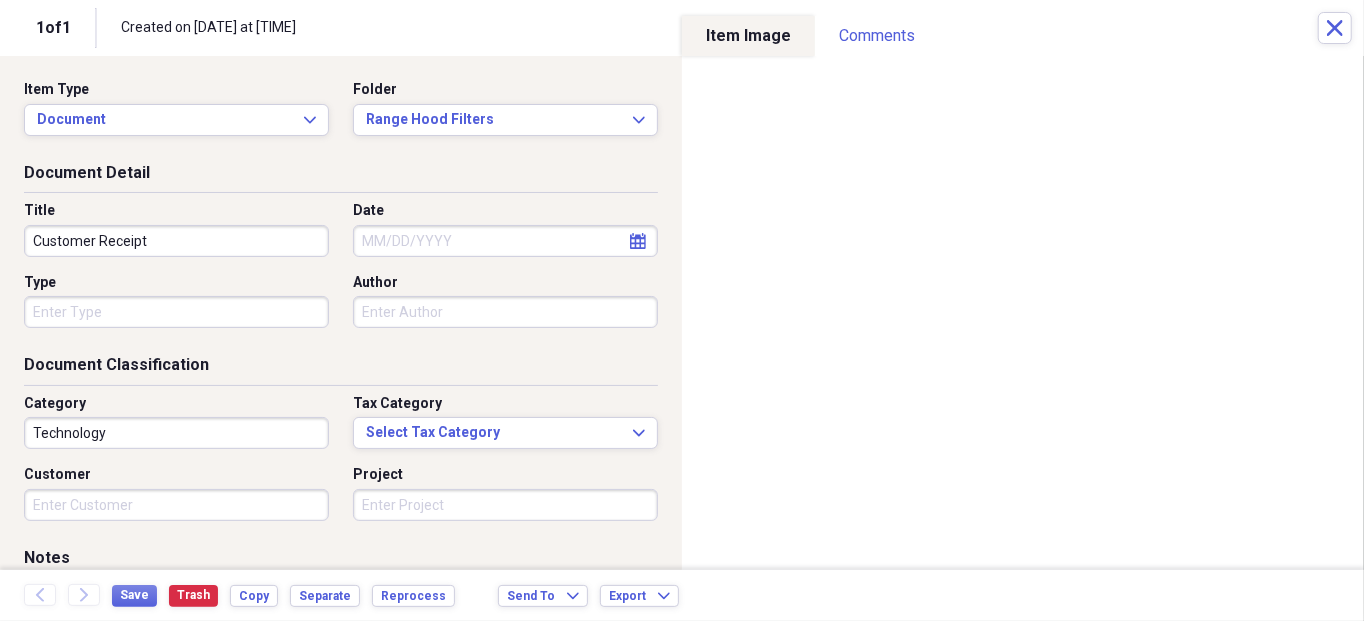 type on "Customer Receipt" 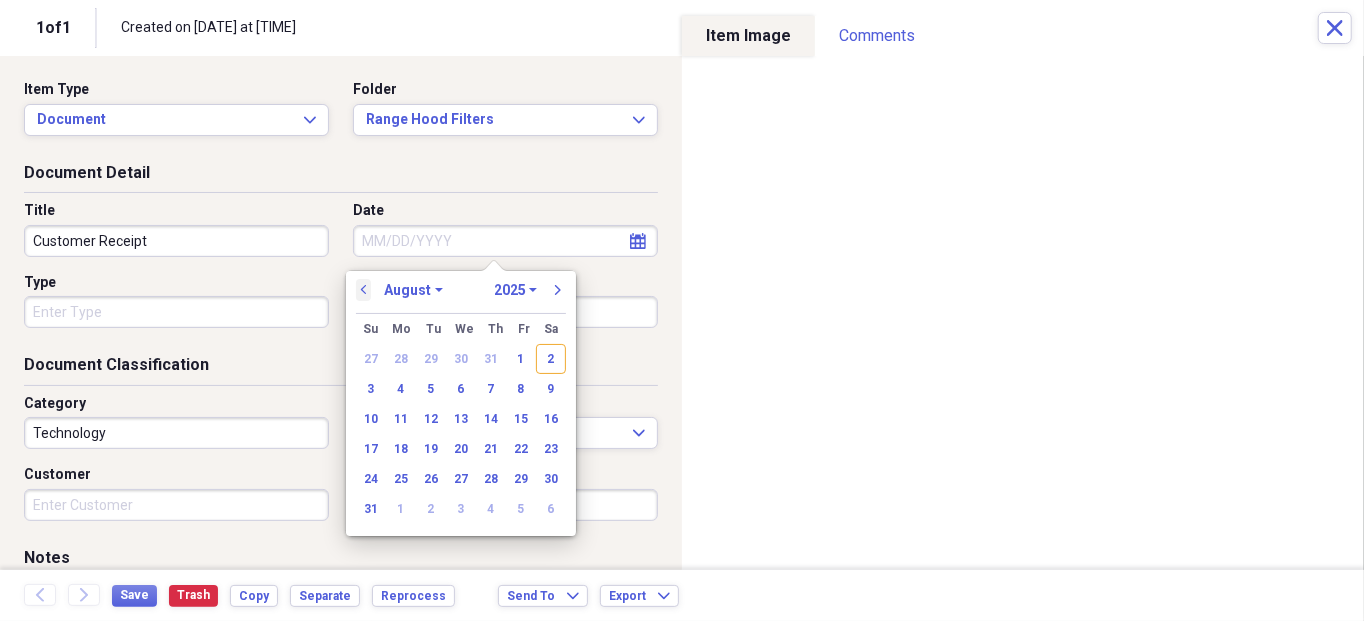 click on "previous" at bounding box center [364, 290] 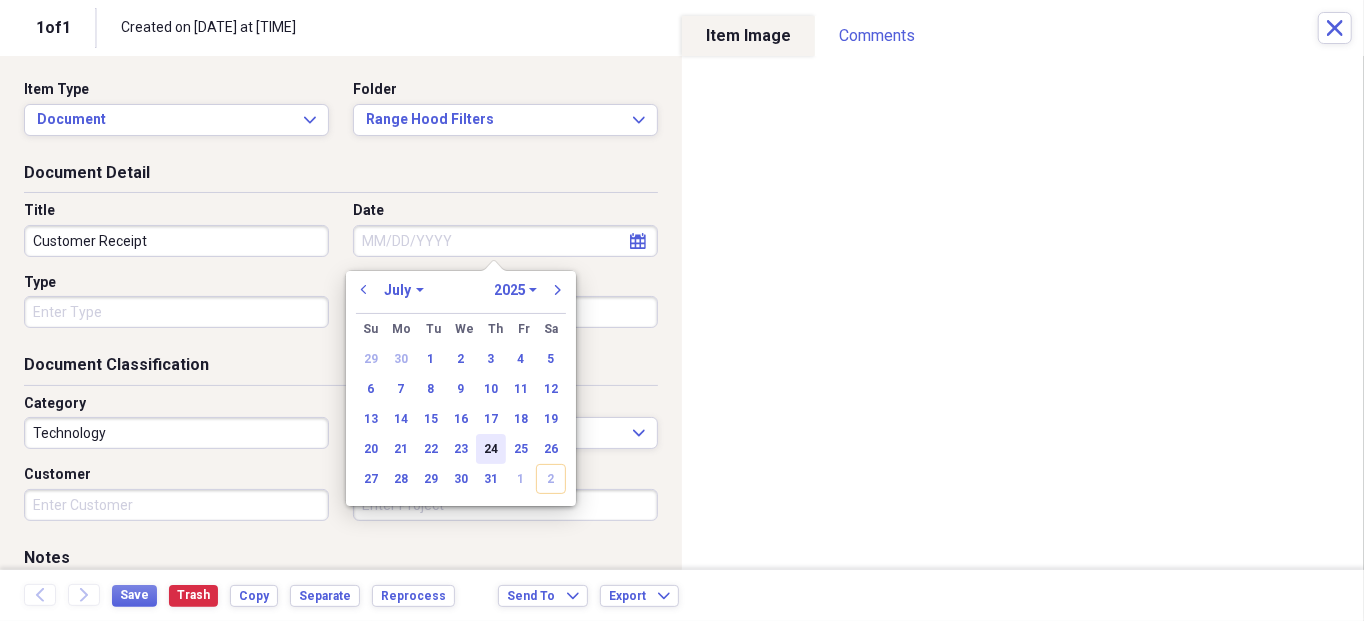 click on "24" at bounding box center [491, 449] 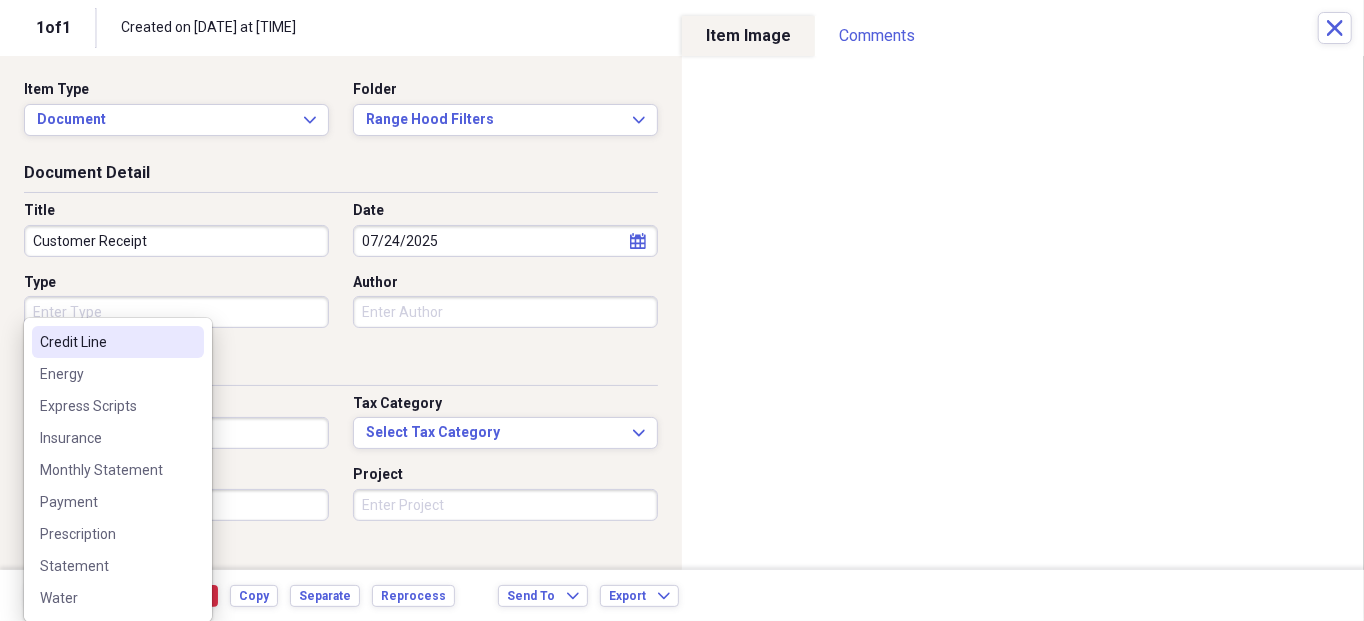 click on "Type" at bounding box center [176, 312] 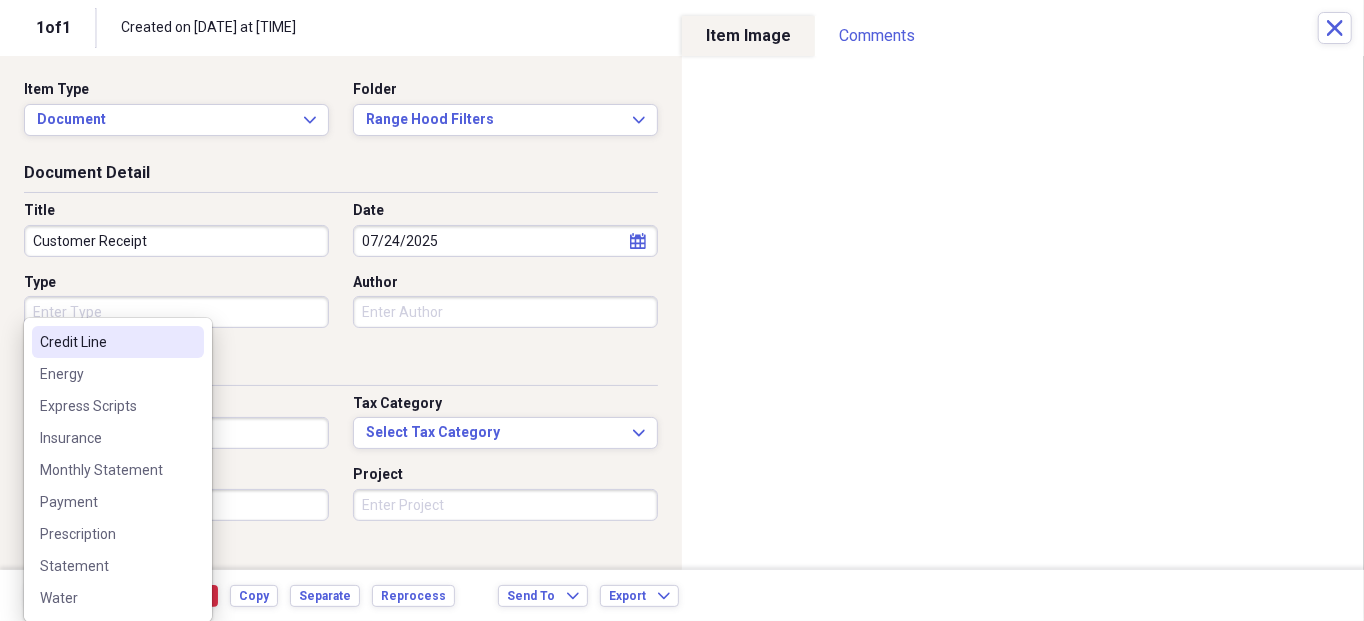 click on "Title Customer Receipt Date [DATE] calendar Calendar Type Author" at bounding box center [341, 272] 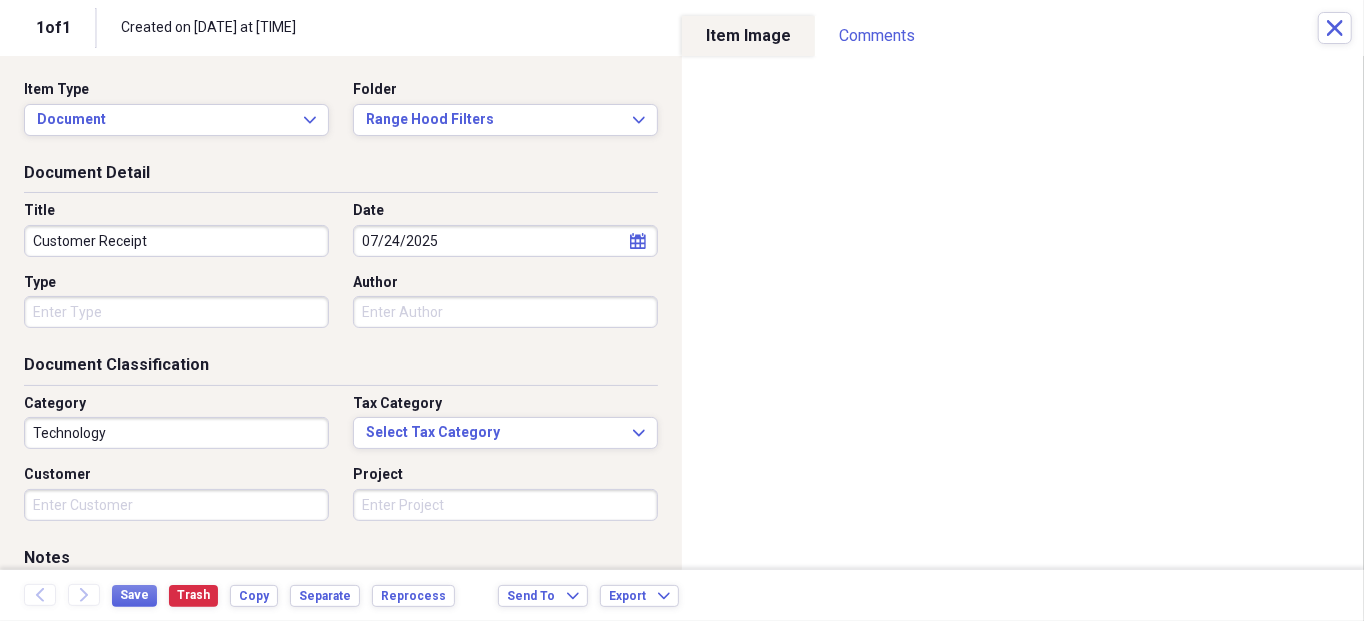 click on "Technology" at bounding box center [176, 433] 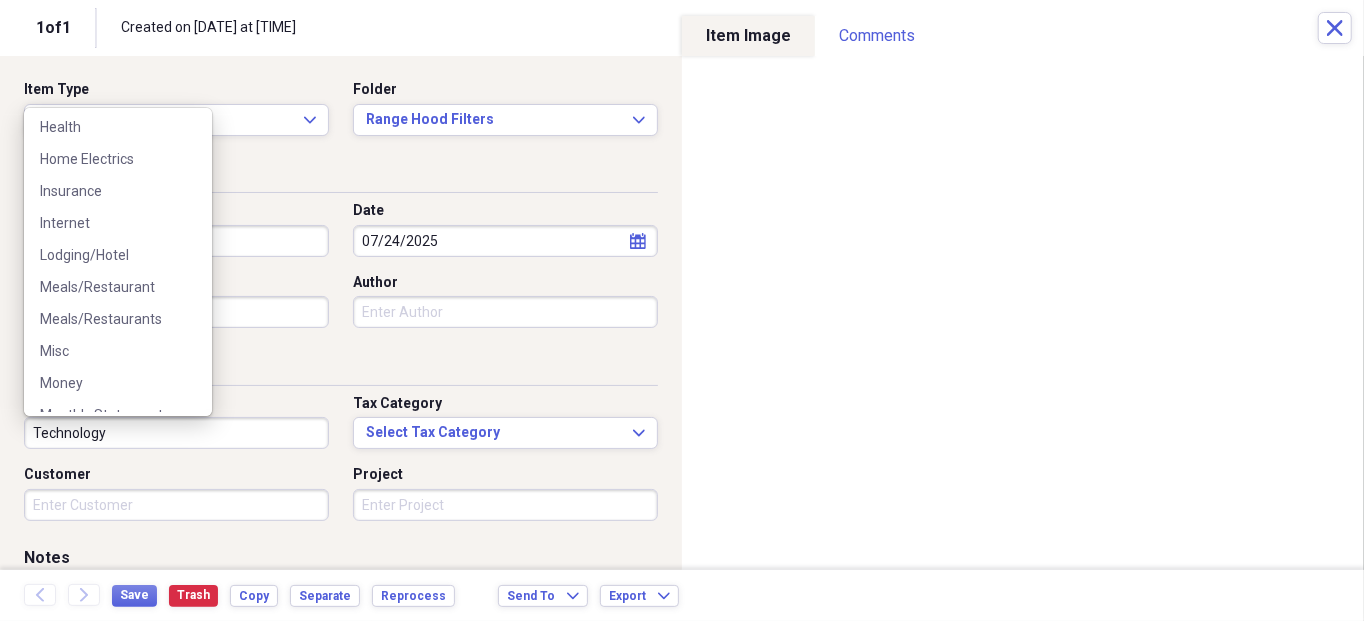 scroll, scrollTop: 300, scrollLeft: 0, axis: vertical 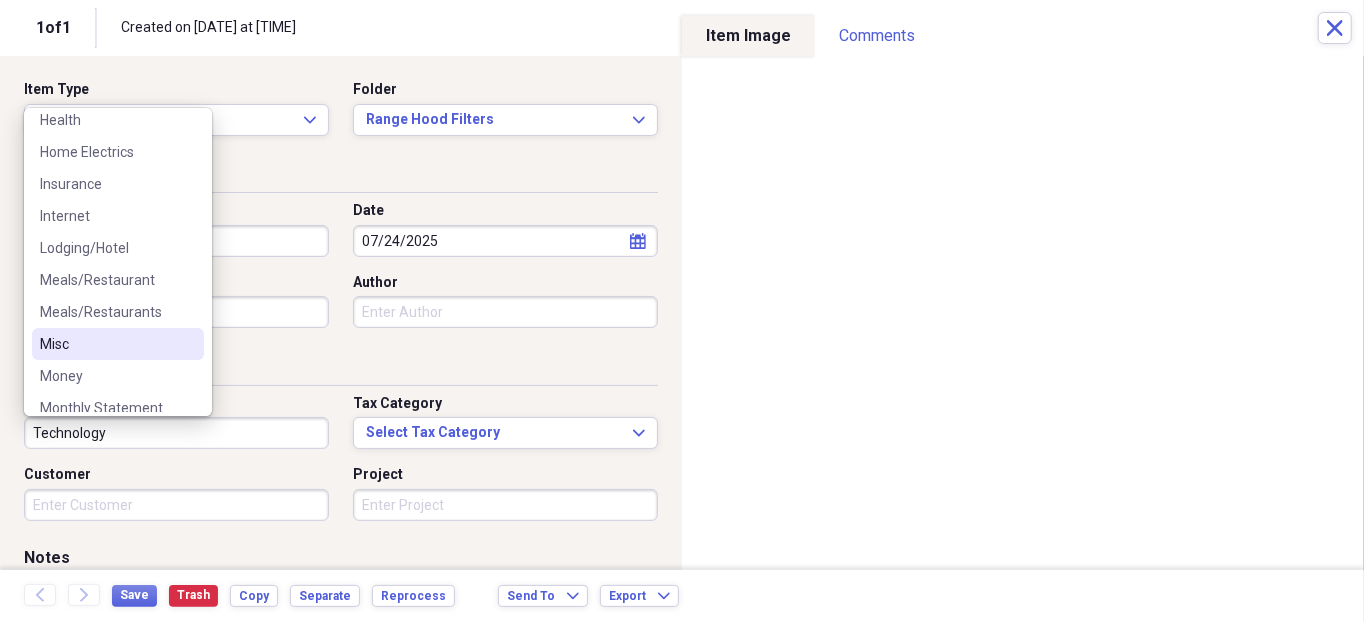 click on "Misc" at bounding box center (106, 344) 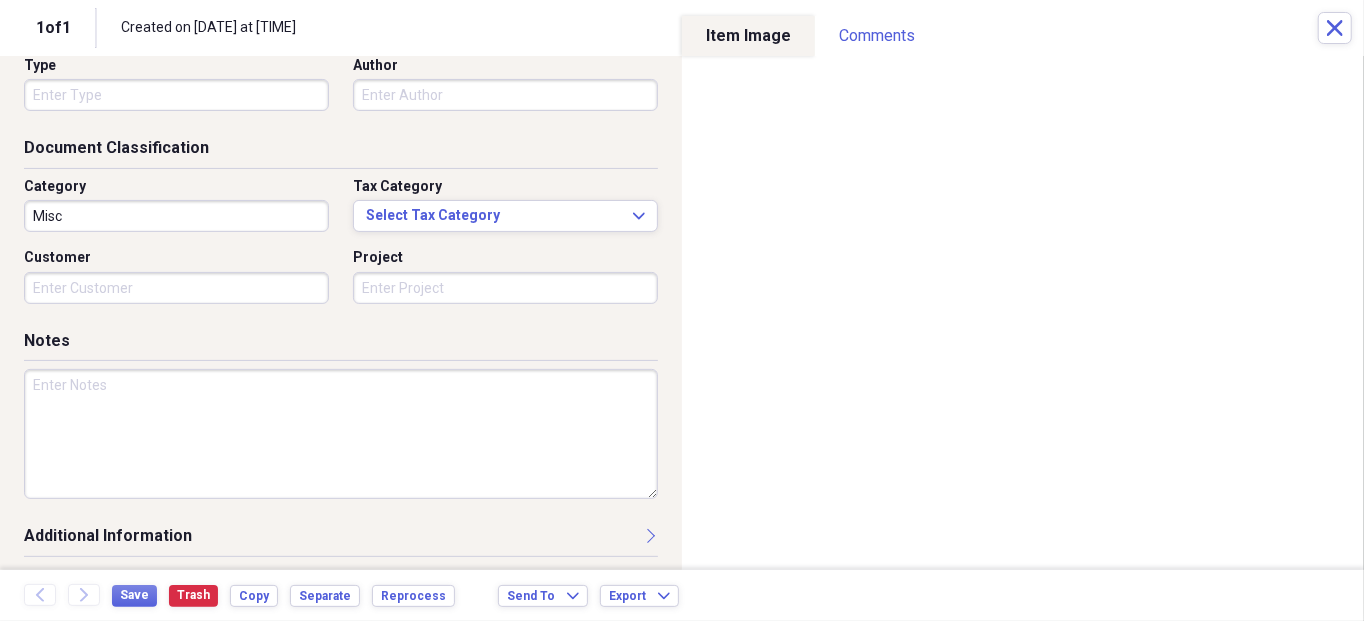 scroll, scrollTop: 218, scrollLeft: 0, axis: vertical 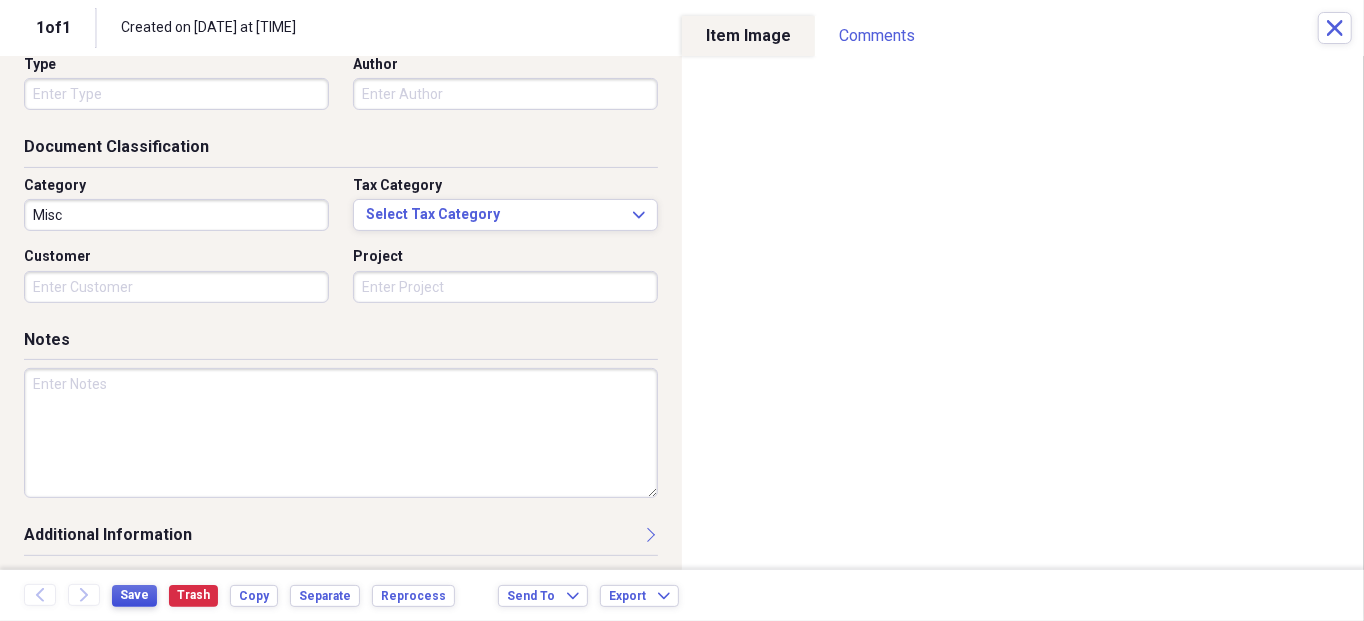 click on "Save" at bounding box center [134, 595] 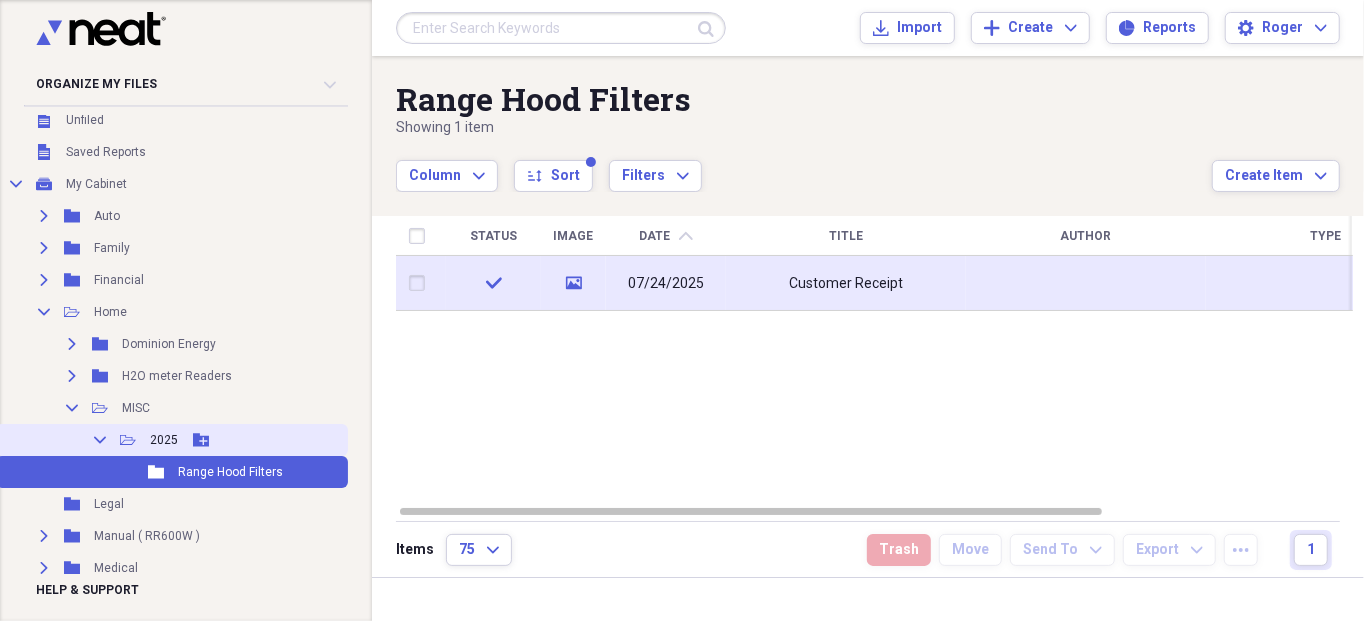 click on "Collapse" 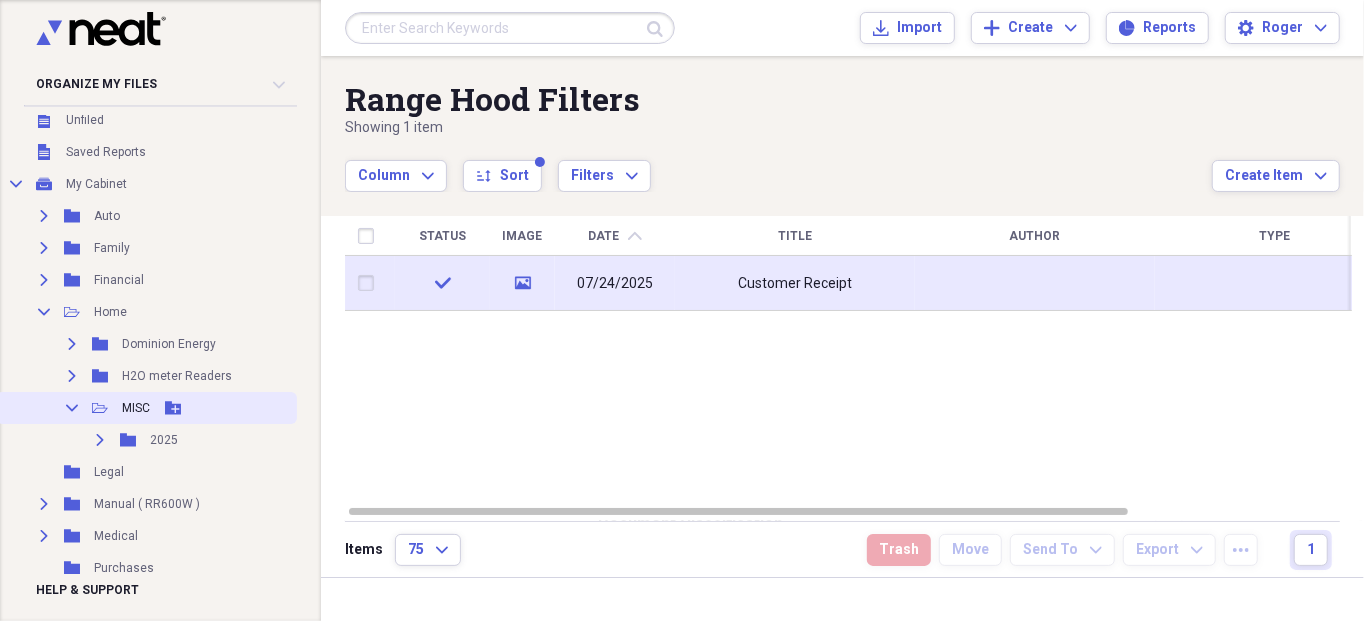click on "Collapse" 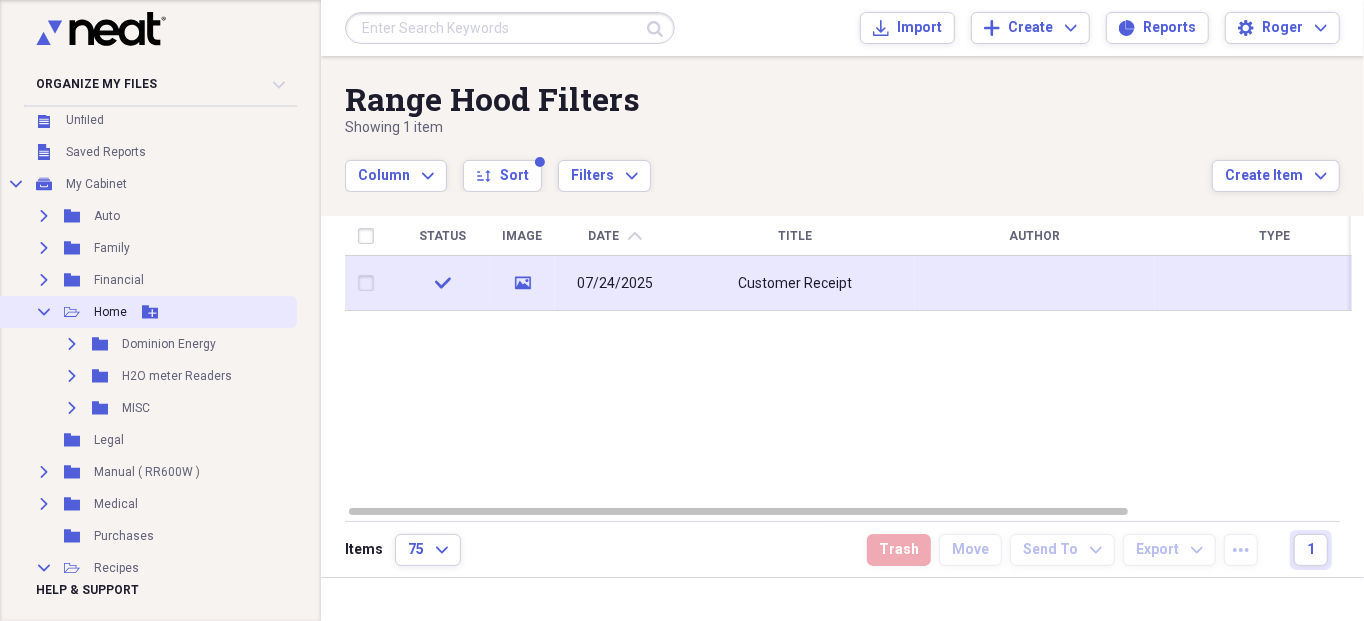 click on "Collapse" 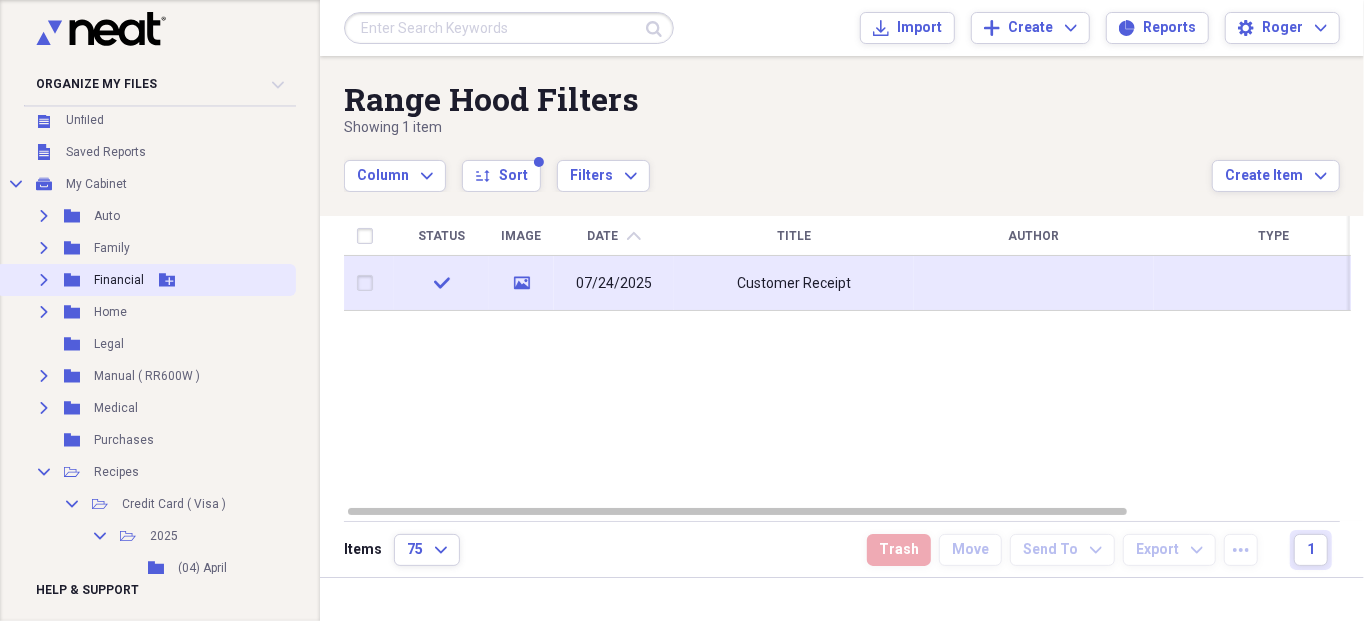click on "Expand" 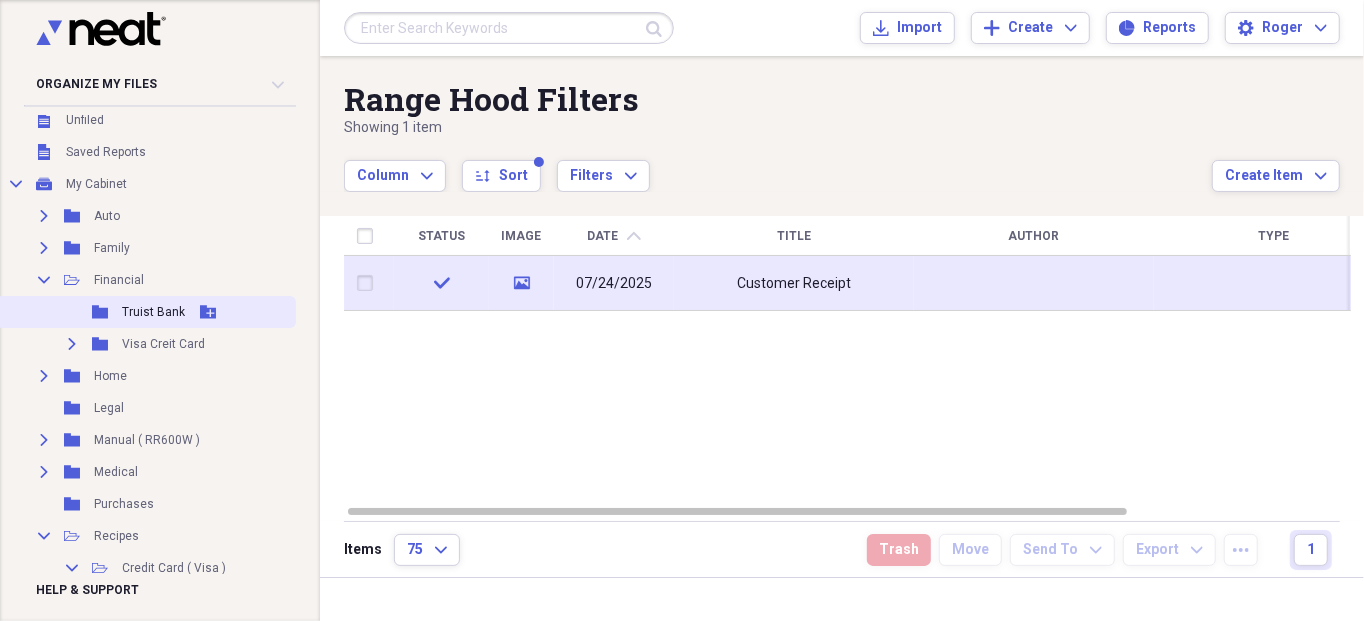click on "Folder Truist Bank Add Folder" at bounding box center (146, 312) 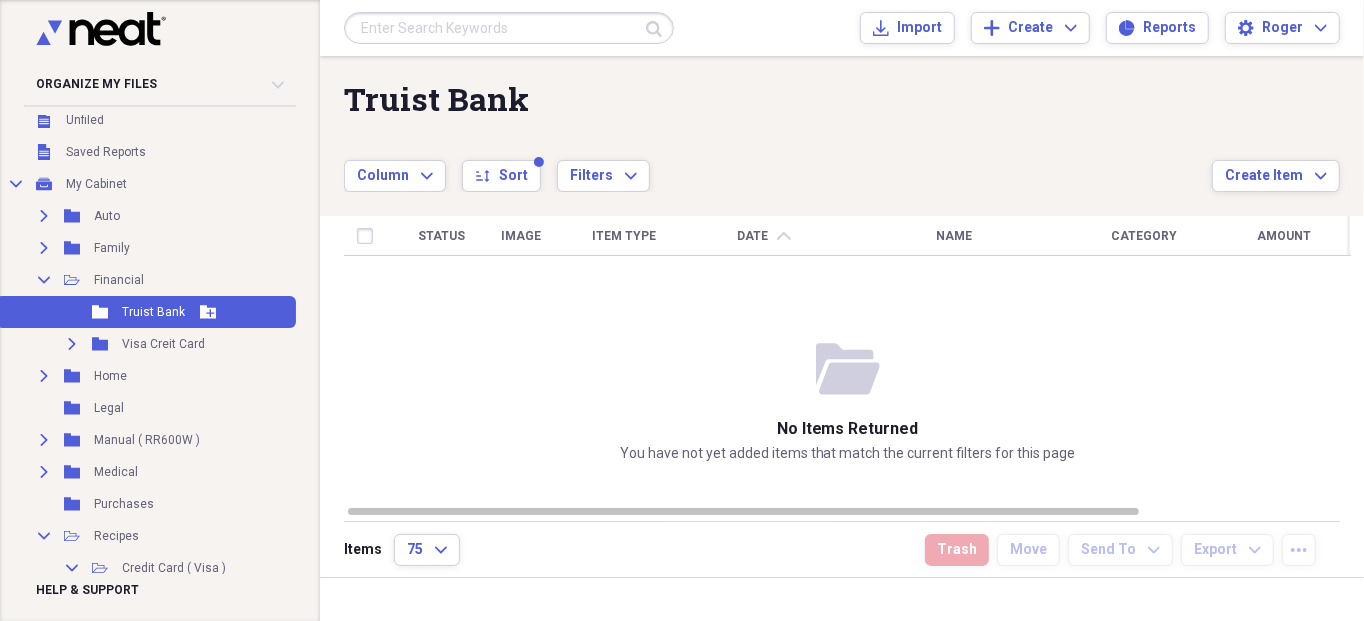 click 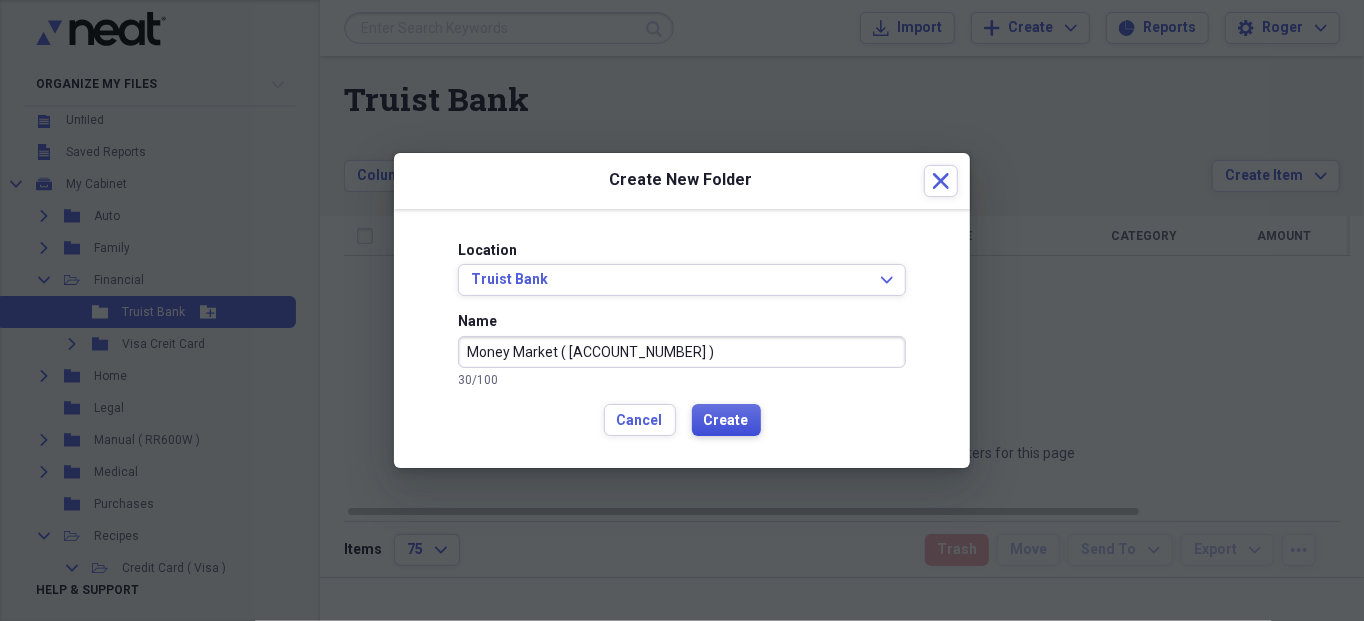 type on "Money Market ( [ACCOUNT_NUMBER] )" 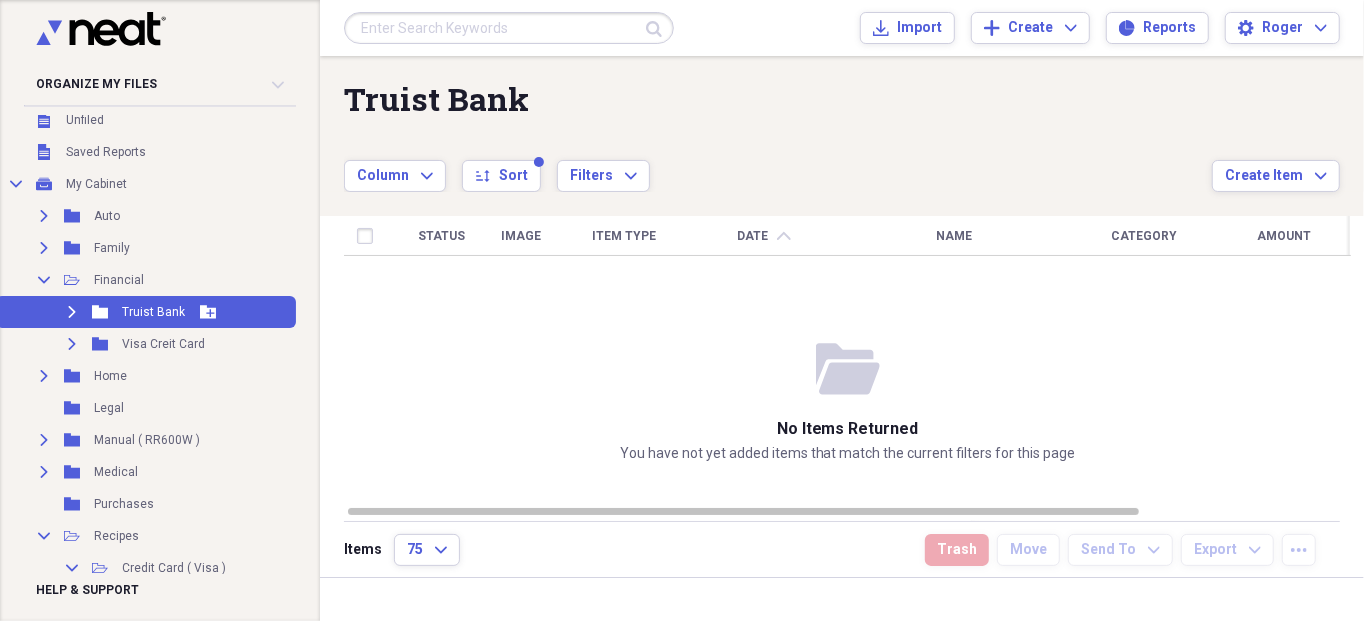 click 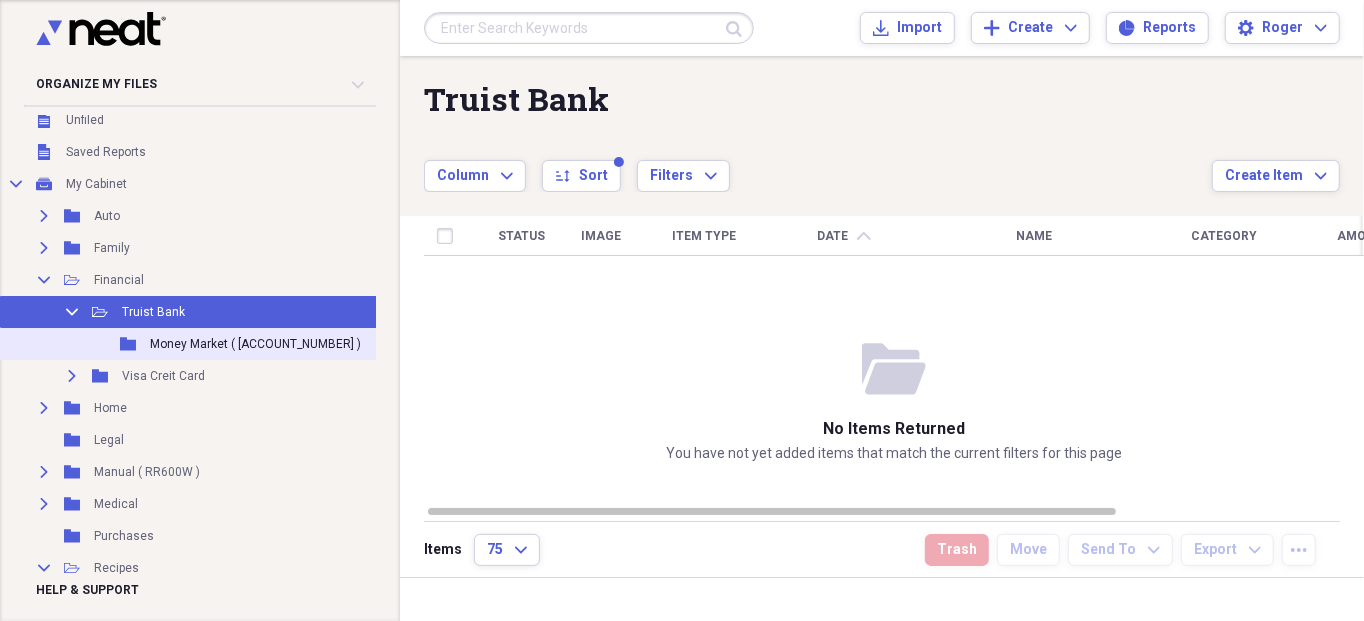 click 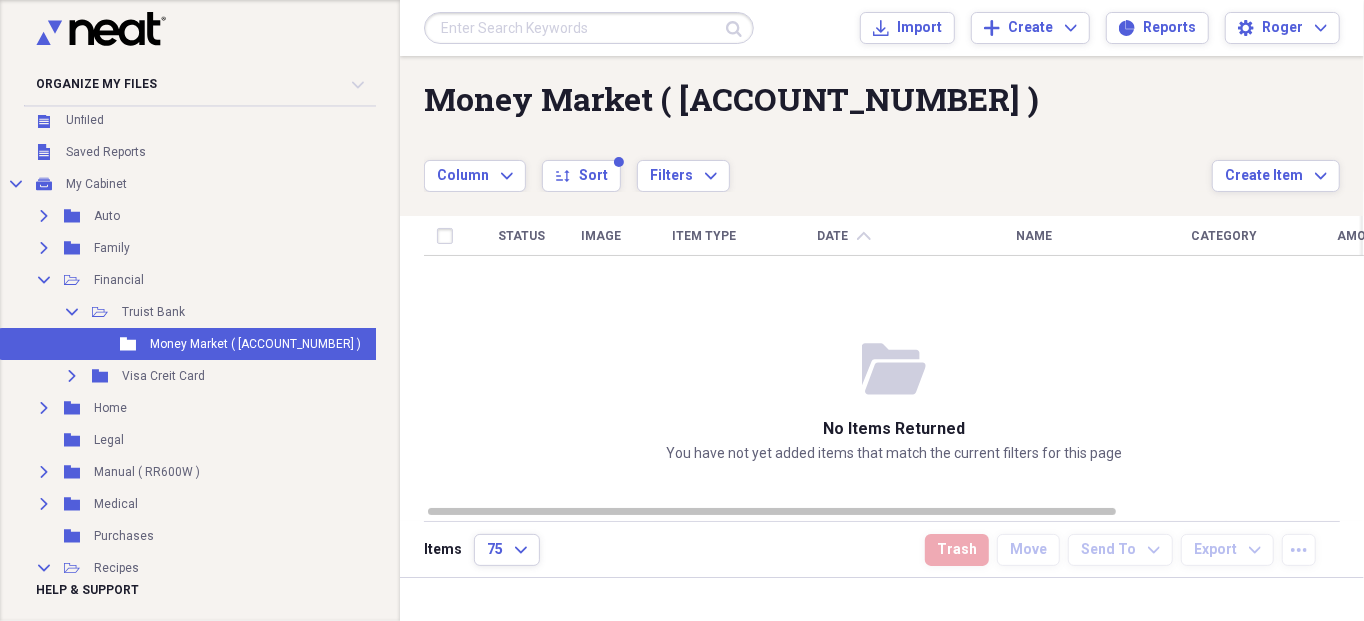 click 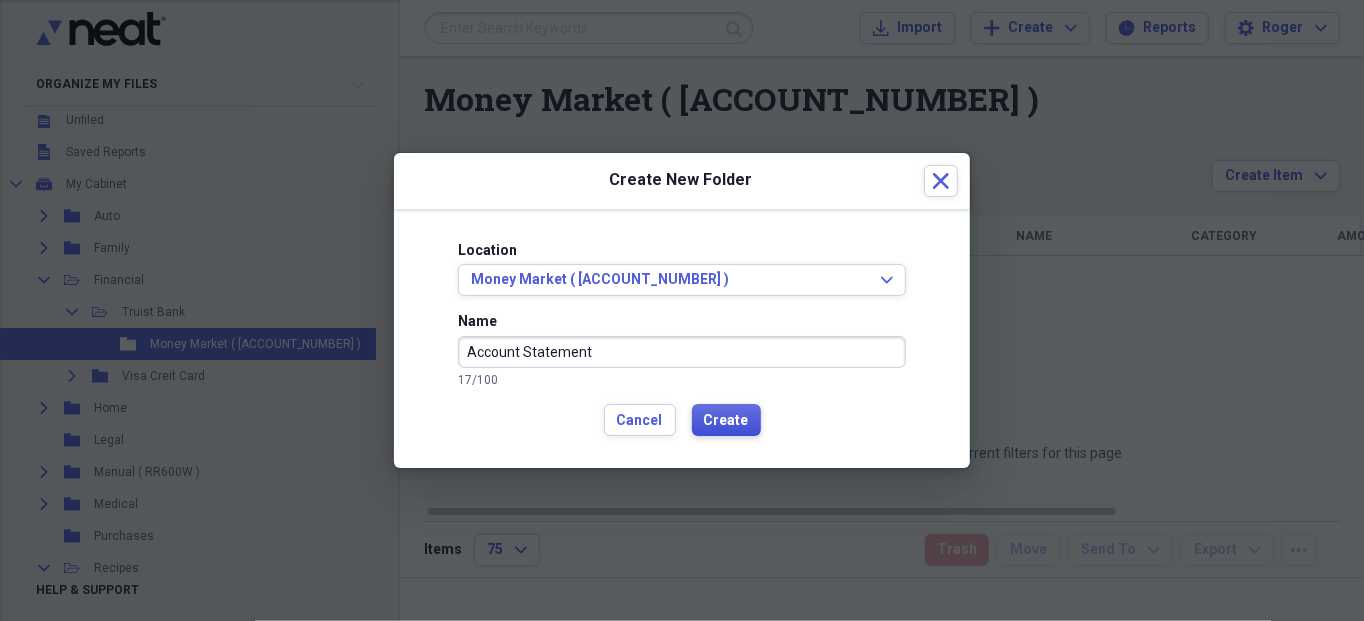 type on "Account Statement" 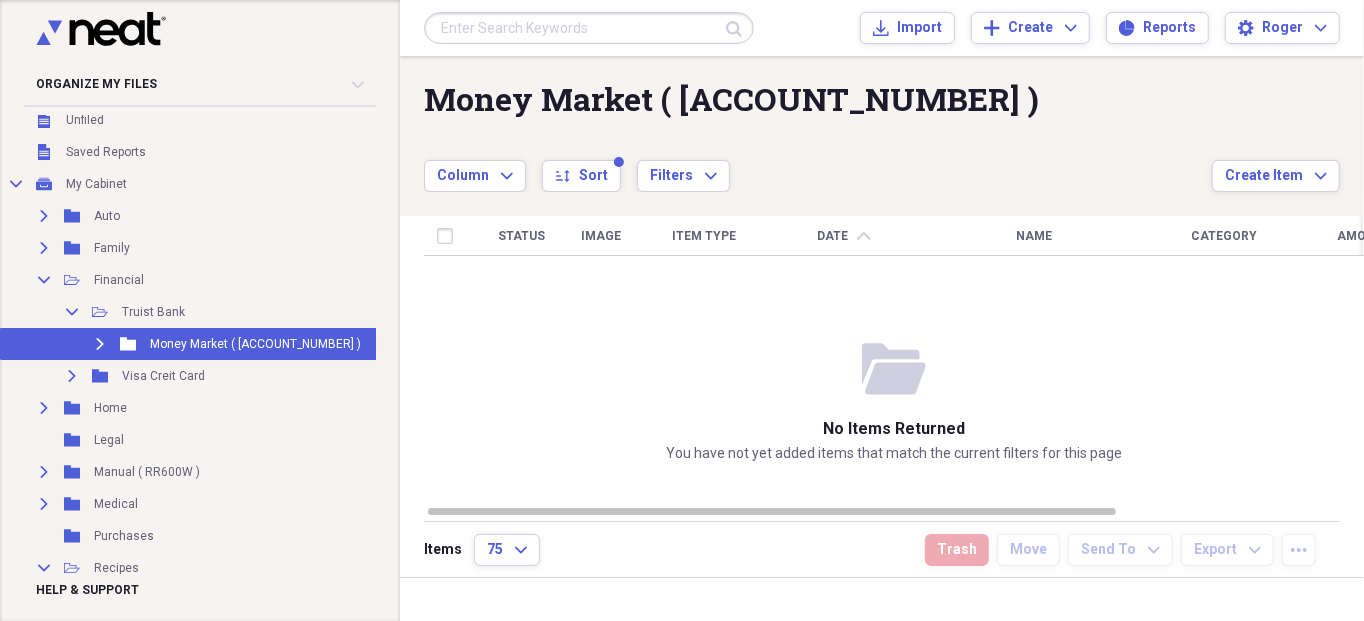 click on "Expand" 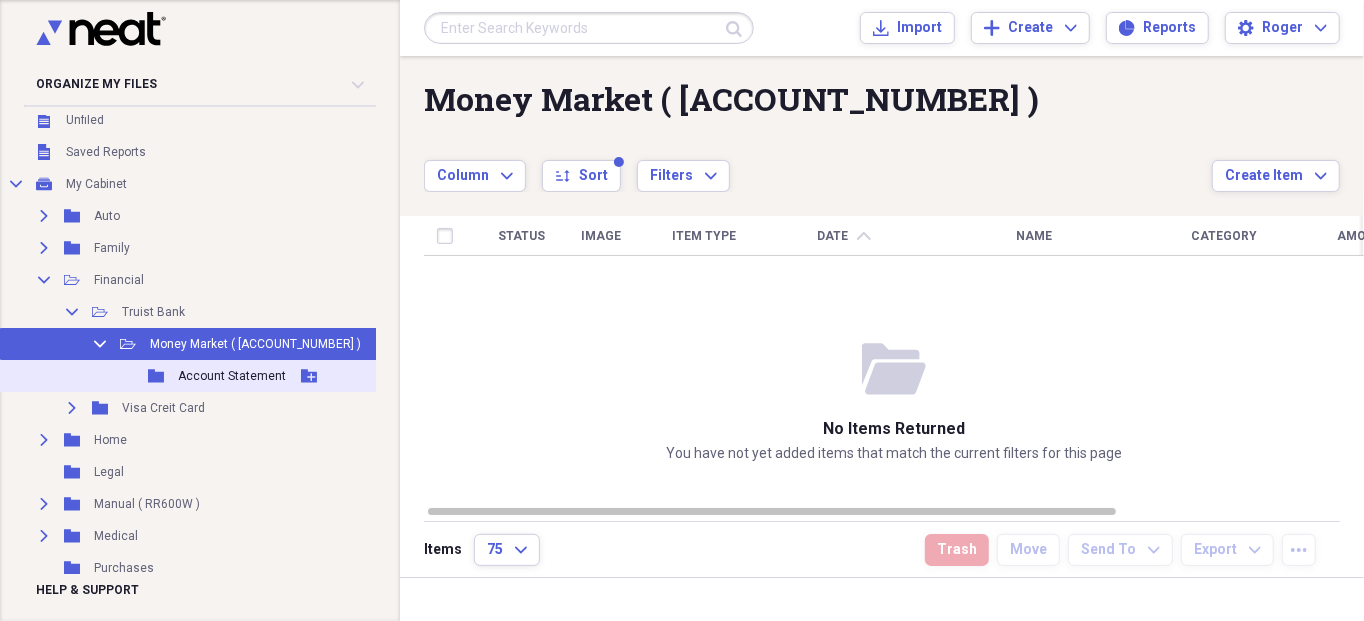 click 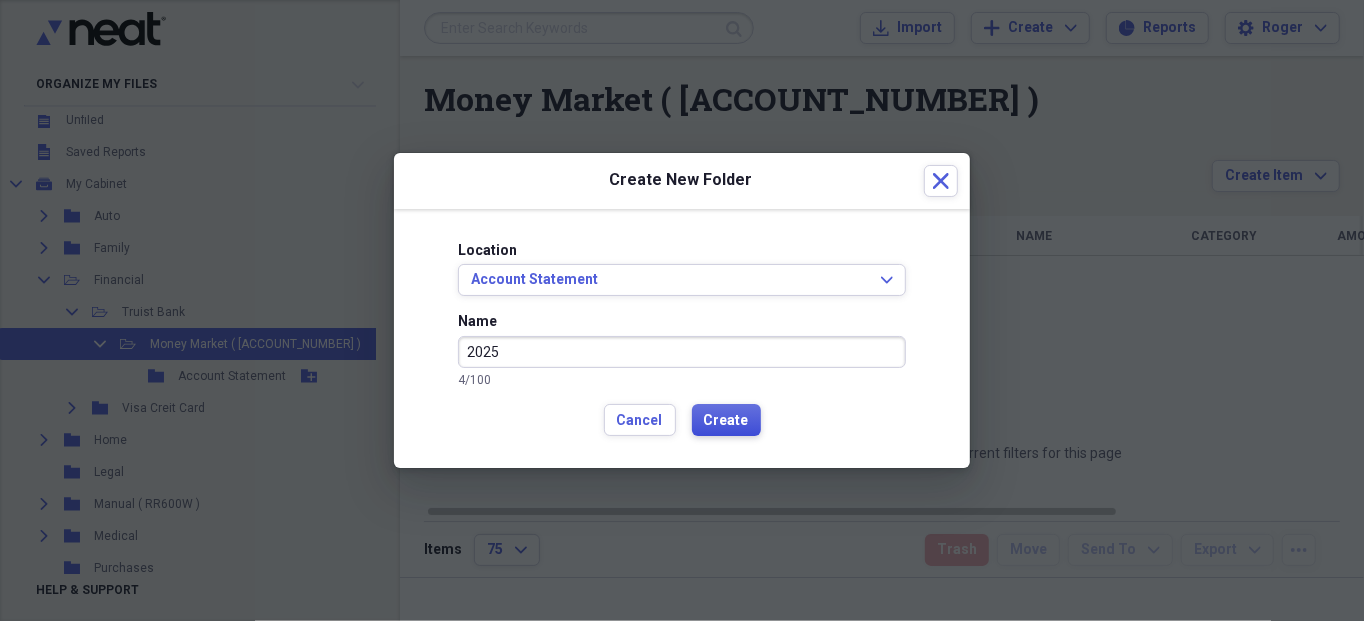 type on "2025" 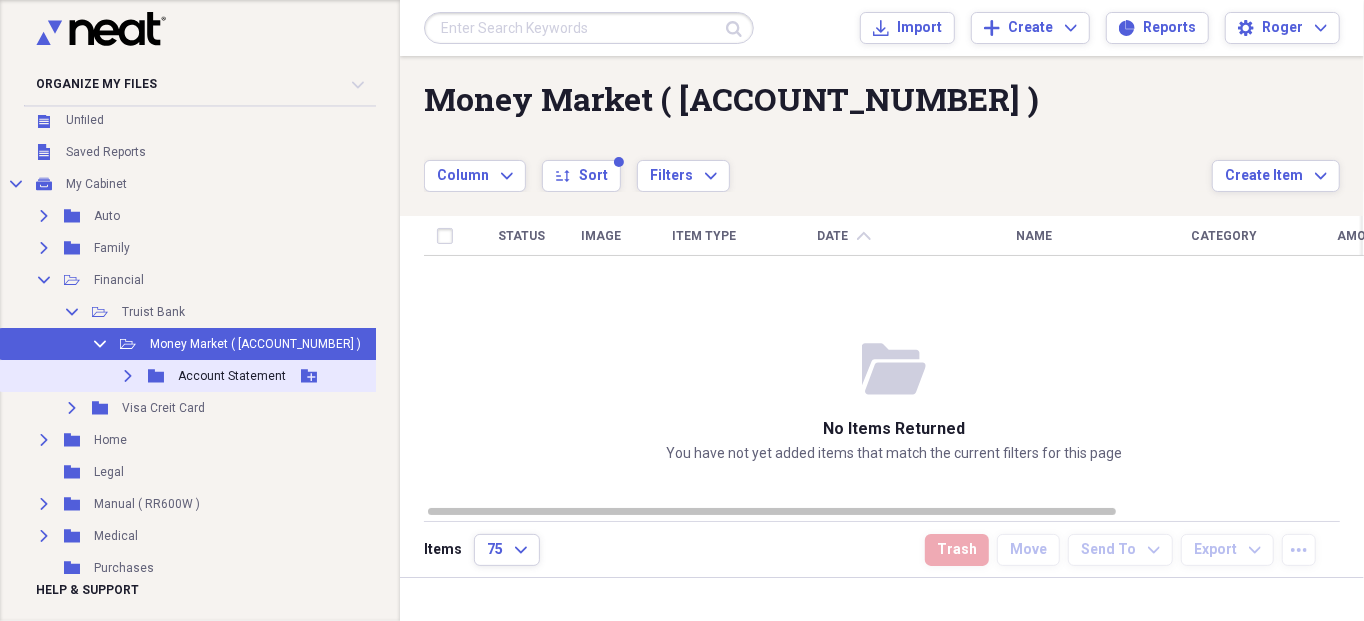 click 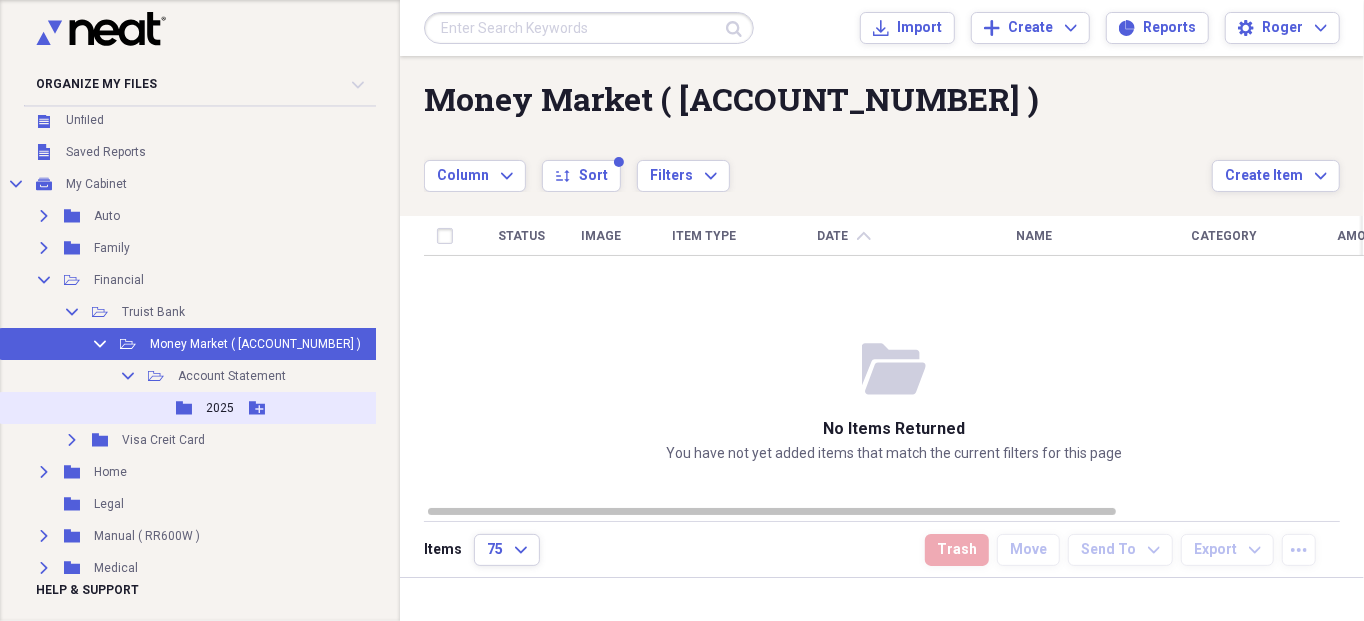 click 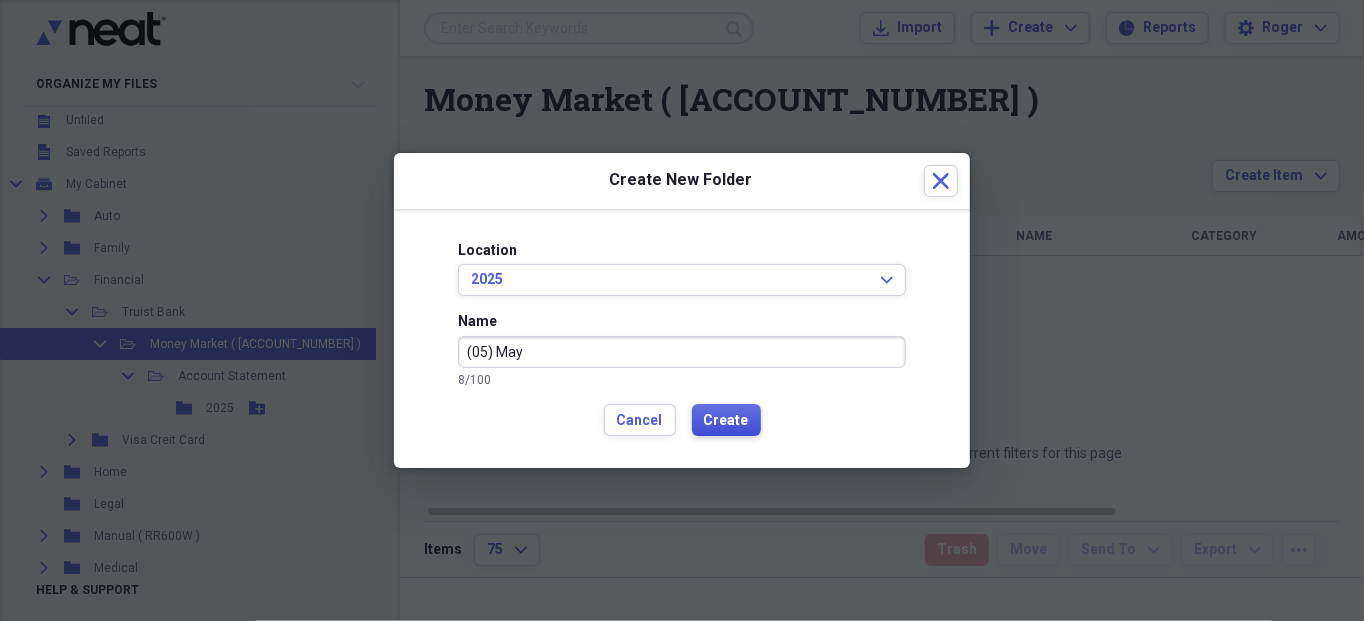 type on "(05) May" 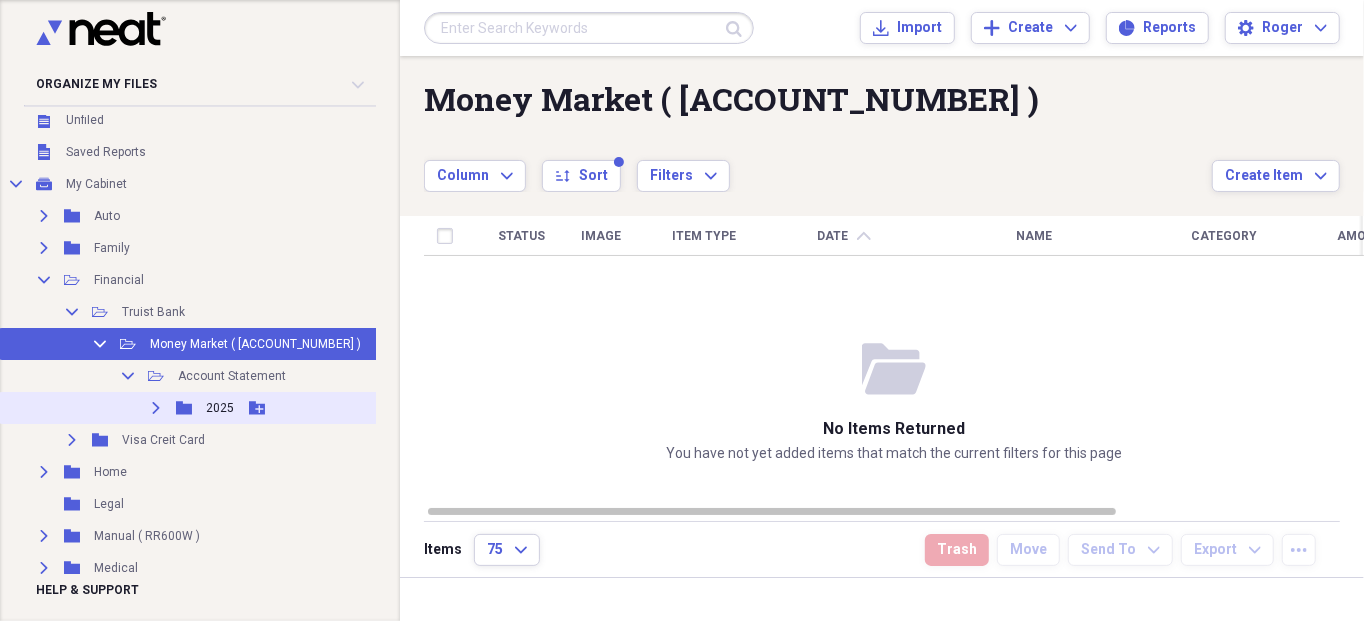 click on "Expand" 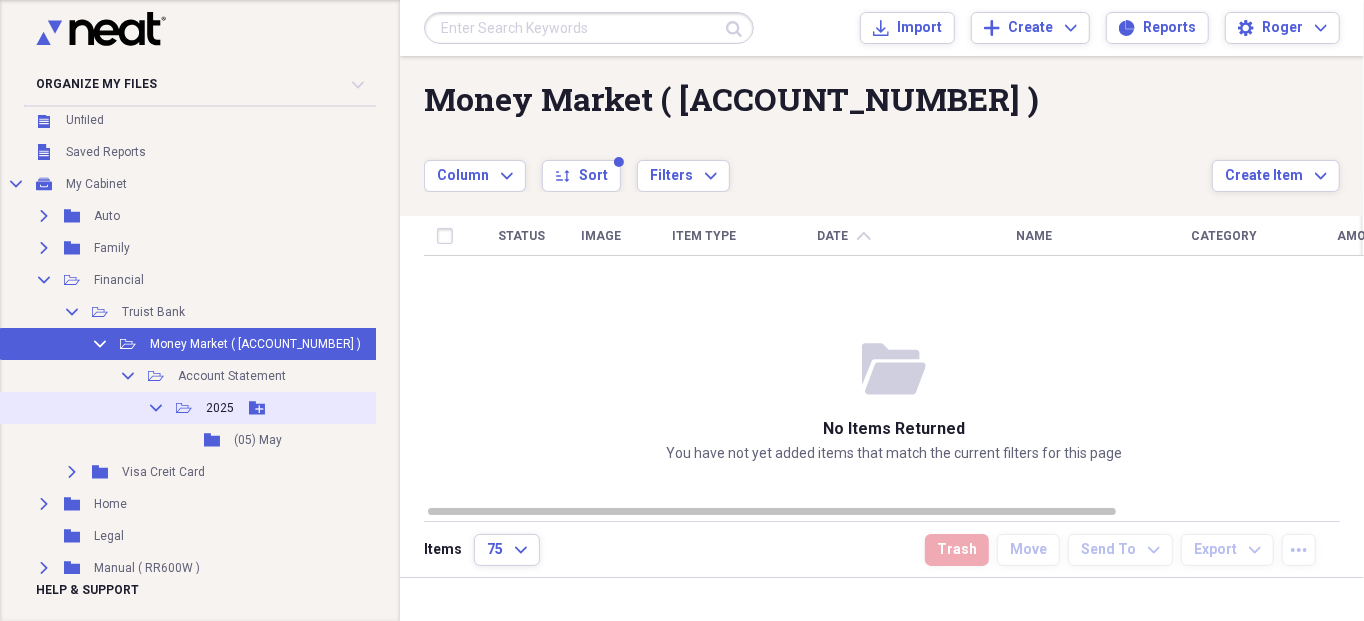 click 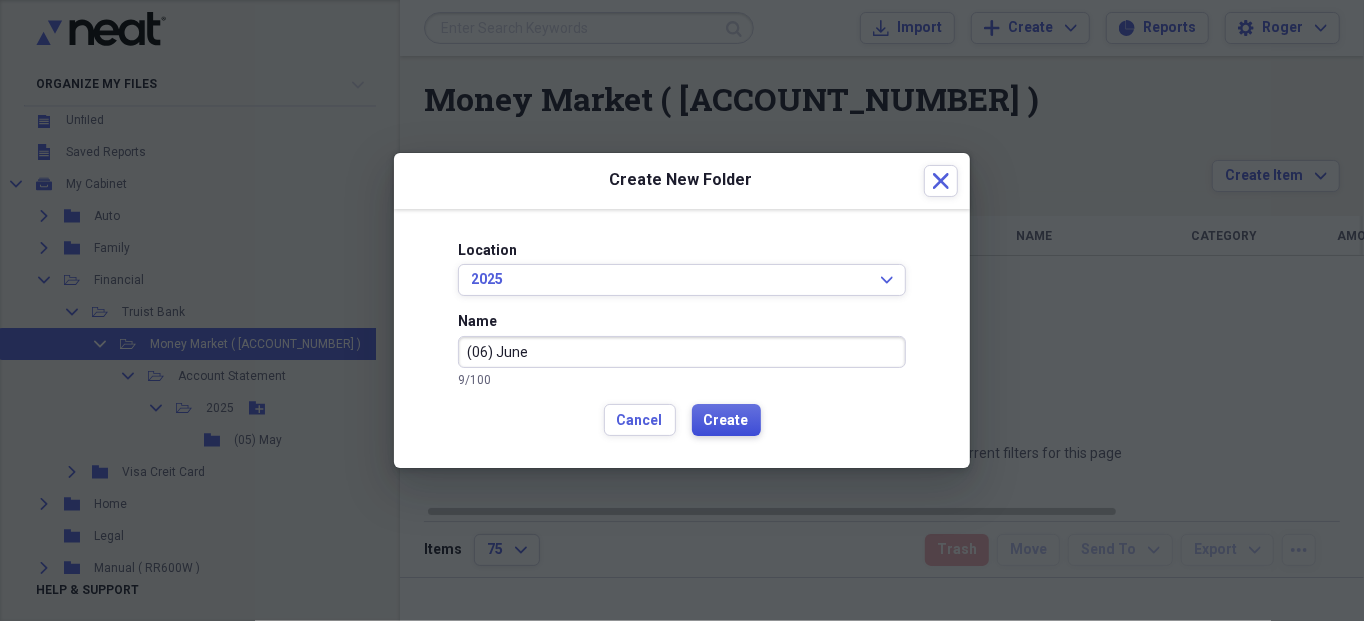 type on "(06) June" 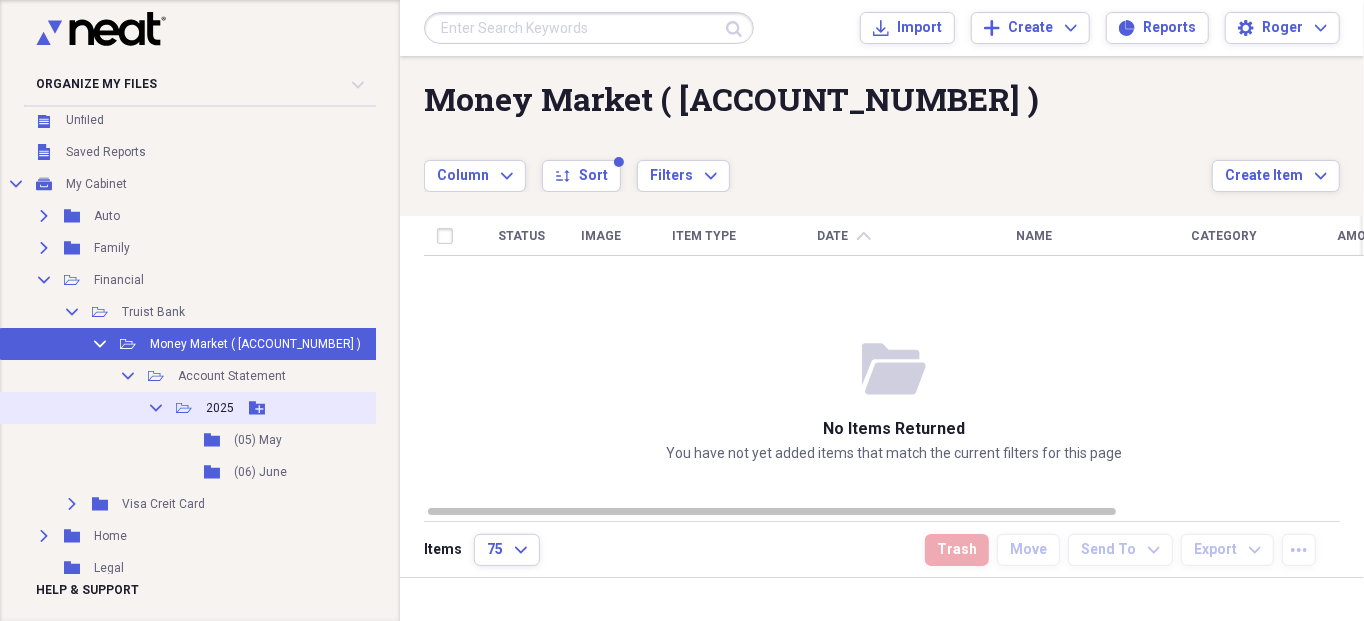 click 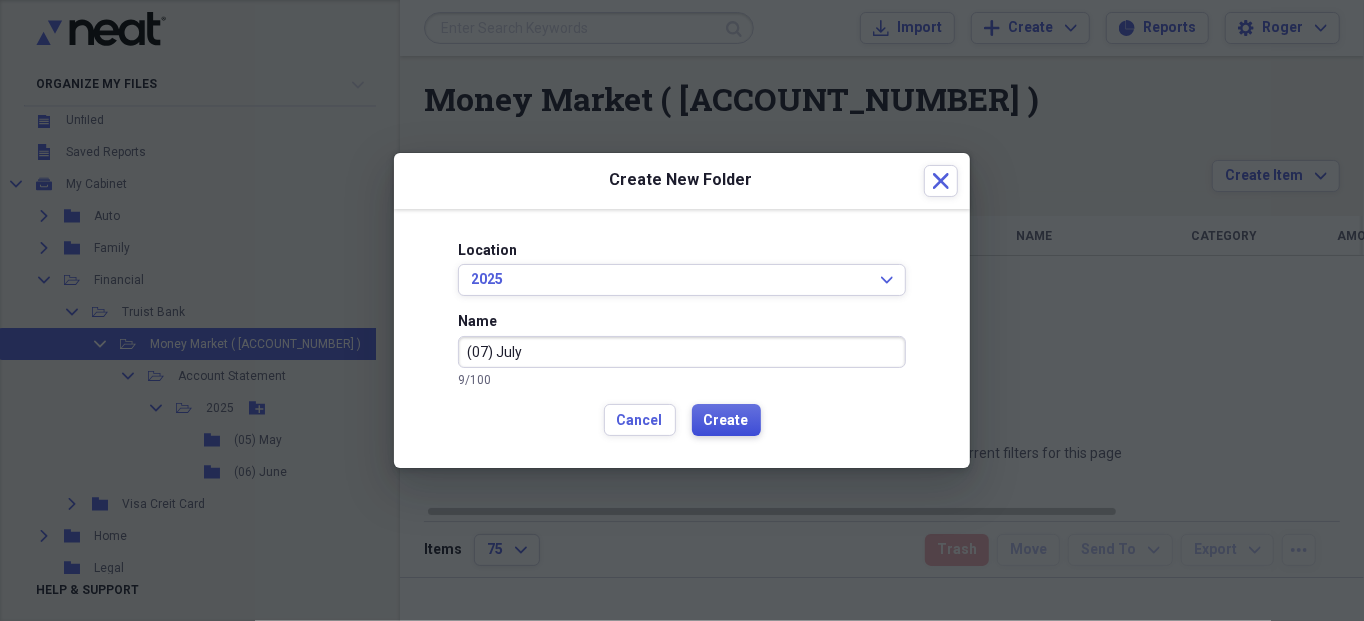 type on "(07) July" 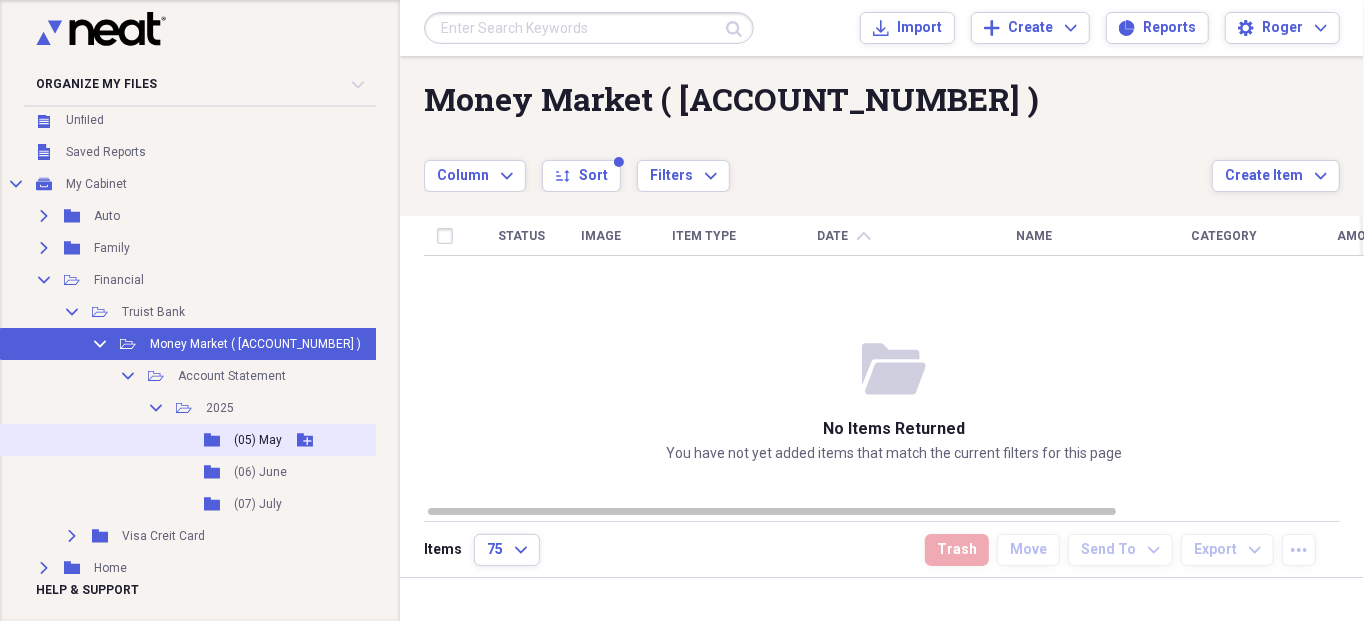 click on "(05) May" at bounding box center (258, 440) 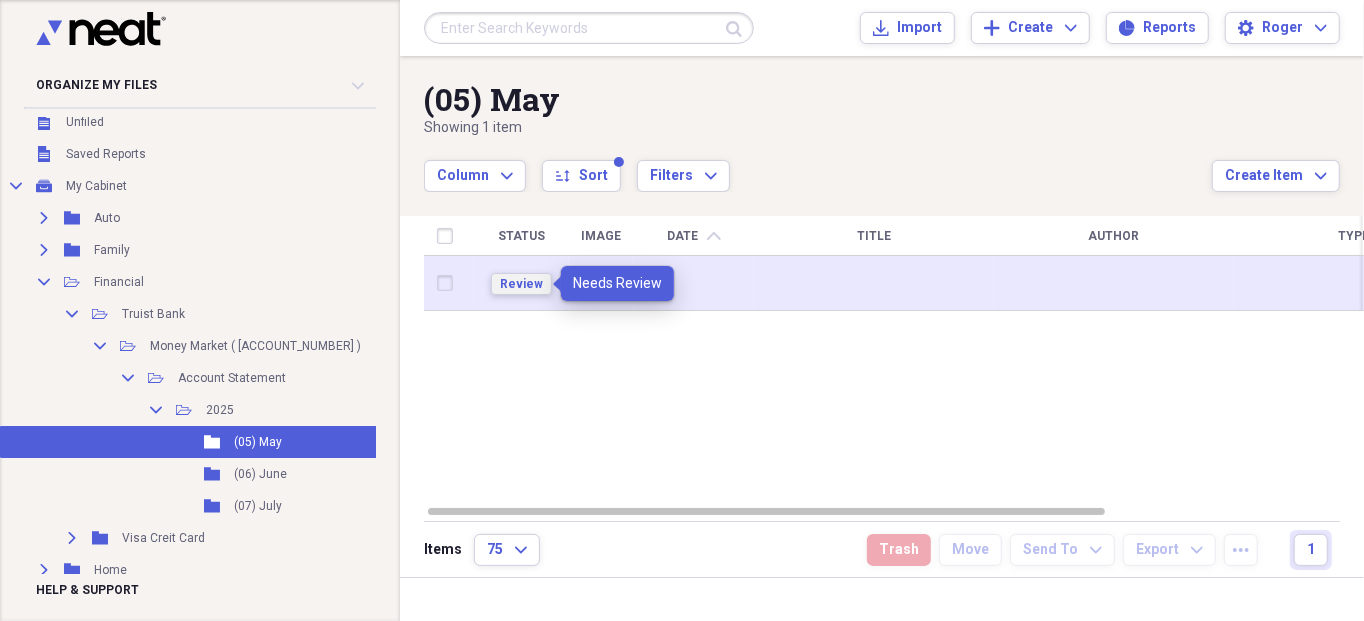 click on "Review" at bounding box center [521, 284] 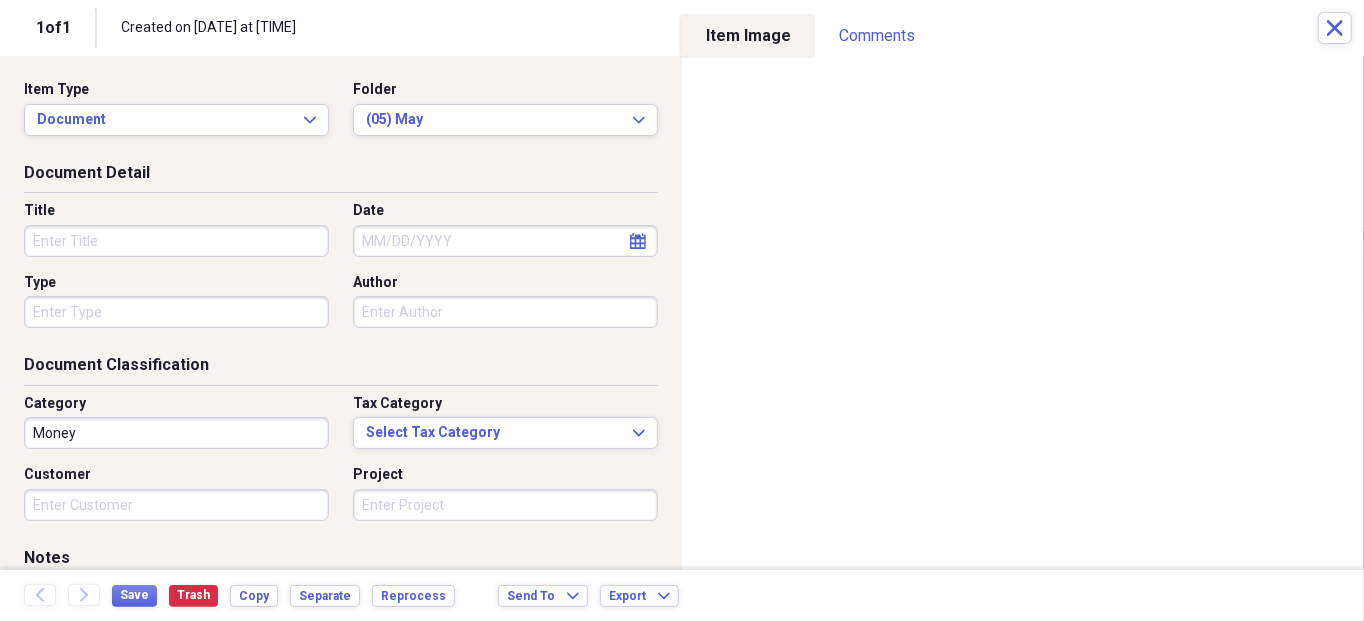 click on "Title" at bounding box center (176, 241) 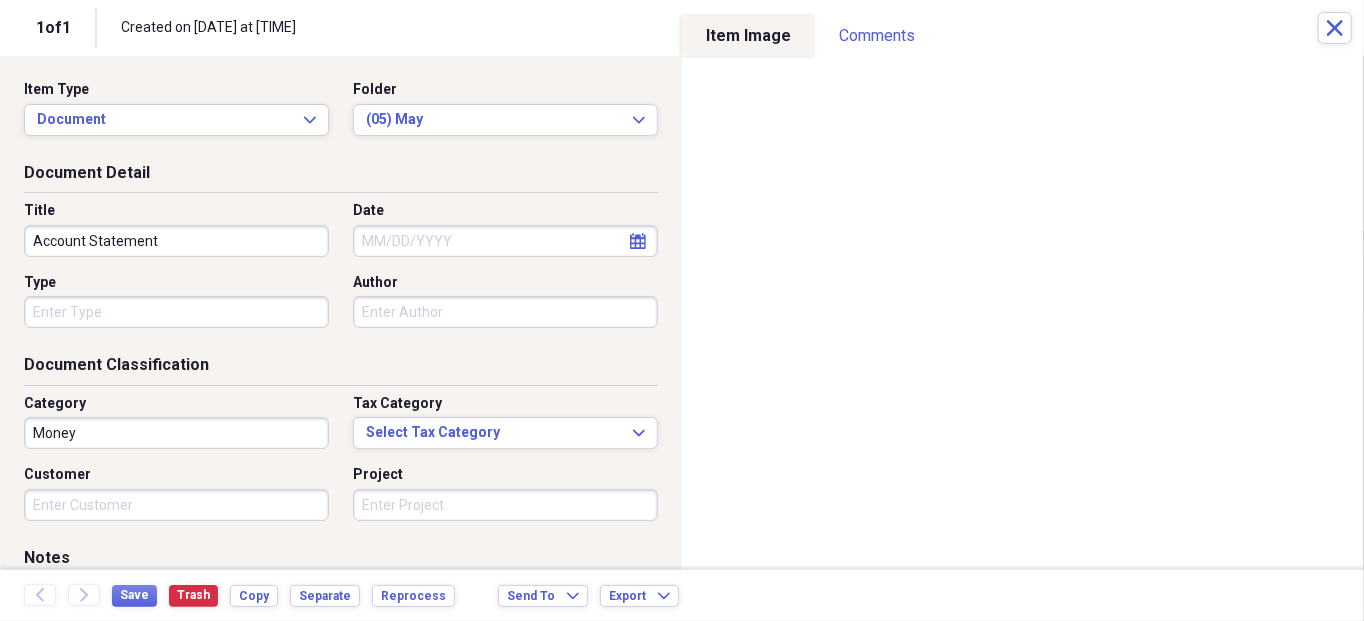 type on "Account Statement" 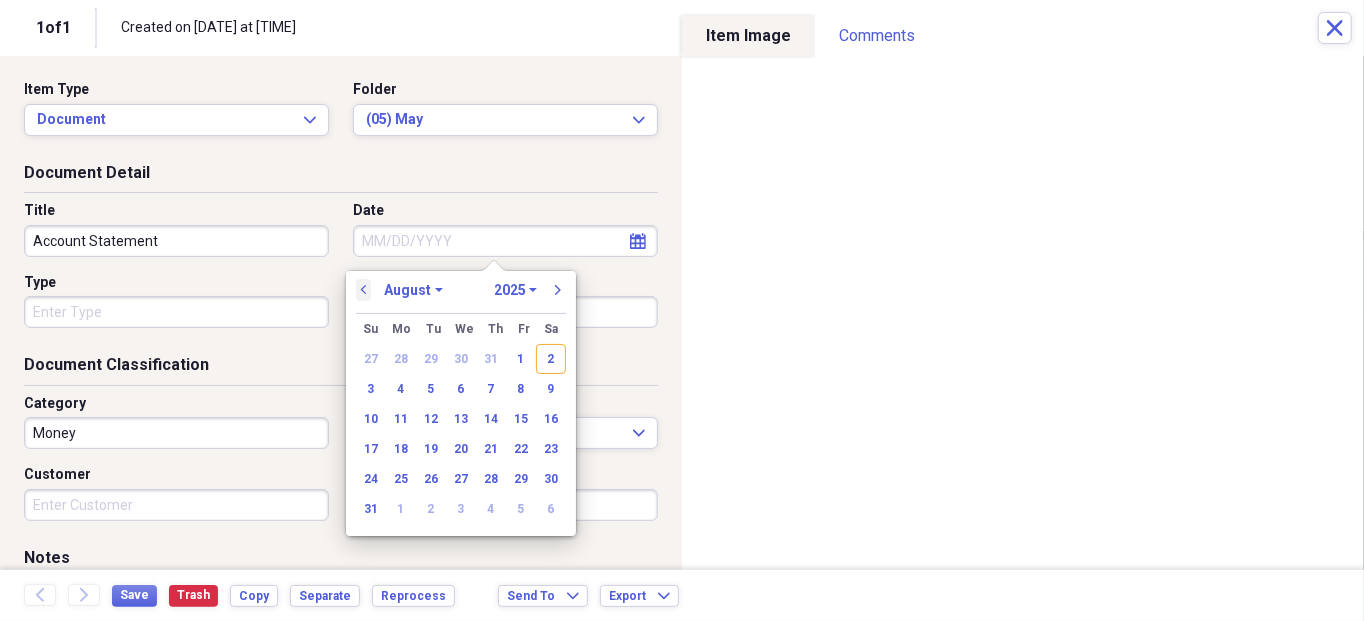 click on "previous" at bounding box center (364, 290) 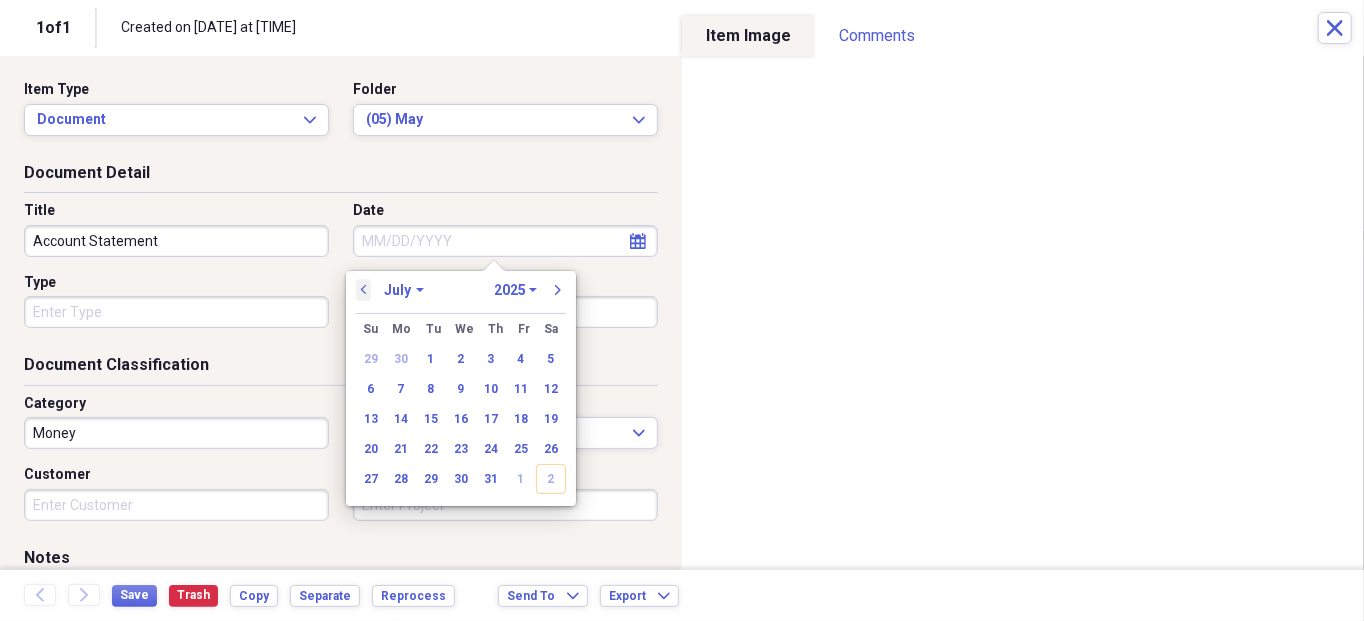 click on "previous" at bounding box center (364, 290) 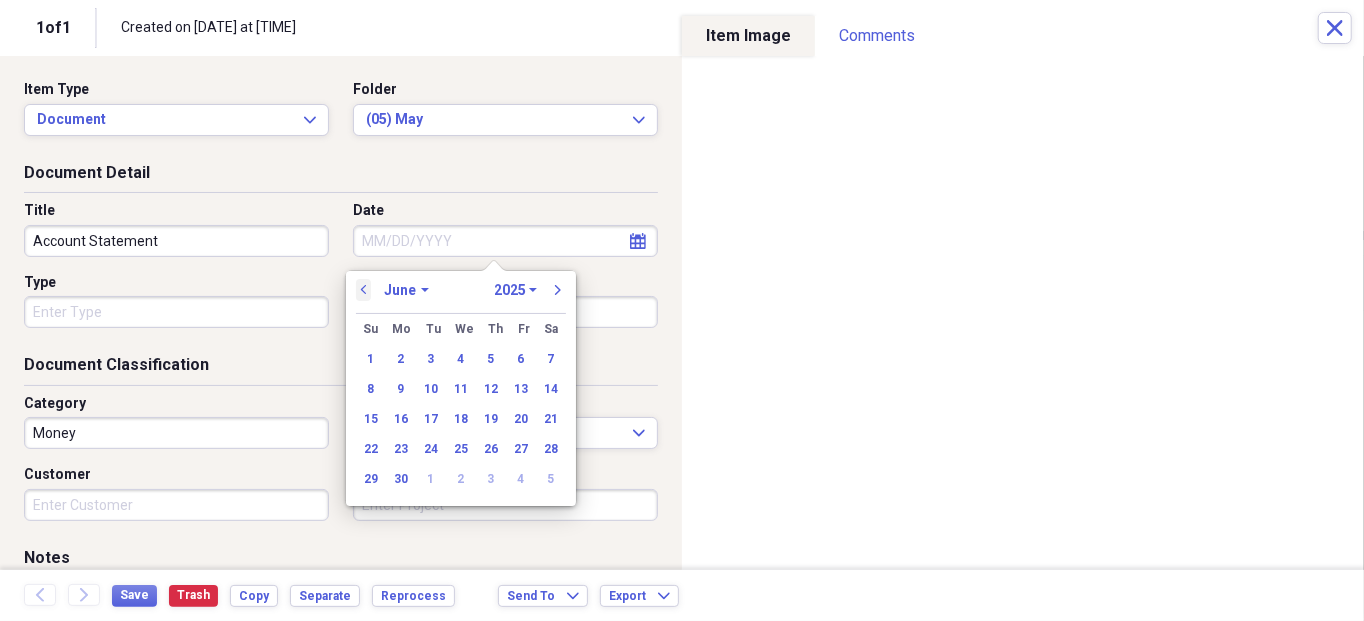 click on "previous" at bounding box center [364, 290] 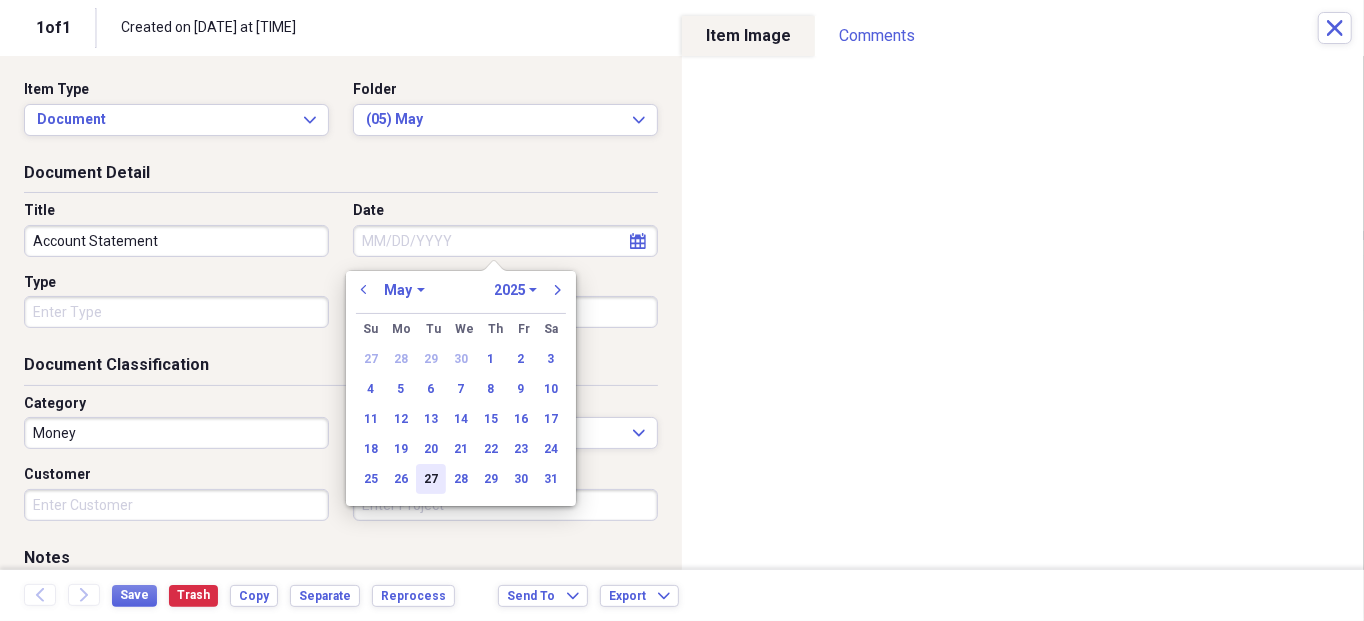 click on "27" at bounding box center [431, 479] 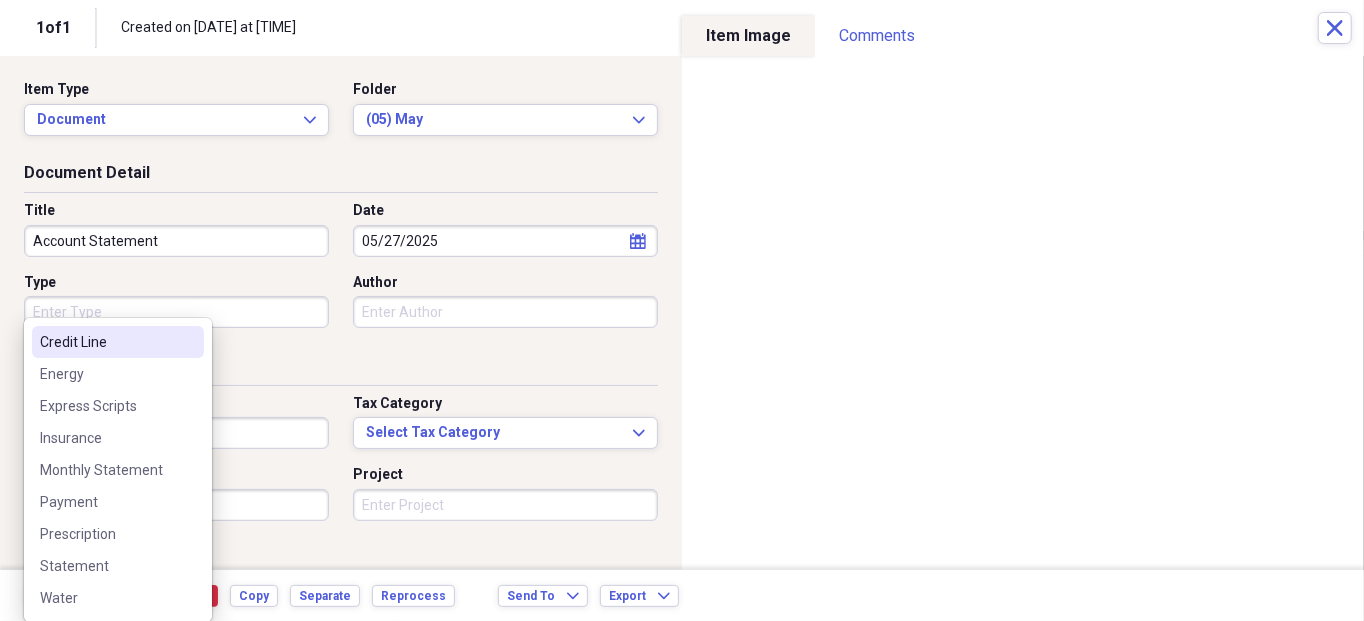 click on "Type" at bounding box center (176, 312) 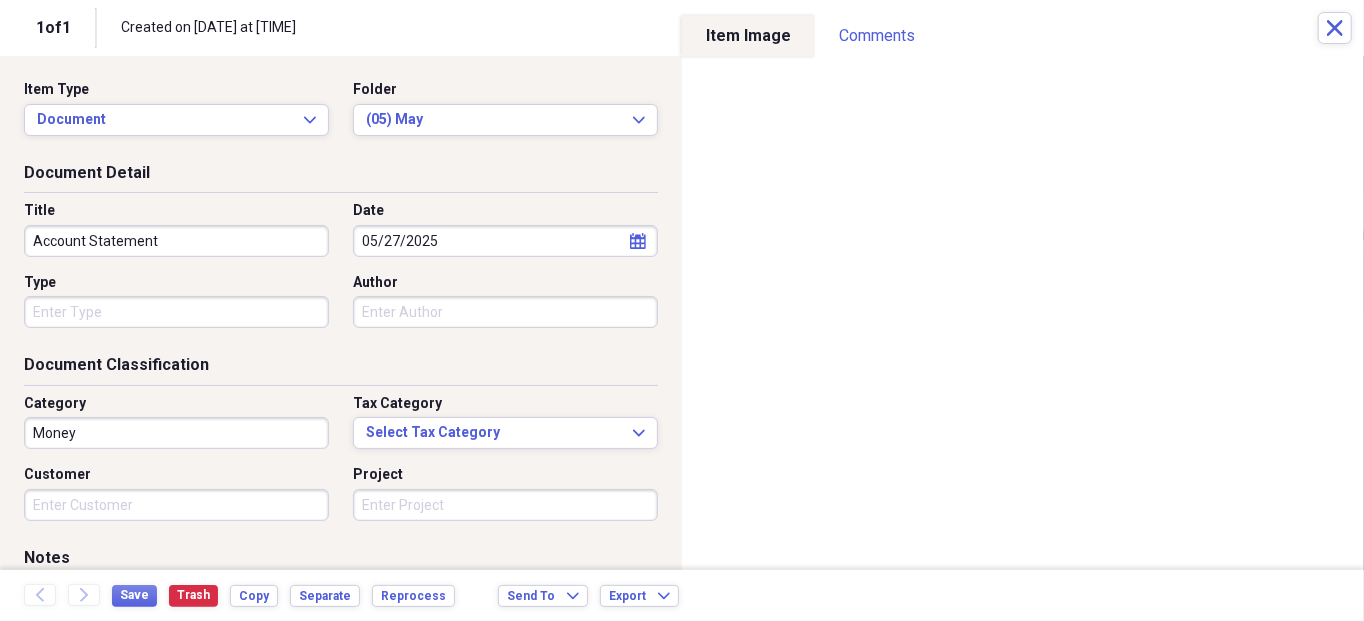 click on "Document Classification" at bounding box center (341, 369) 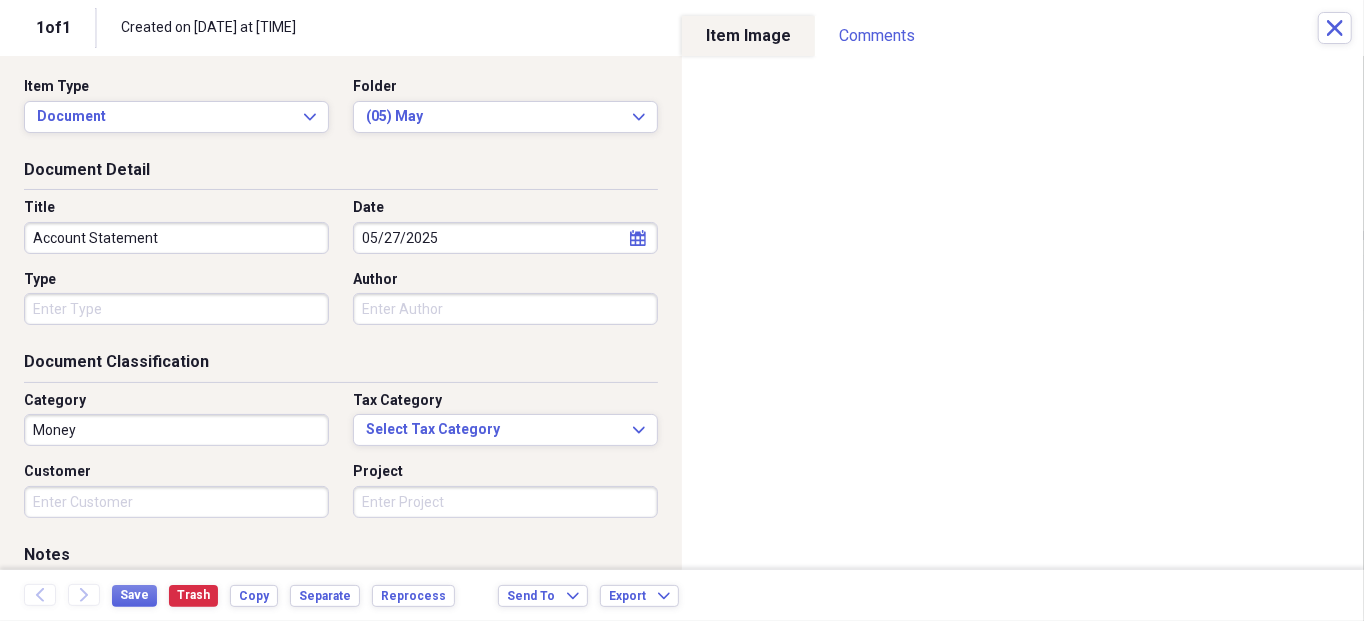 scroll, scrollTop: 0, scrollLeft: 0, axis: both 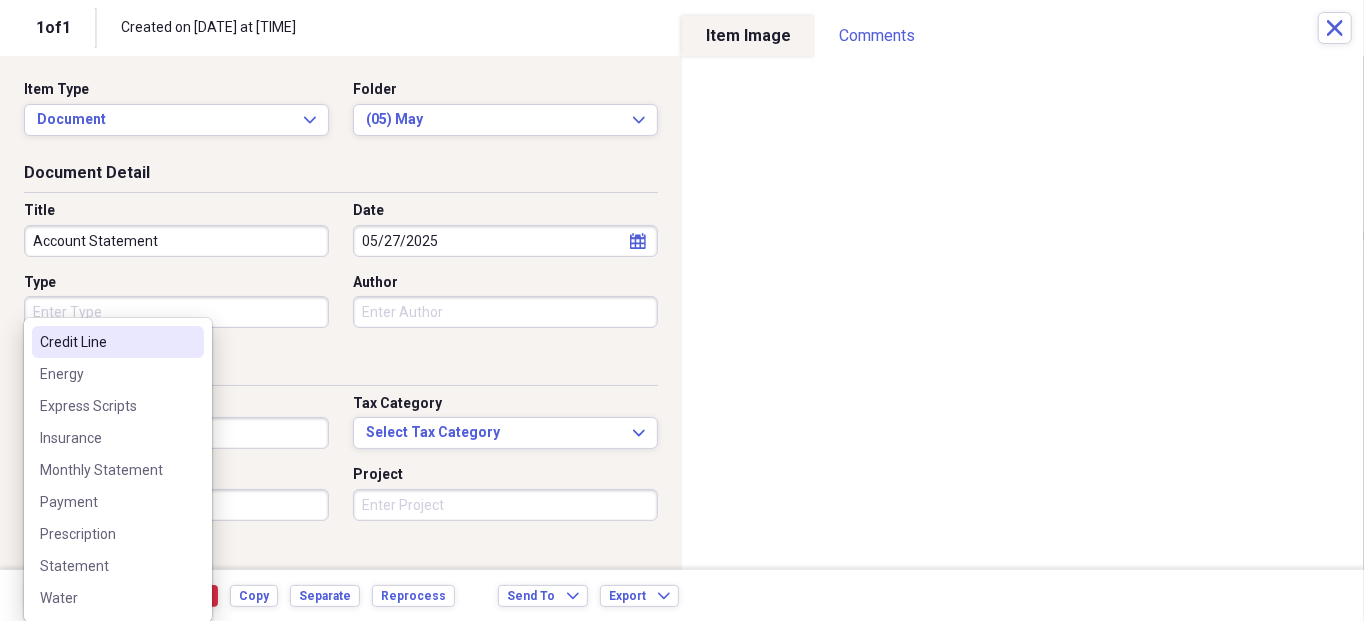 click on "Type" at bounding box center [176, 312] 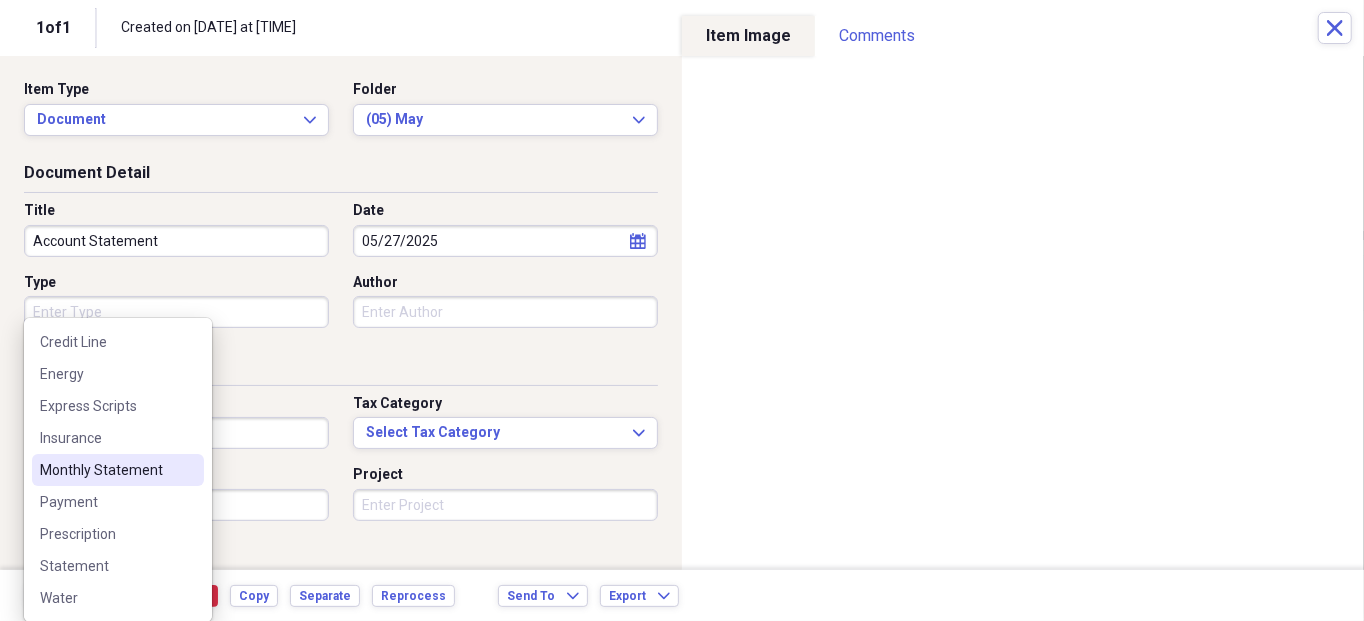 click on "Monthly Statement" at bounding box center [106, 470] 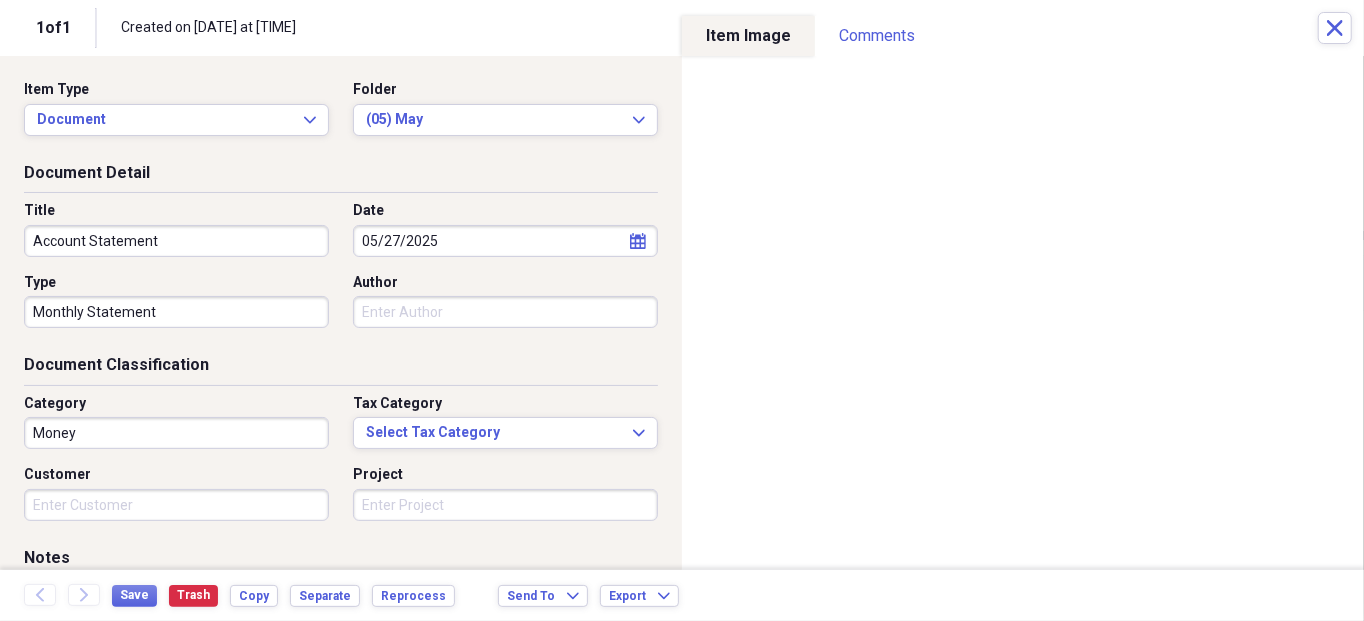 drag, startPoint x: 158, startPoint y: 241, endPoint x: 10, endPoint y: 204, distance: 152.5549 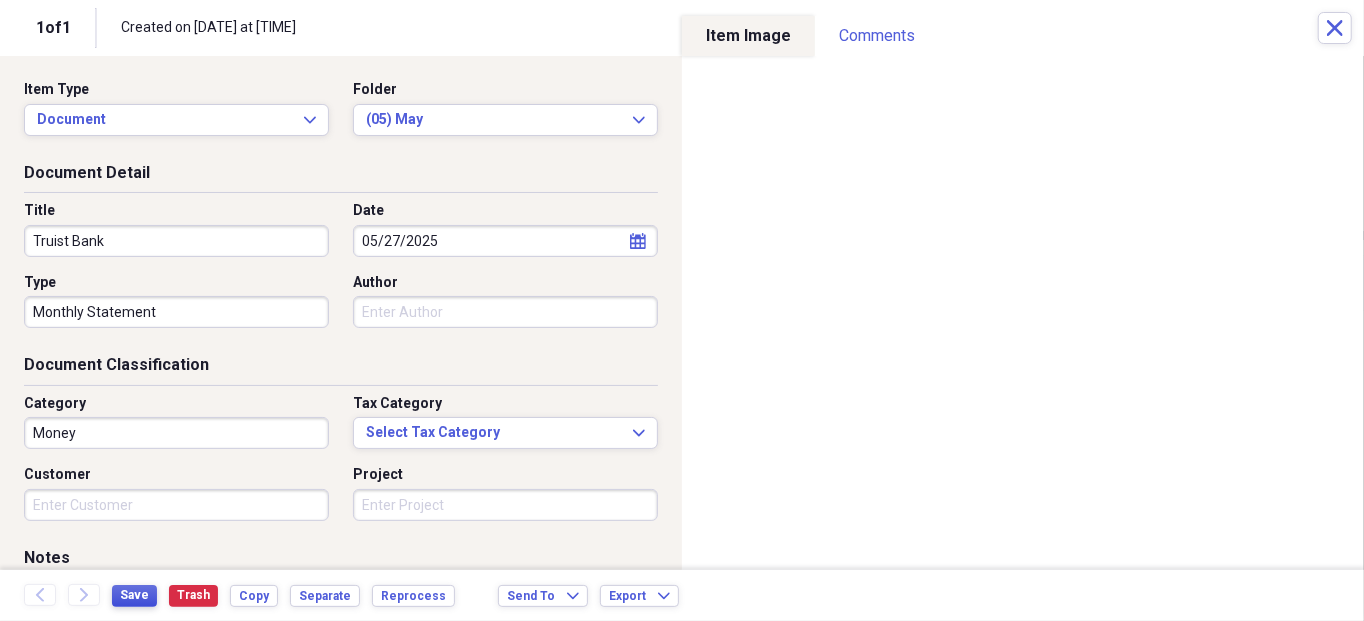 type on "Truist Bank" 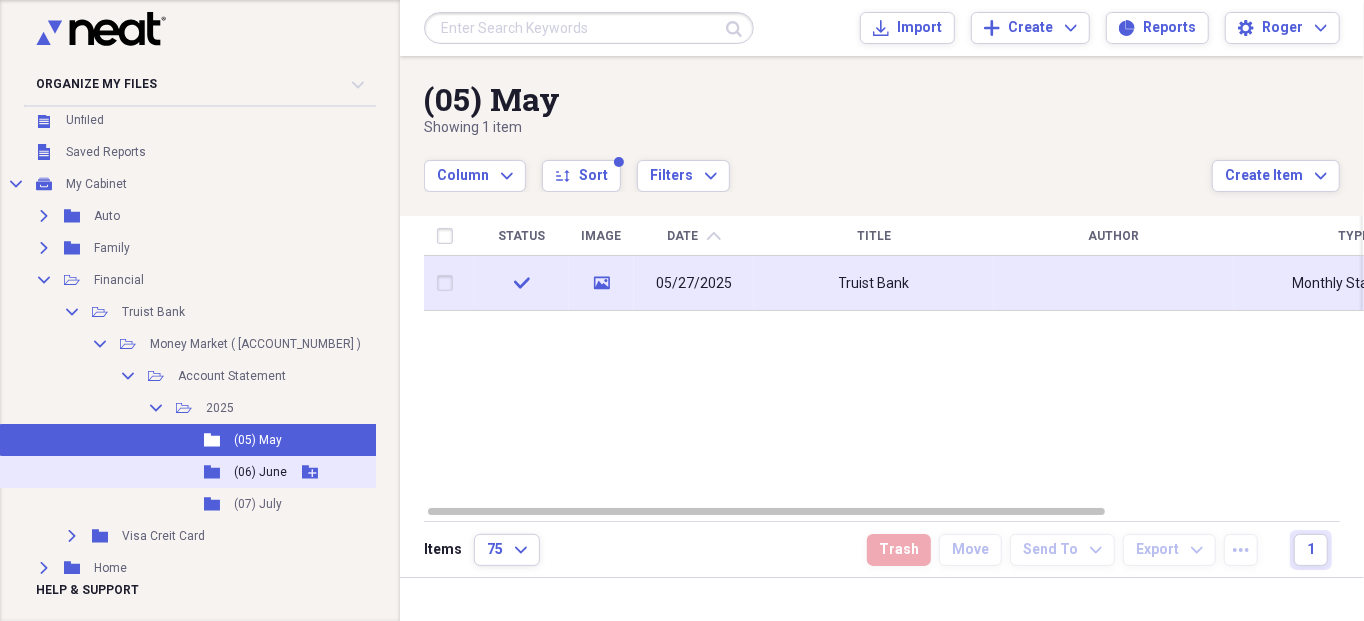 click on "Folder (06) June Add Folder" at bounding box center [211, 472] 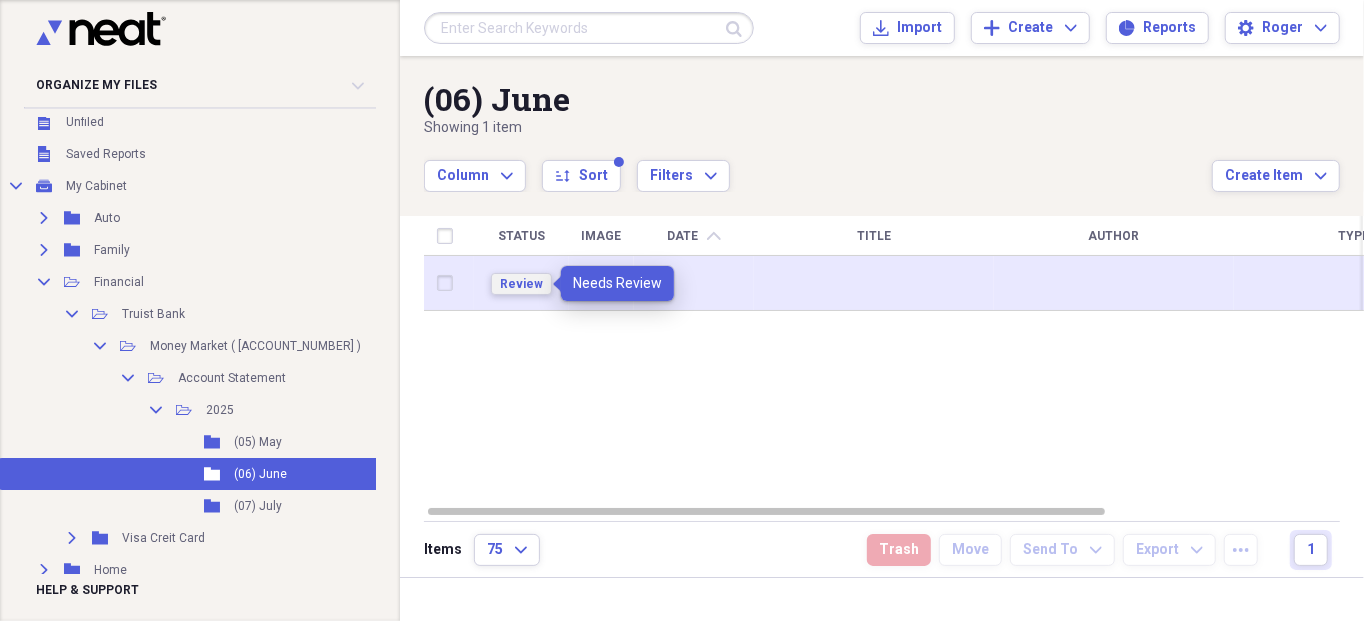 click on "Review" at bounding box center (521, 284) 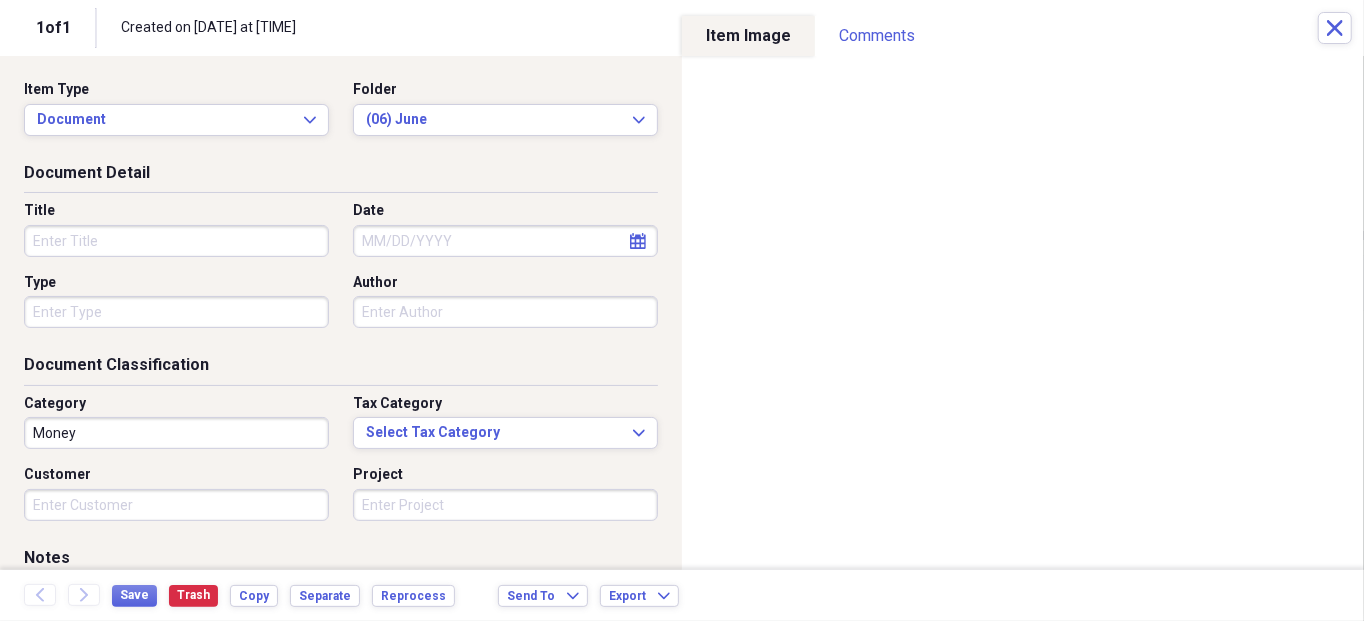 click on "Title" at bounding box center [176, 241] 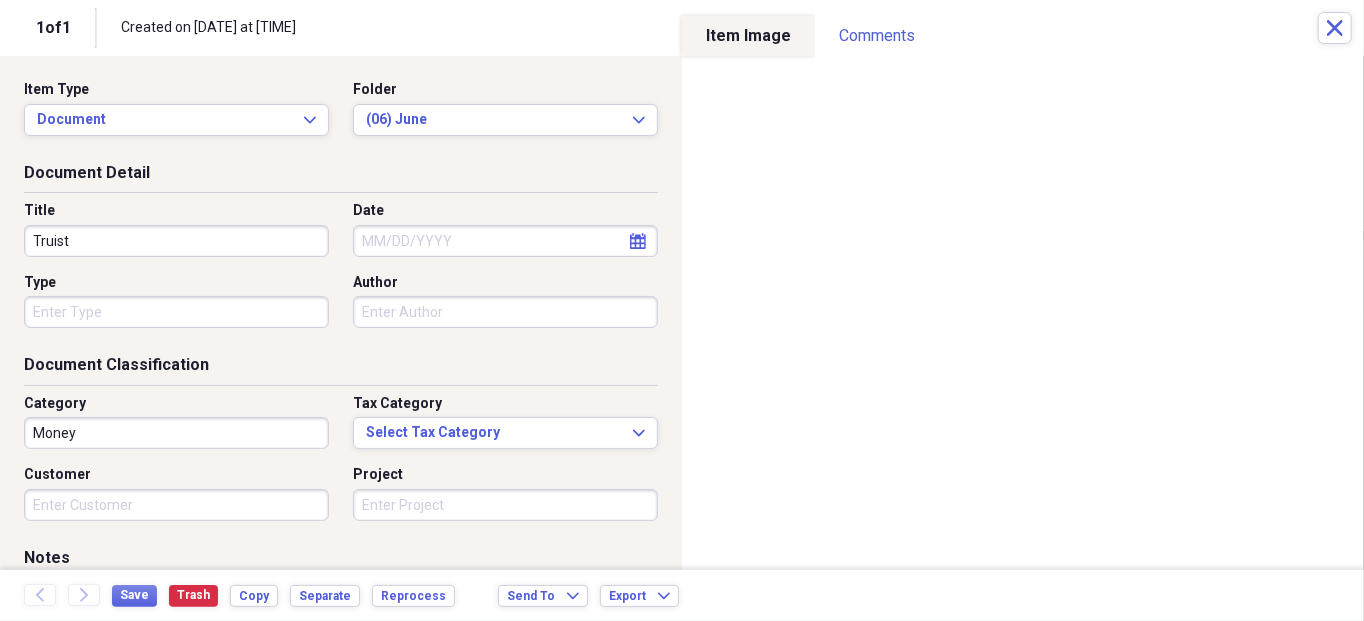 type on "Truist" 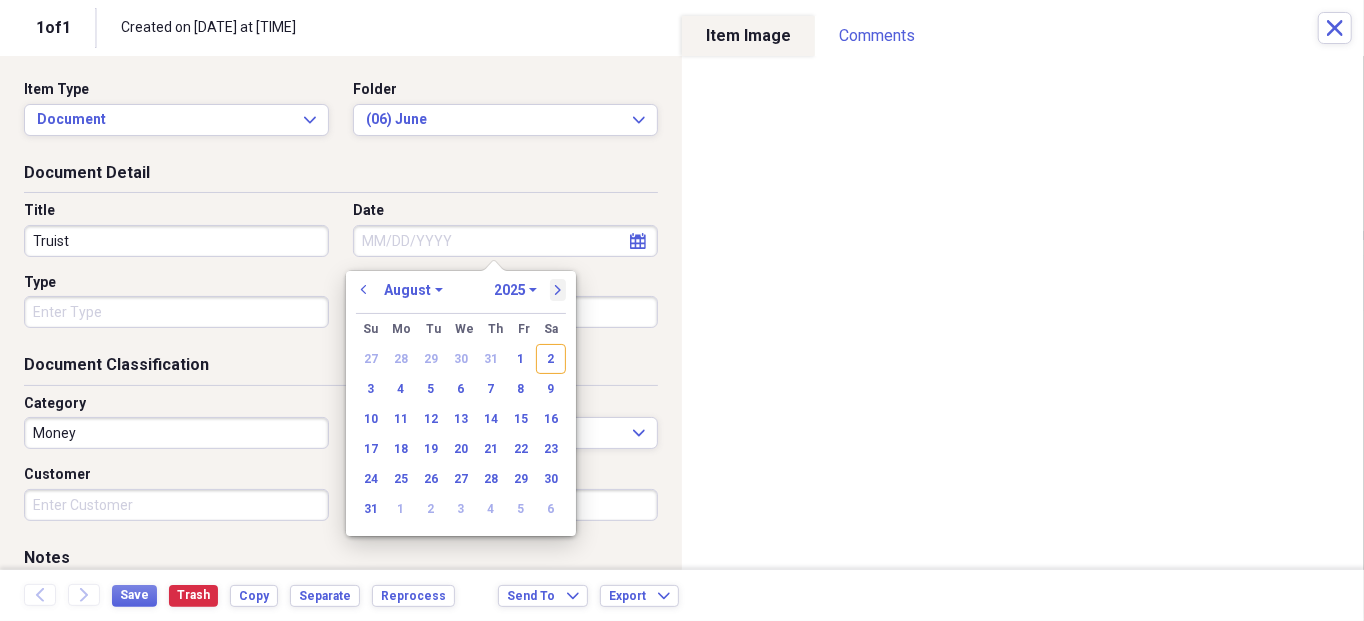 click on "next" at bounding box center [558, 290] 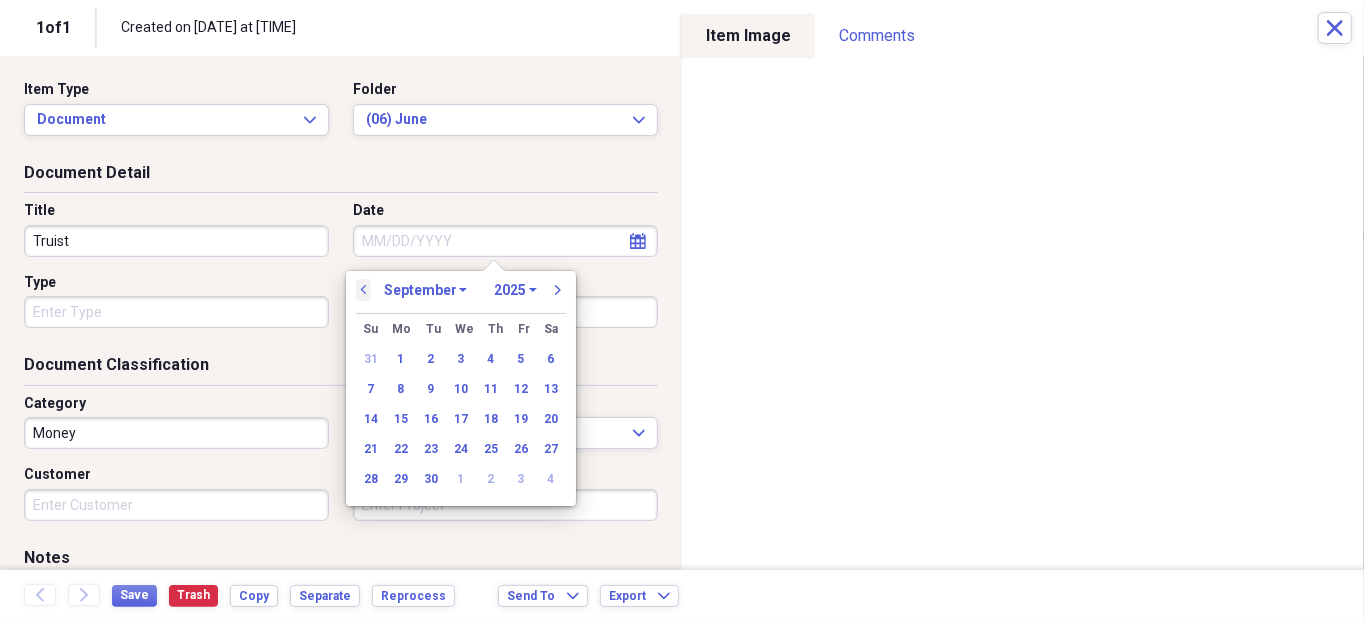 click on "previous" at bounding box center [364, 290] 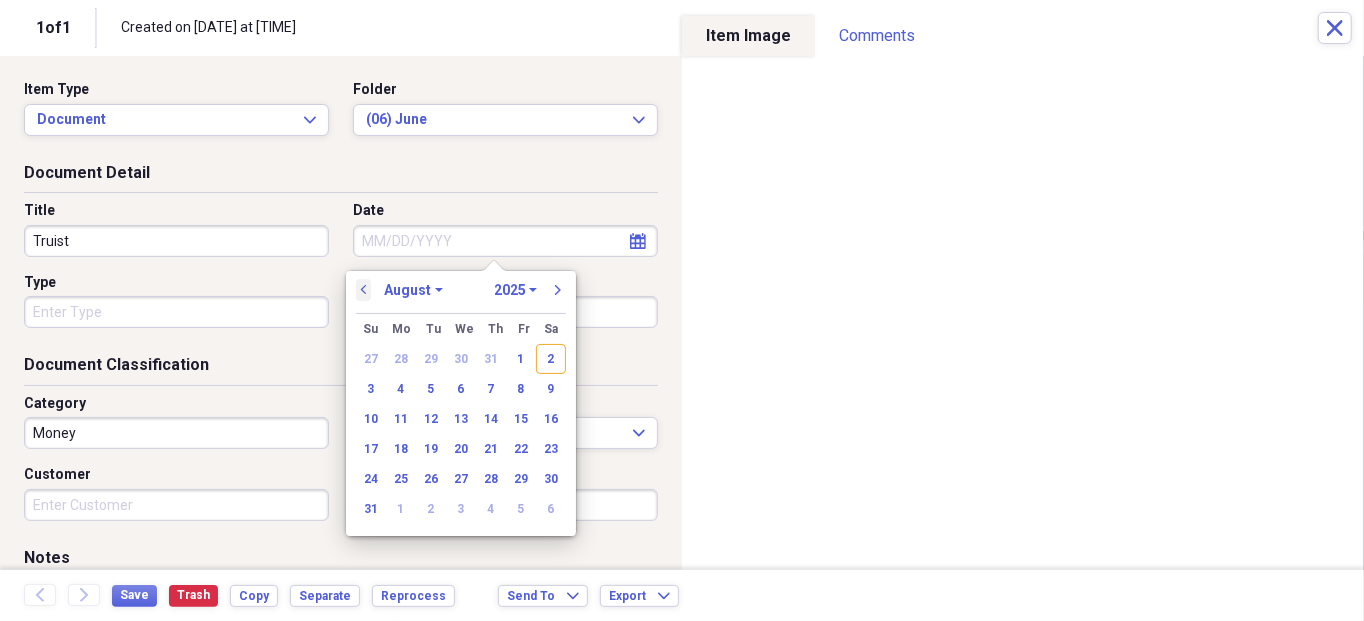 click on "previous" at bounding box center [364, 290] 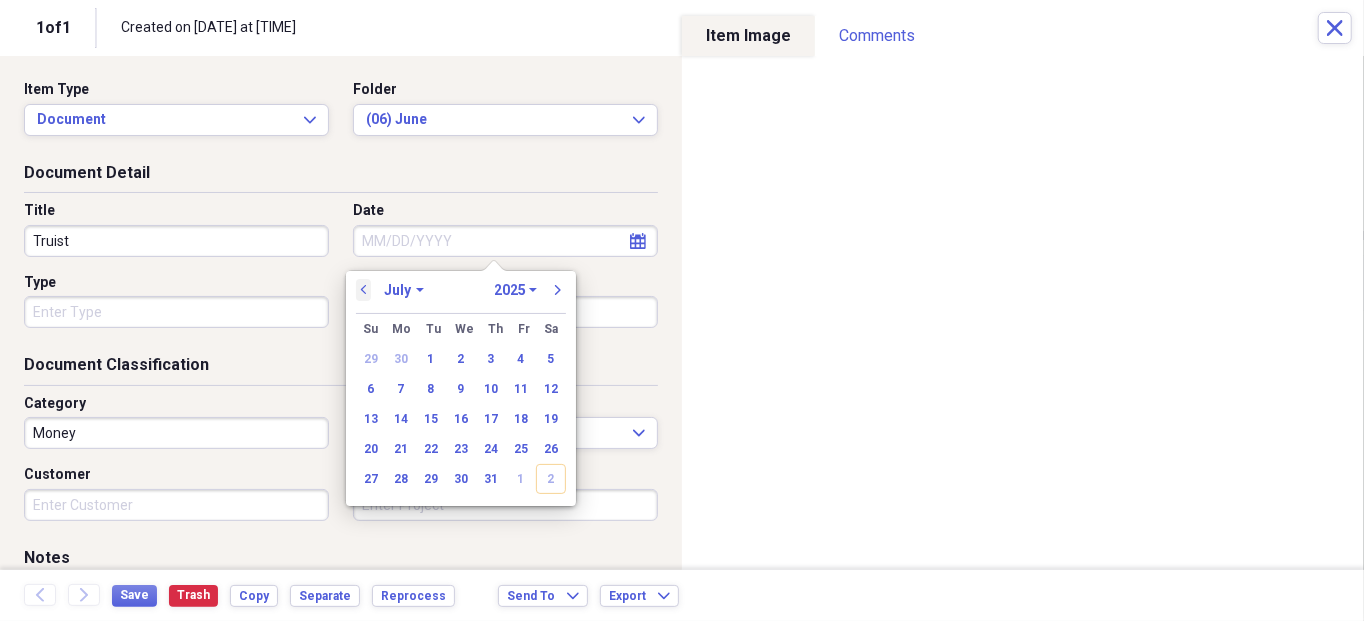 click on "previous" at bounding box center [364, 290] 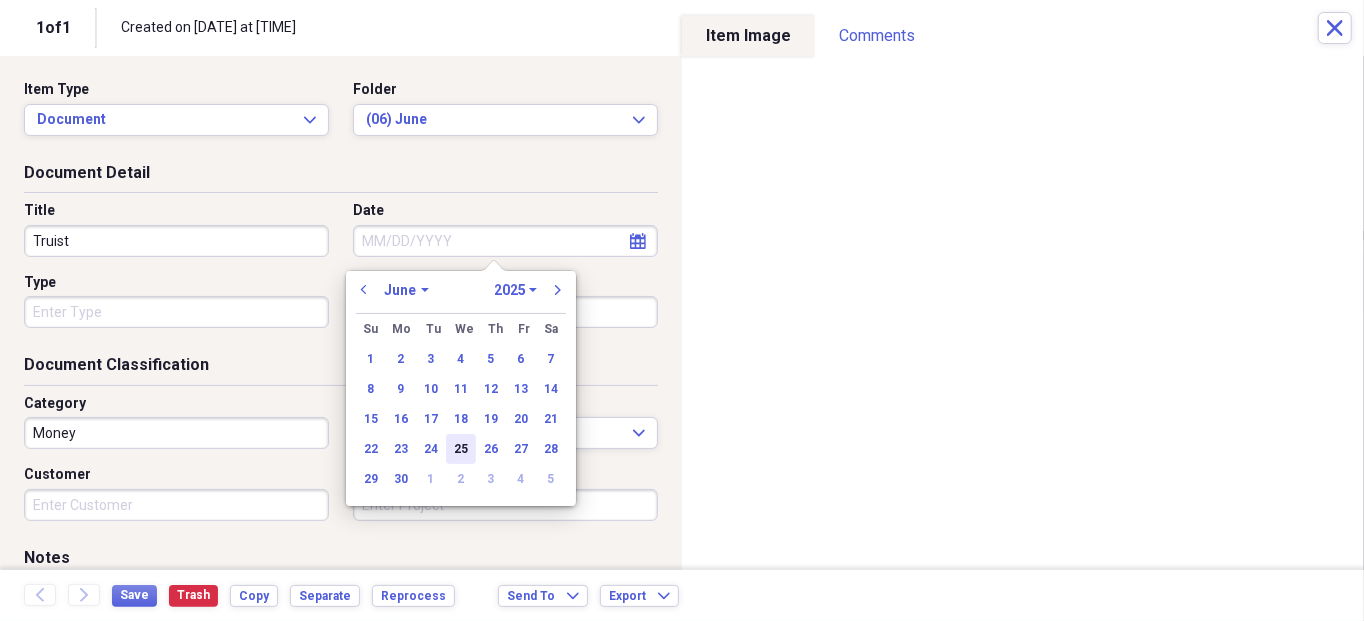 click on "25" at bounding box center (461, 449) 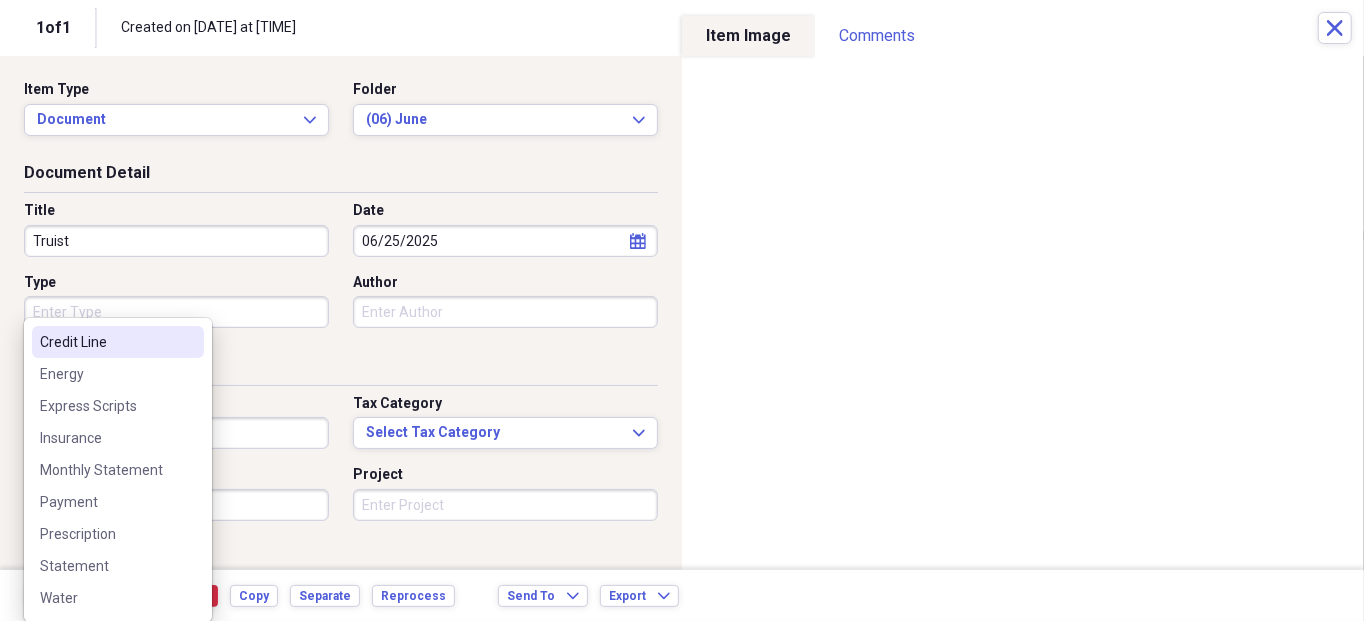 click on "Type" at bounding box center [176, 312] 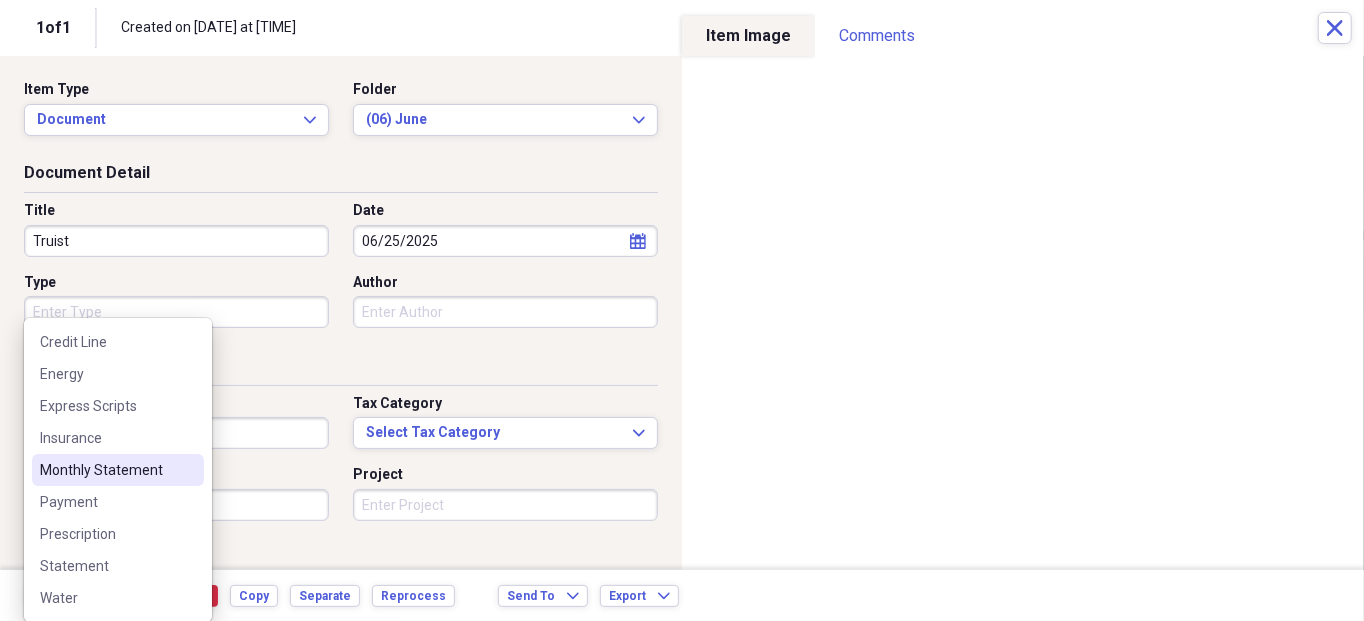 click on "Monthly Statement" at bounding box center [106, 470] 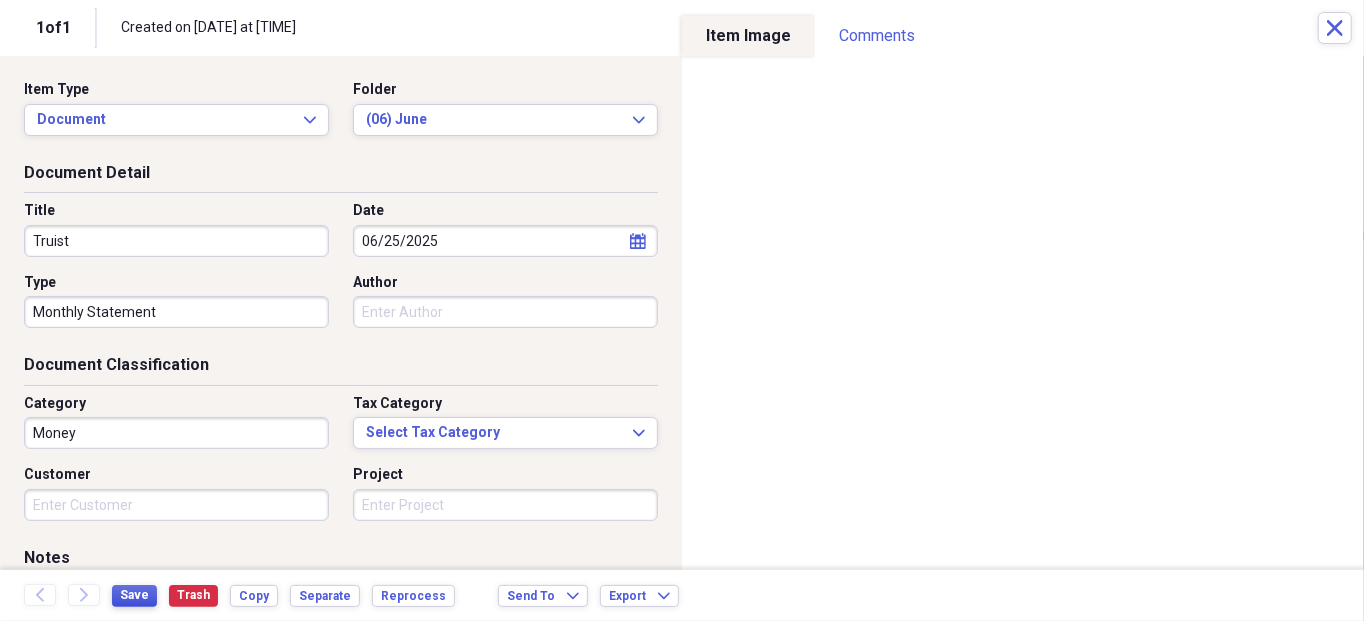 click on "Save" at bounding box center [134, 595] 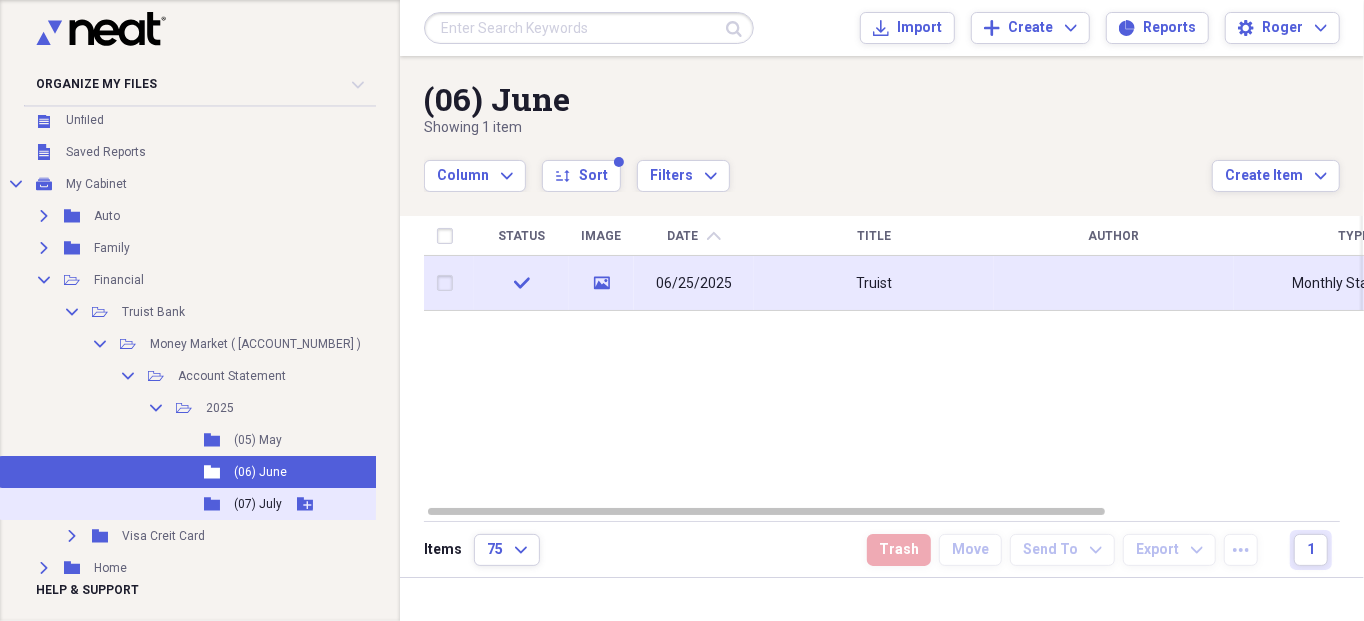 click on "(07) July" at bounding box center (258, 504) 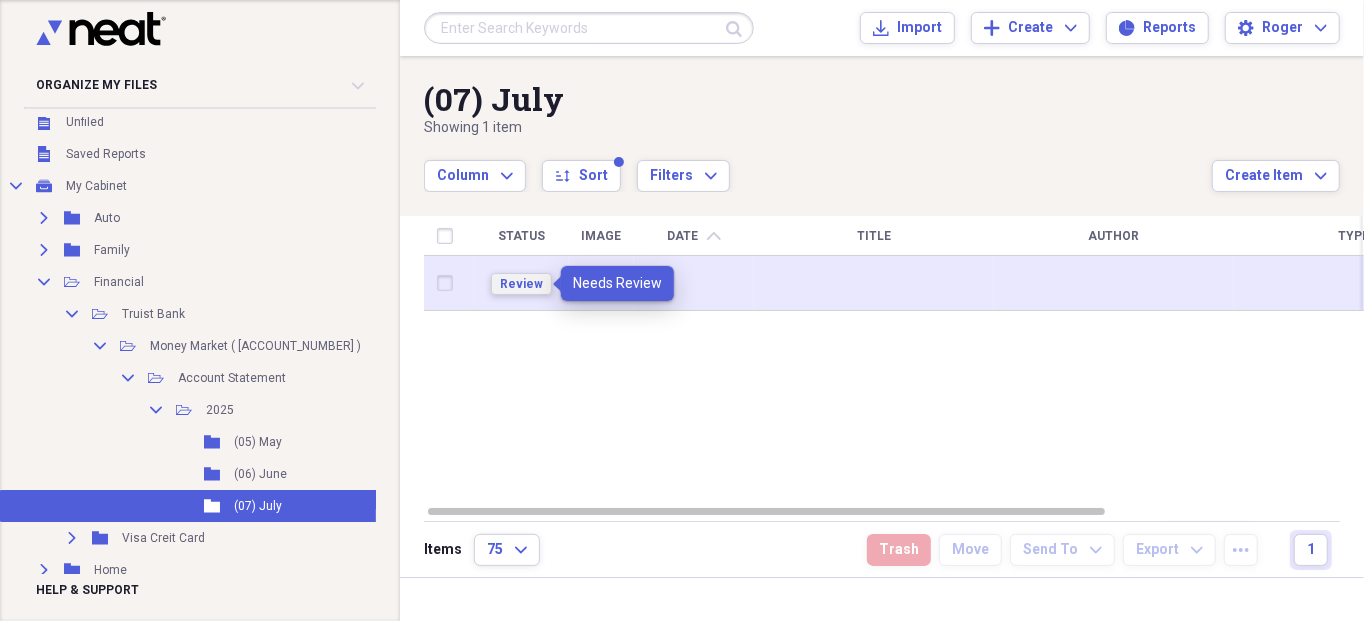 click on "Review" at bounding box center [521, 284] 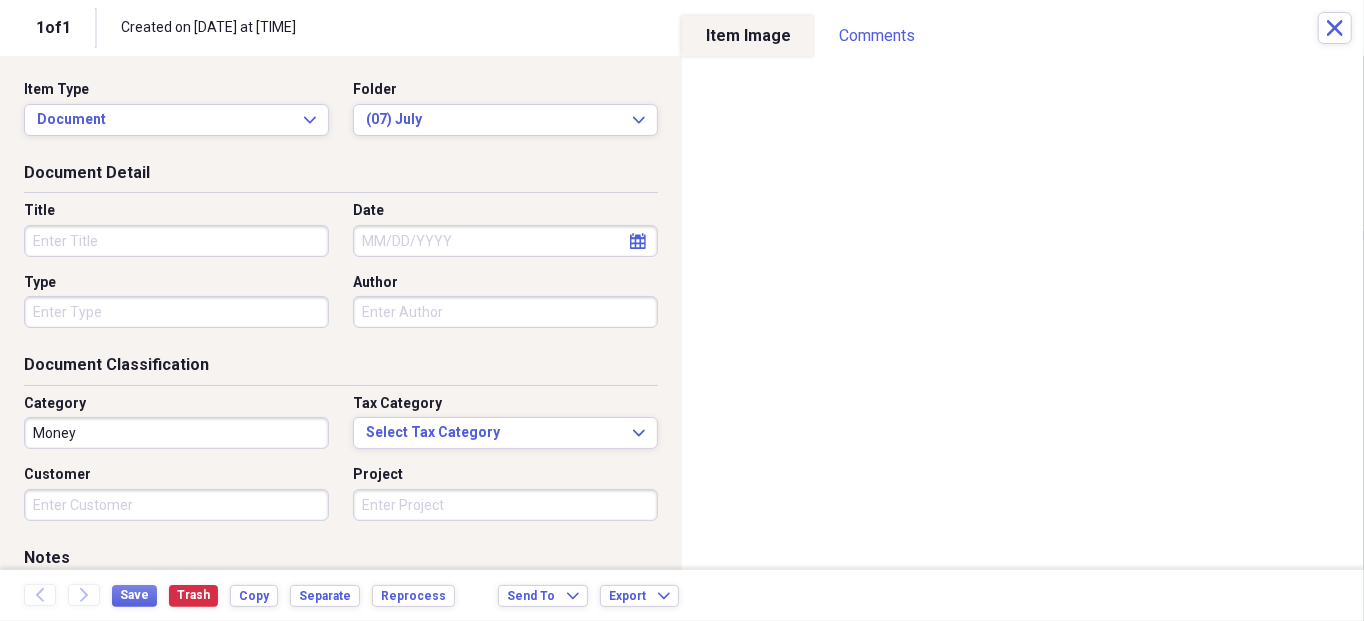 click on "Title" at bounding box center (176, 241) 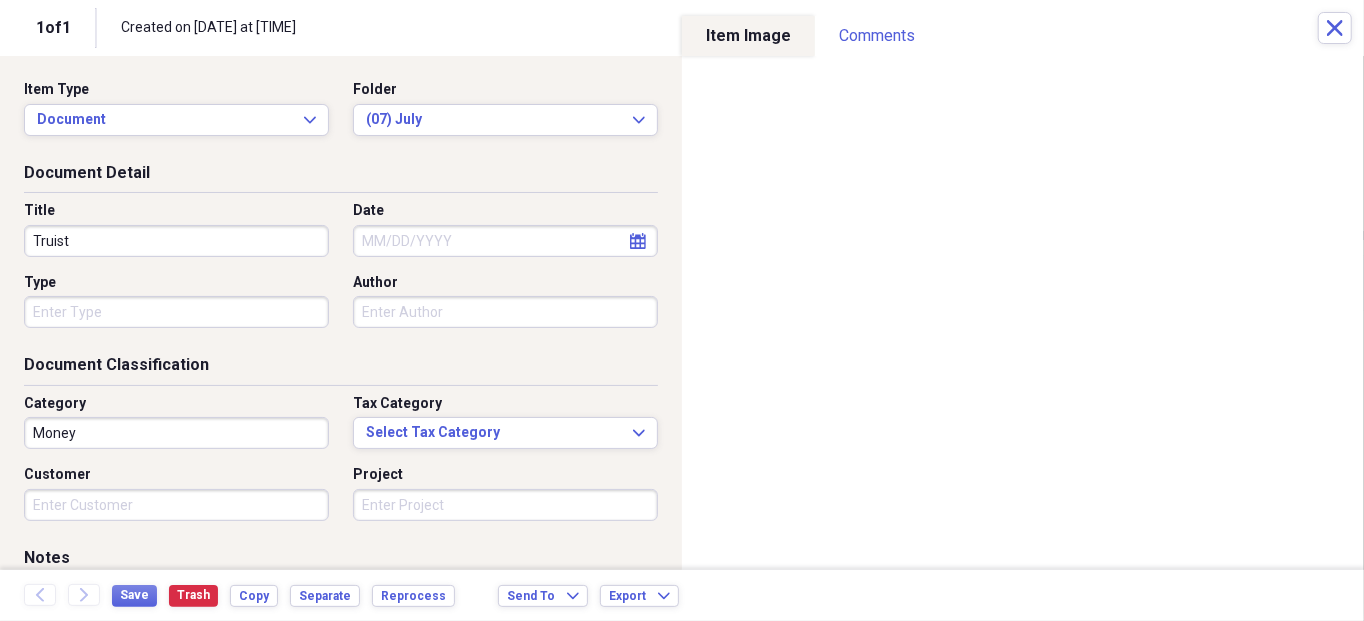 type on "Truist" 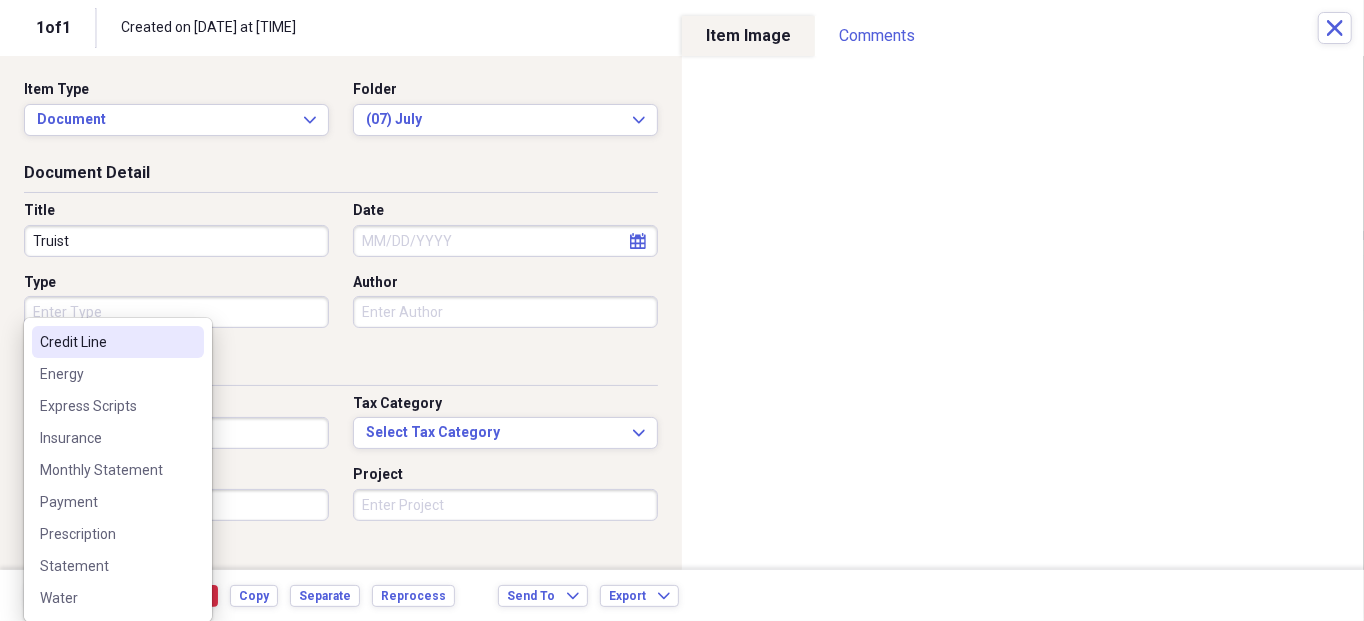 click on "Type" at bounding box center [176, 312] 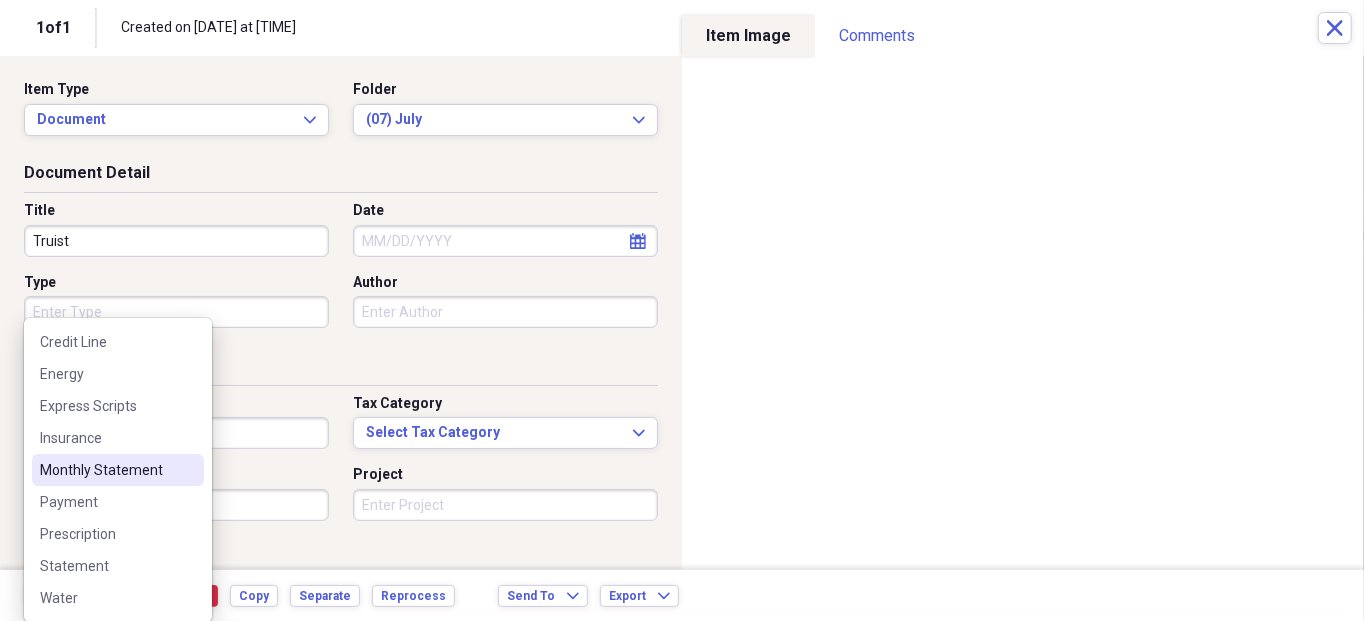 click on "Monthly Statement" at bounding box center [106, 470] 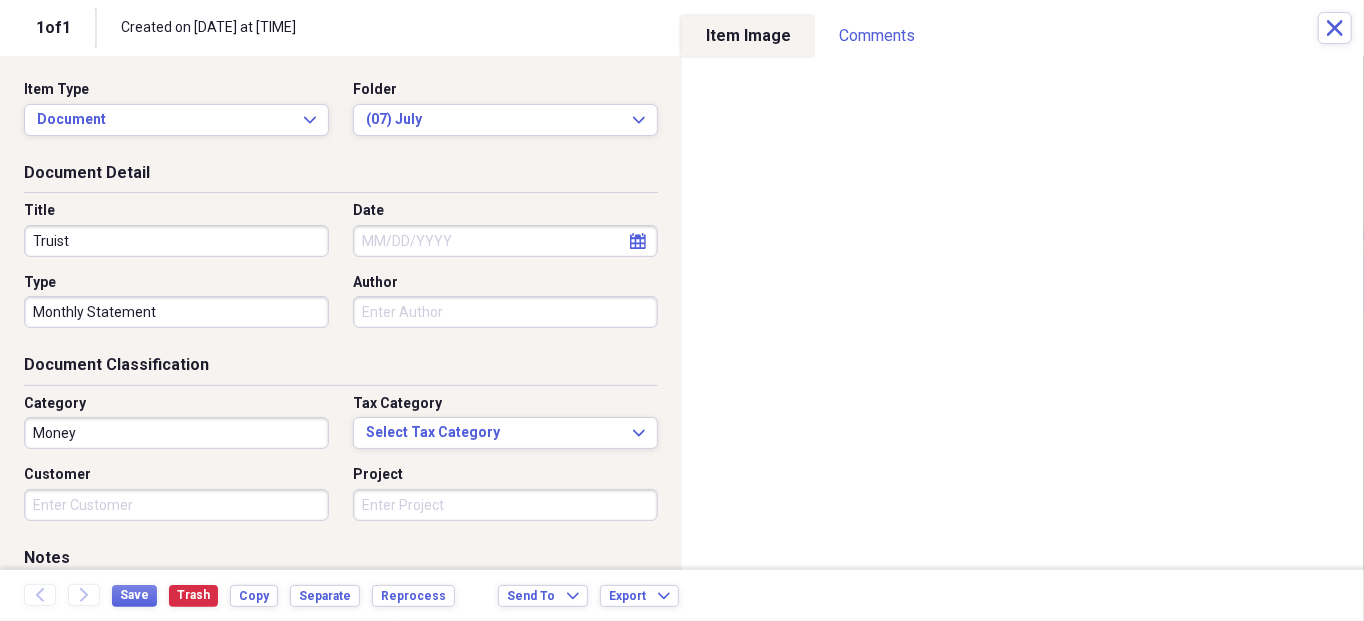 click 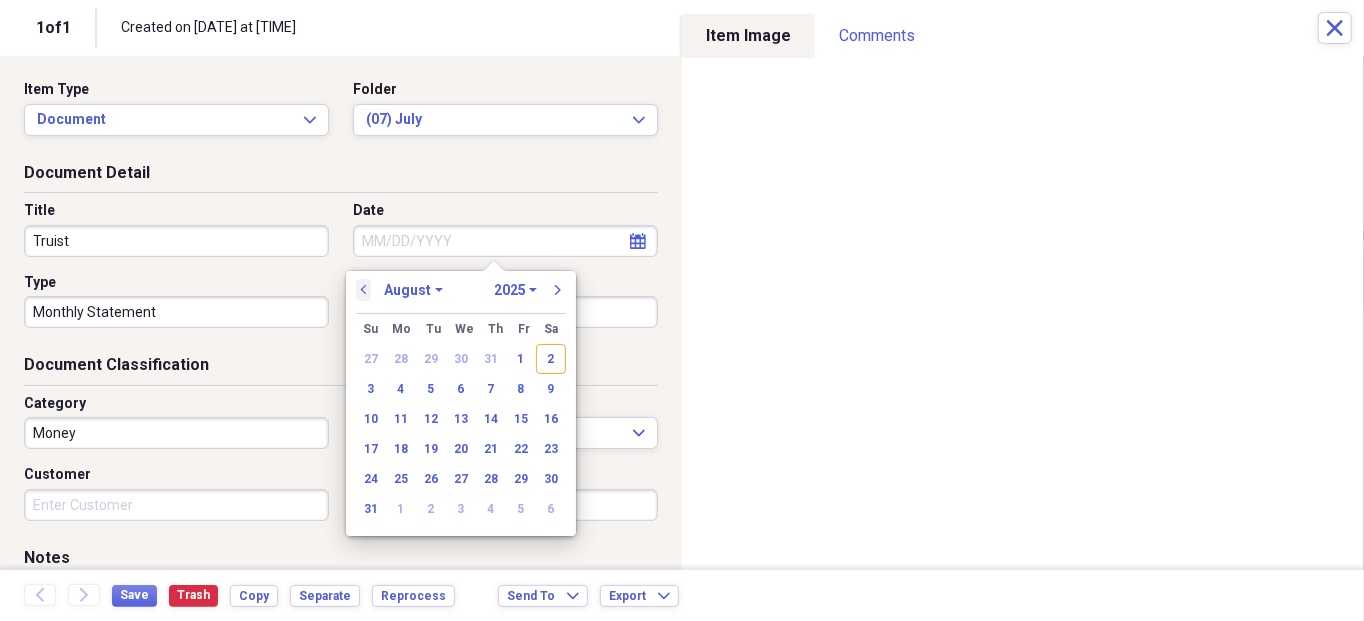click on "previous" at bounding box center [364, 290] 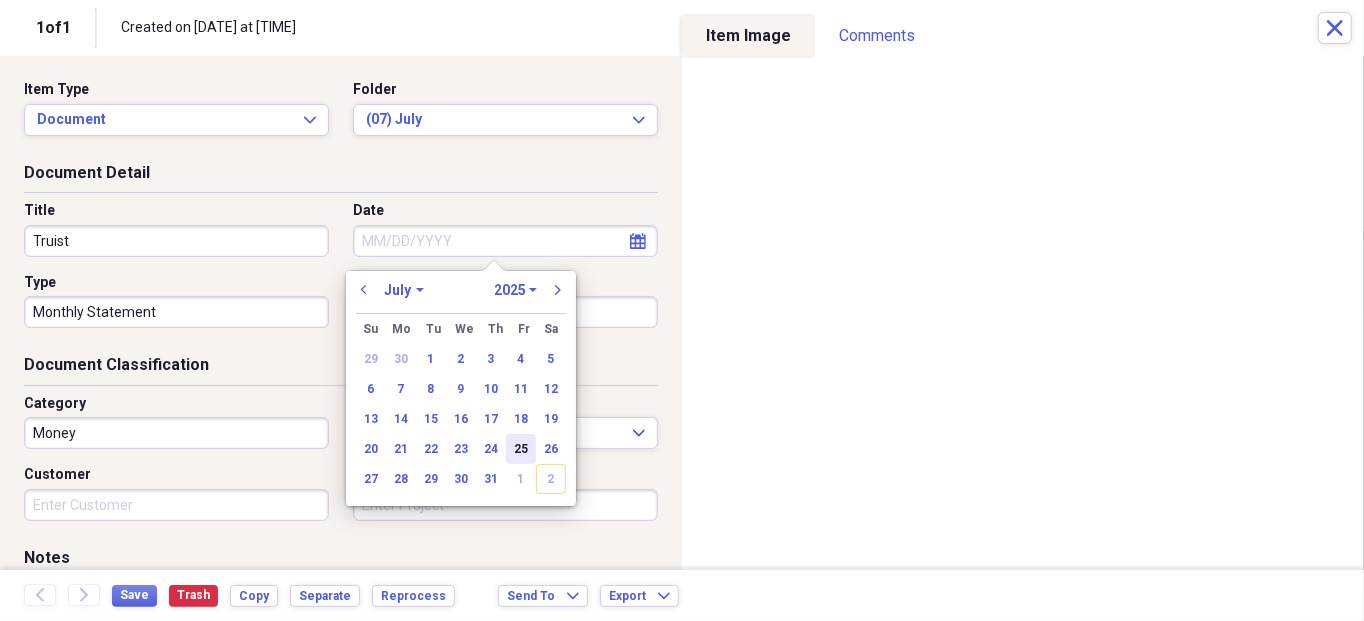 click on "25" at bounding box center [521, 449] 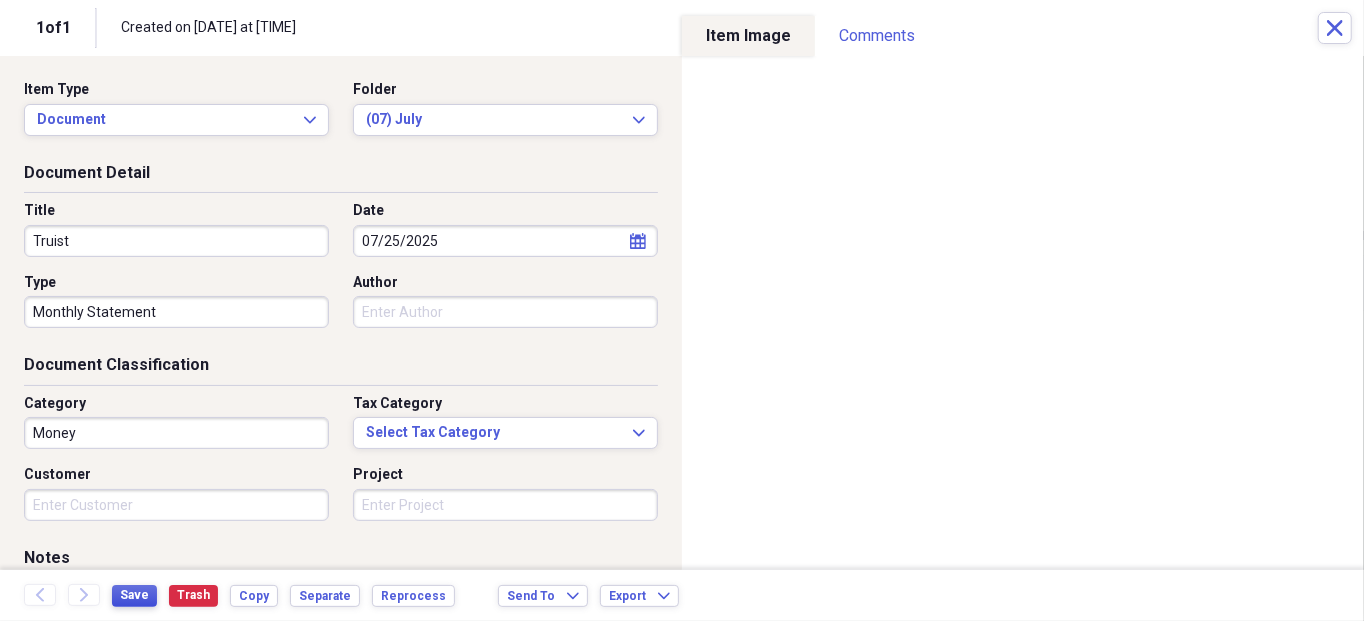 click on "Save" at bounding box center (134, 595) 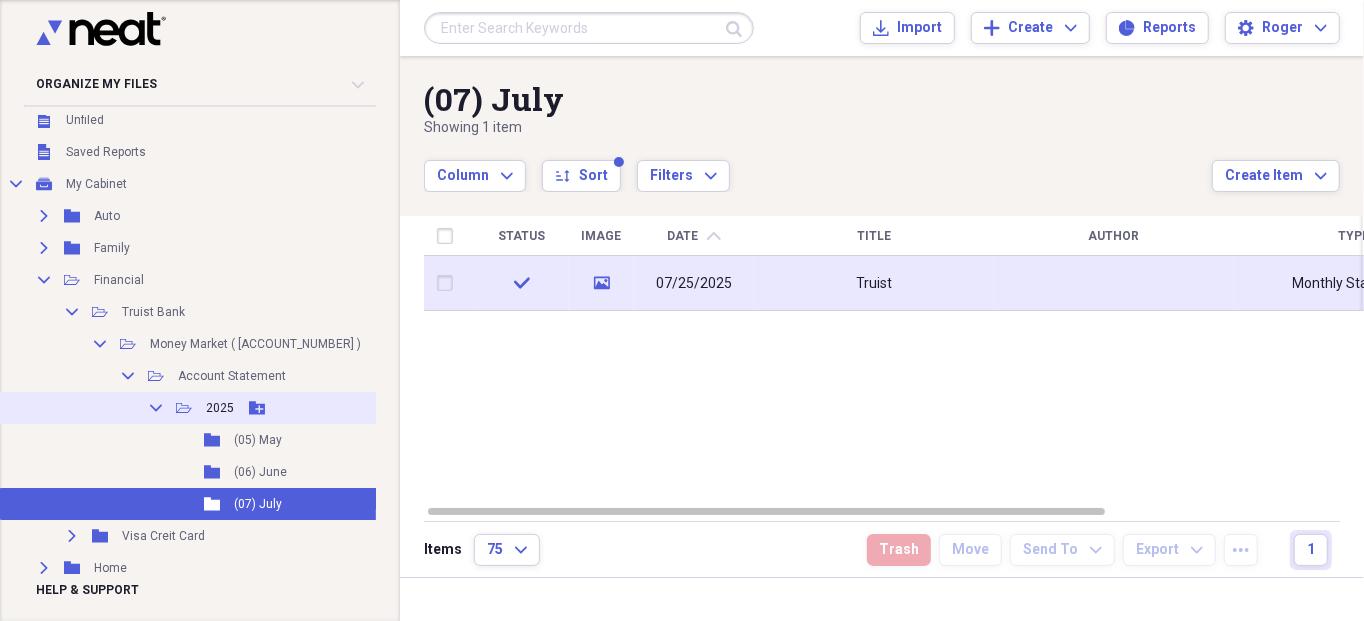 click 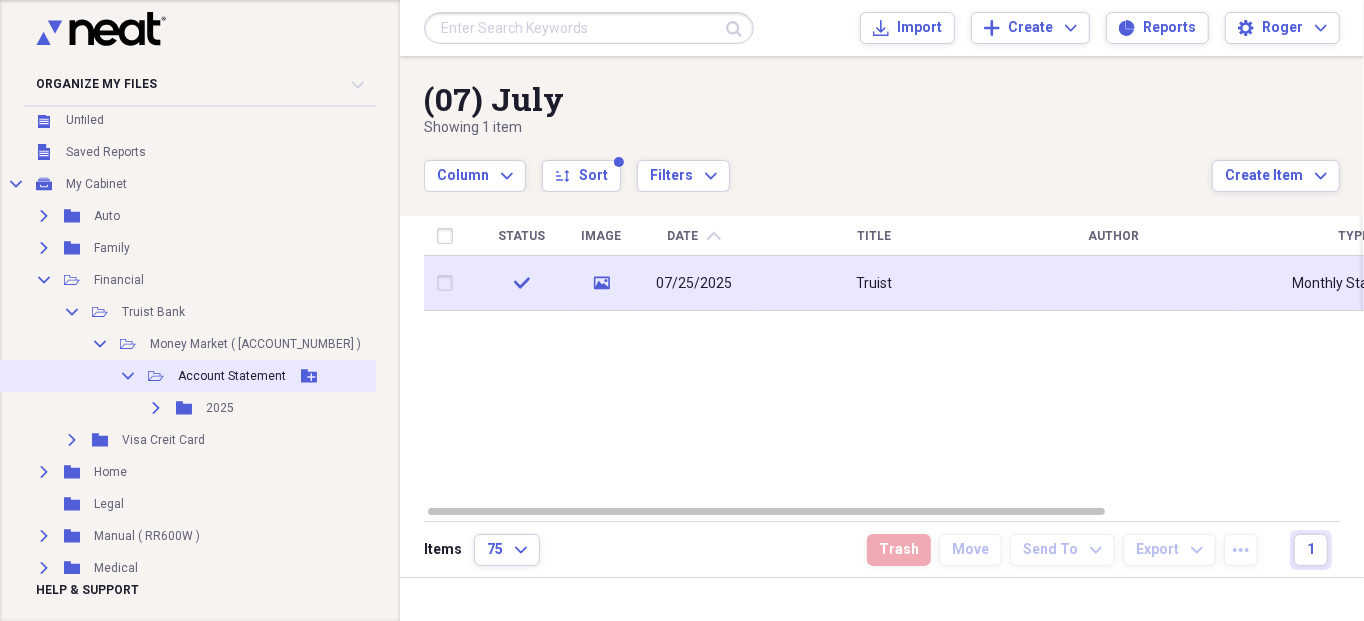 click on "Collapse" 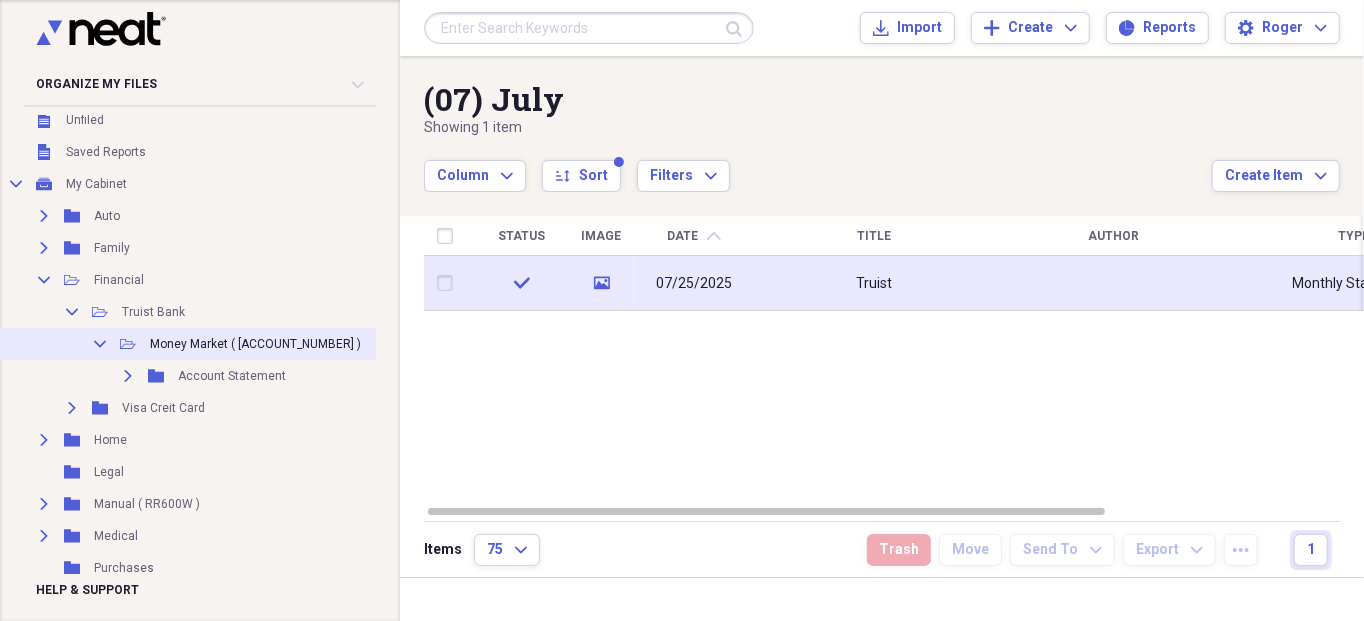 click on "Collapse" 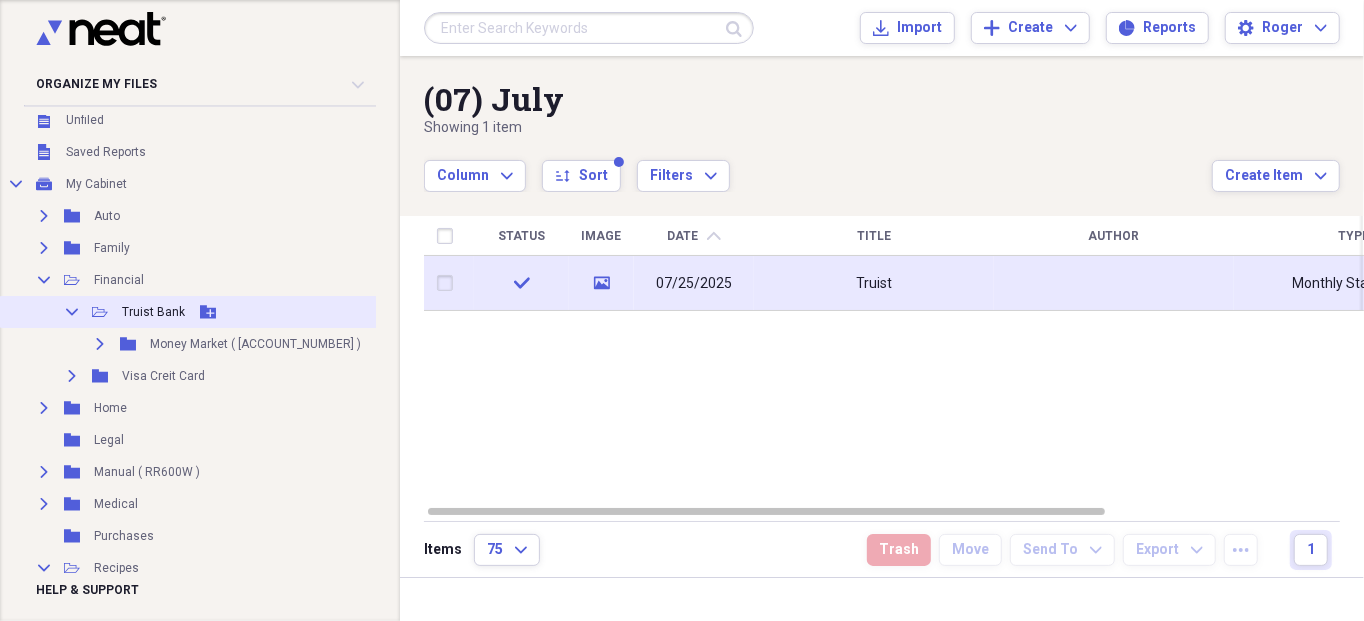 click 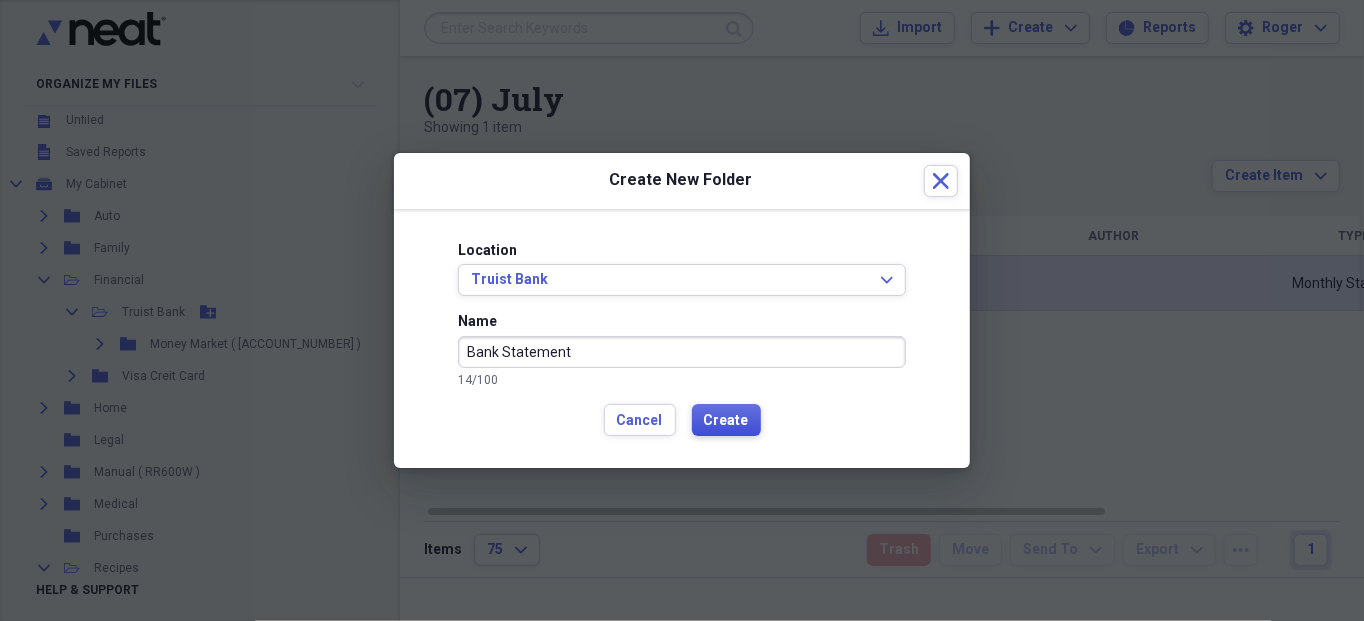 type on "Bank Statement" 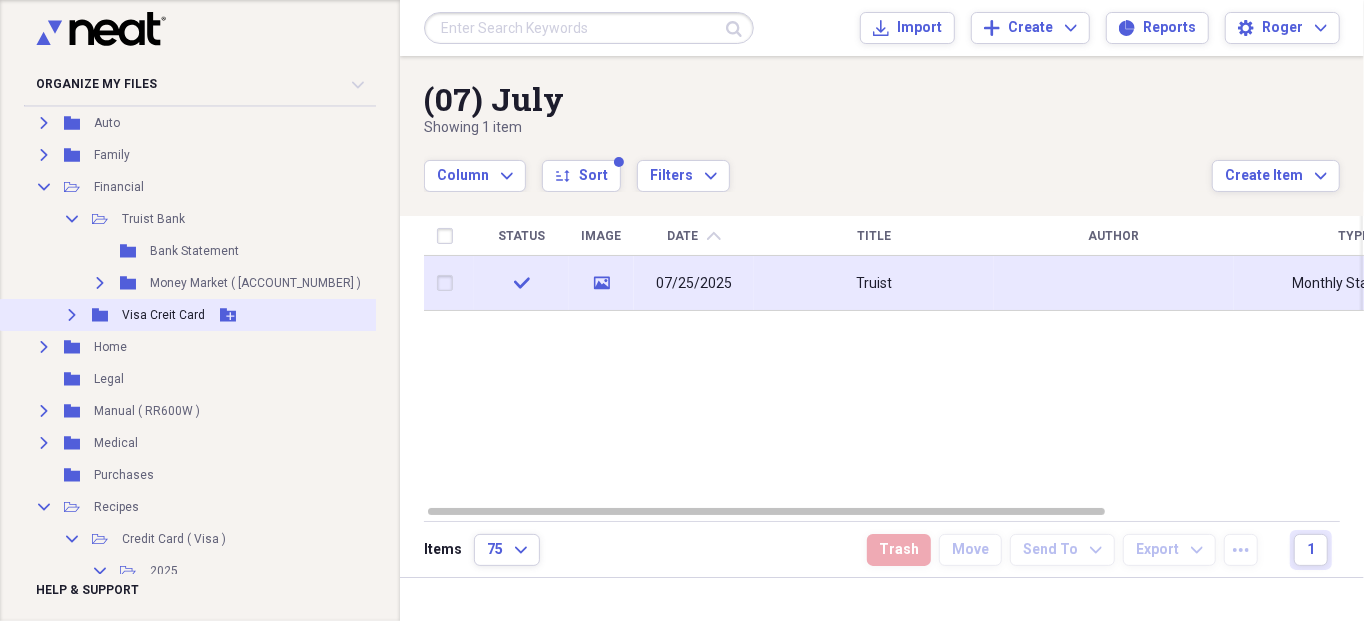 scroll, scrollTop: 175, scrollLeft: 0, axis: vertical 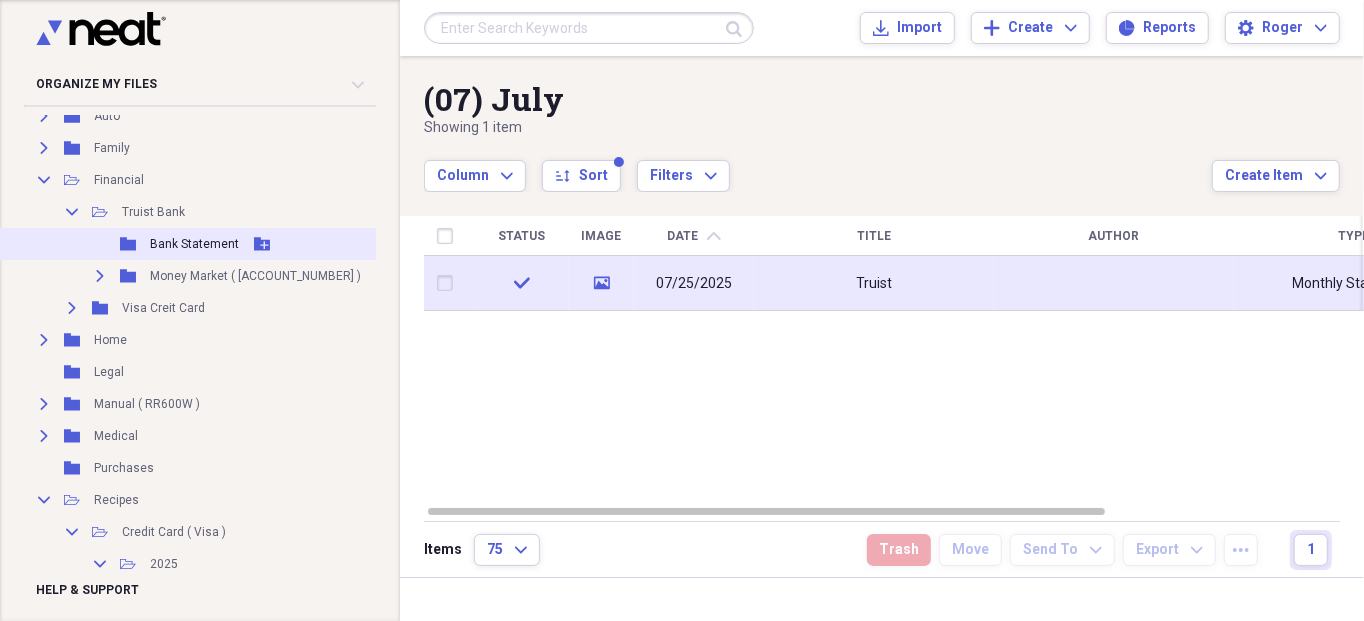 click 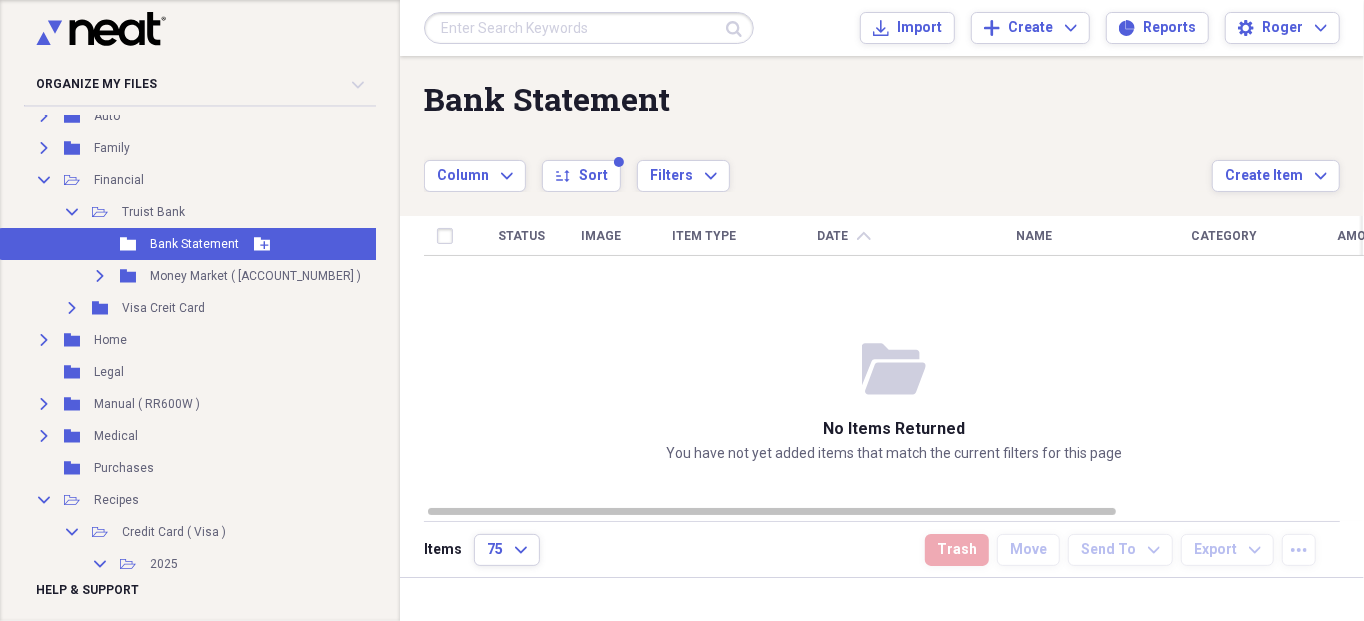 click 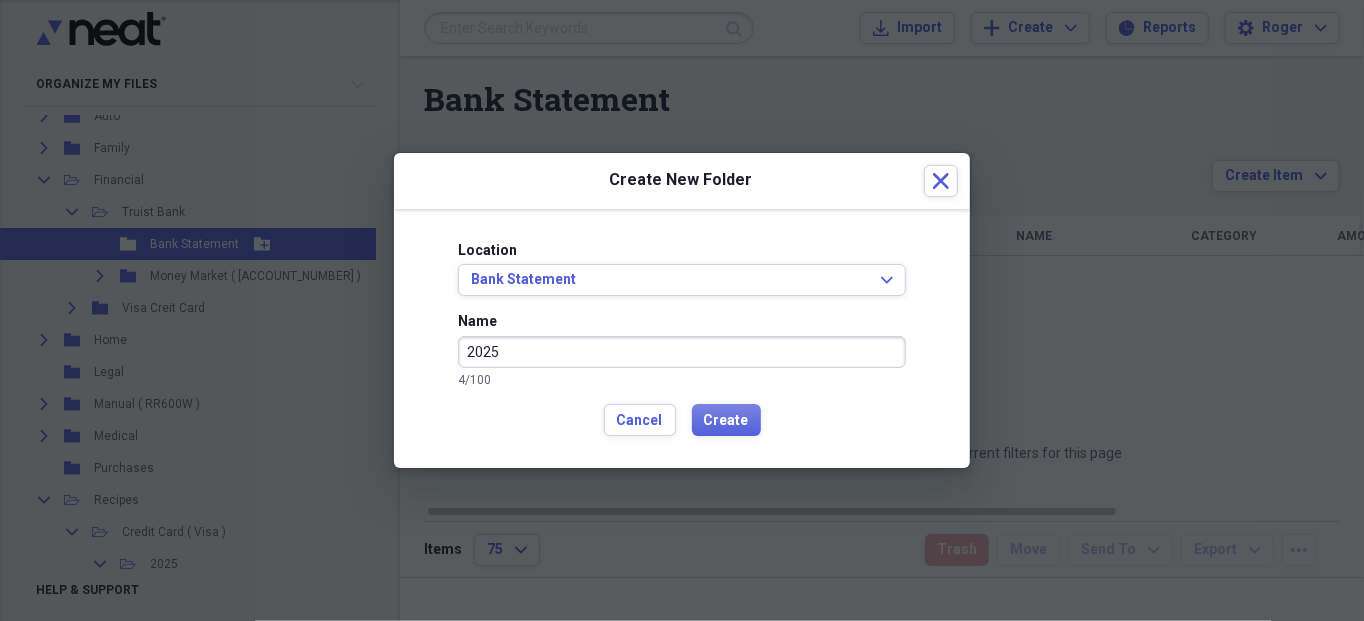 type on "2025" 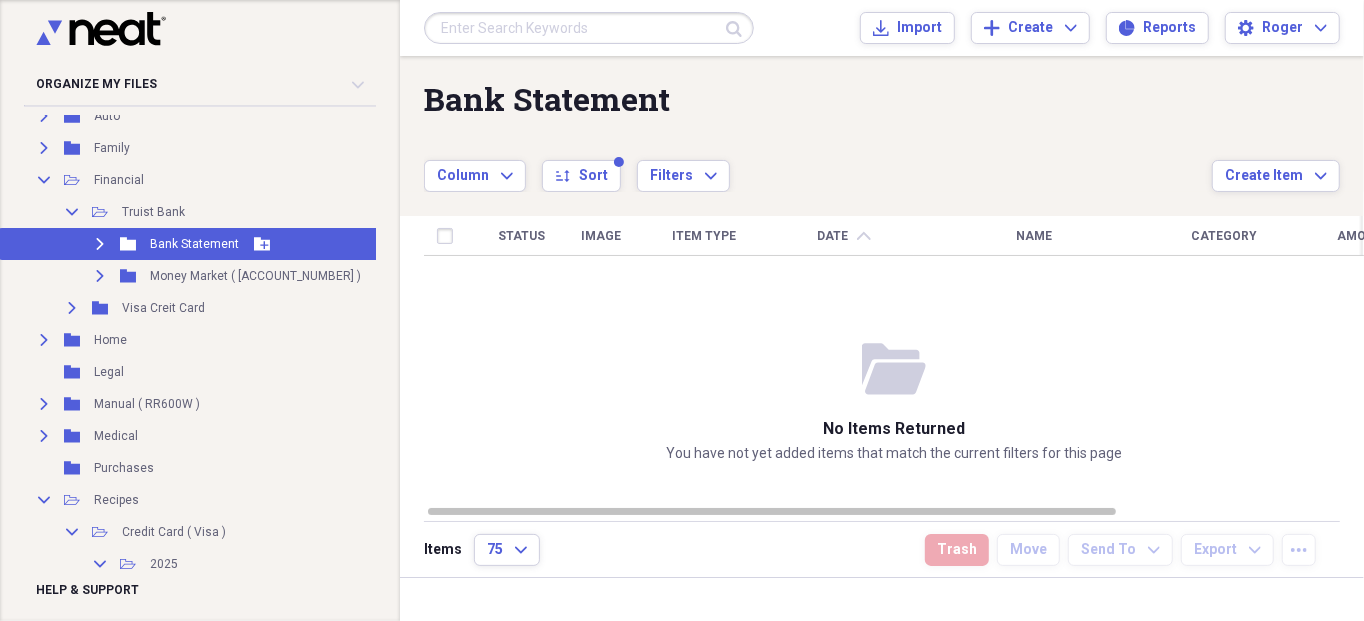 click on "Expand" 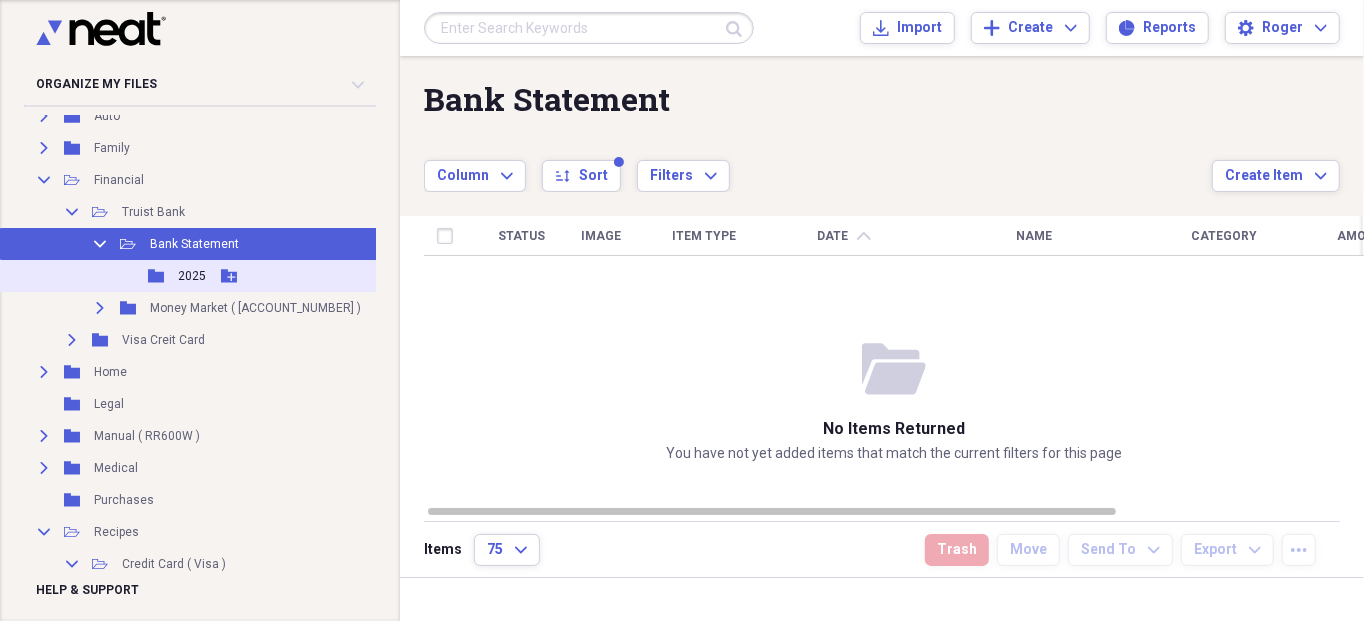 click 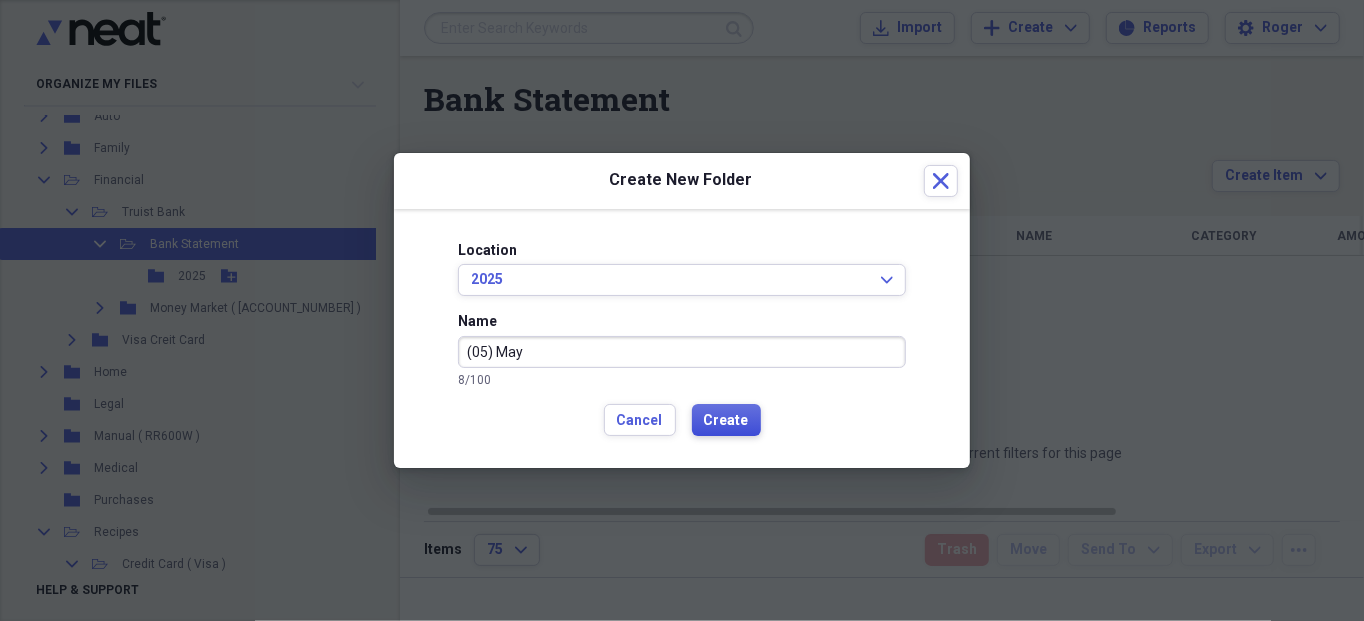type on "(05) May" 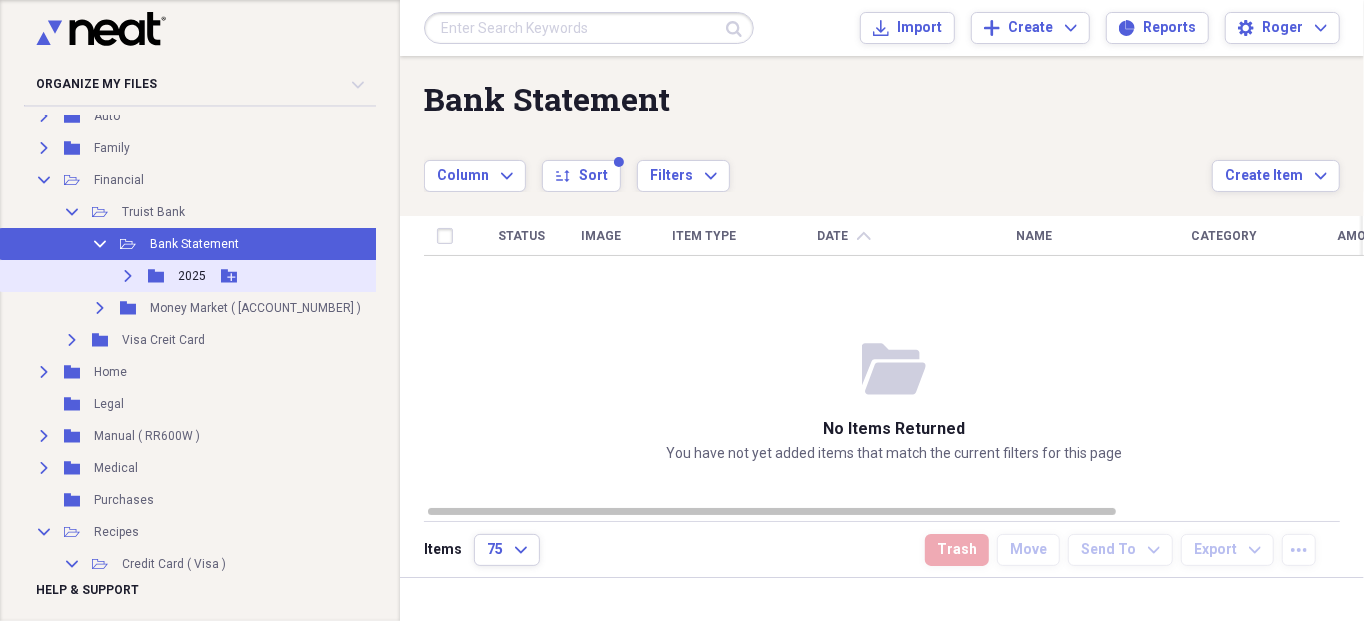 click 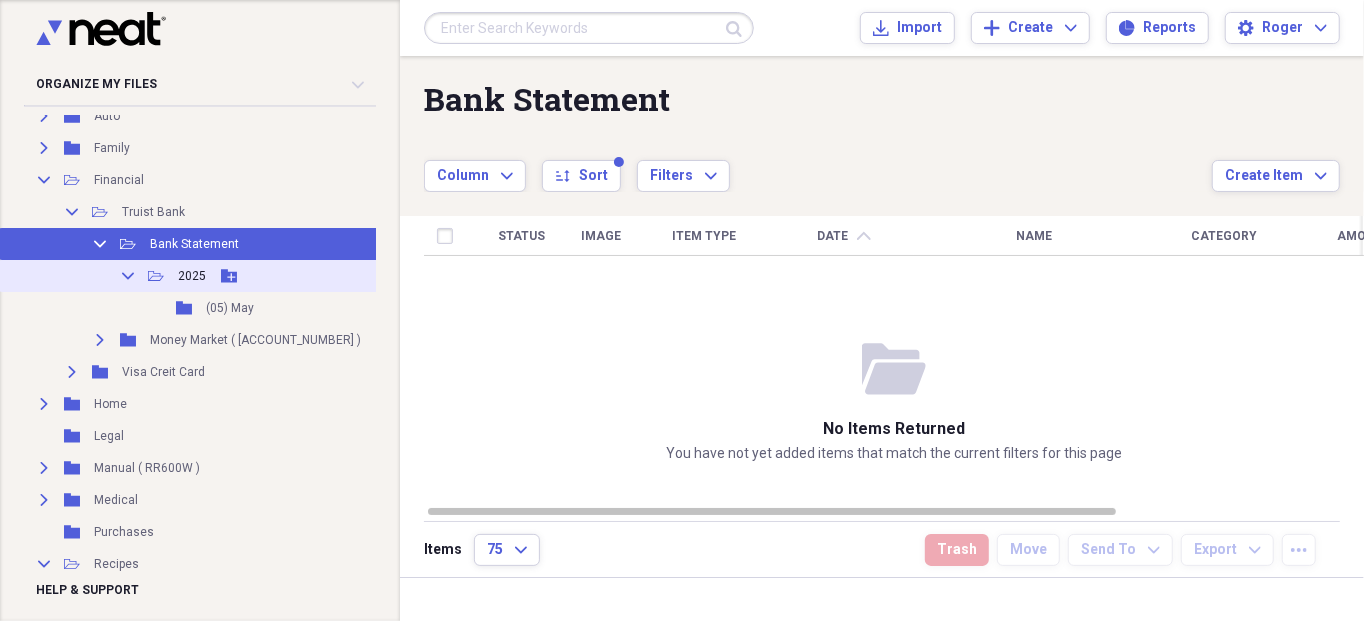 click 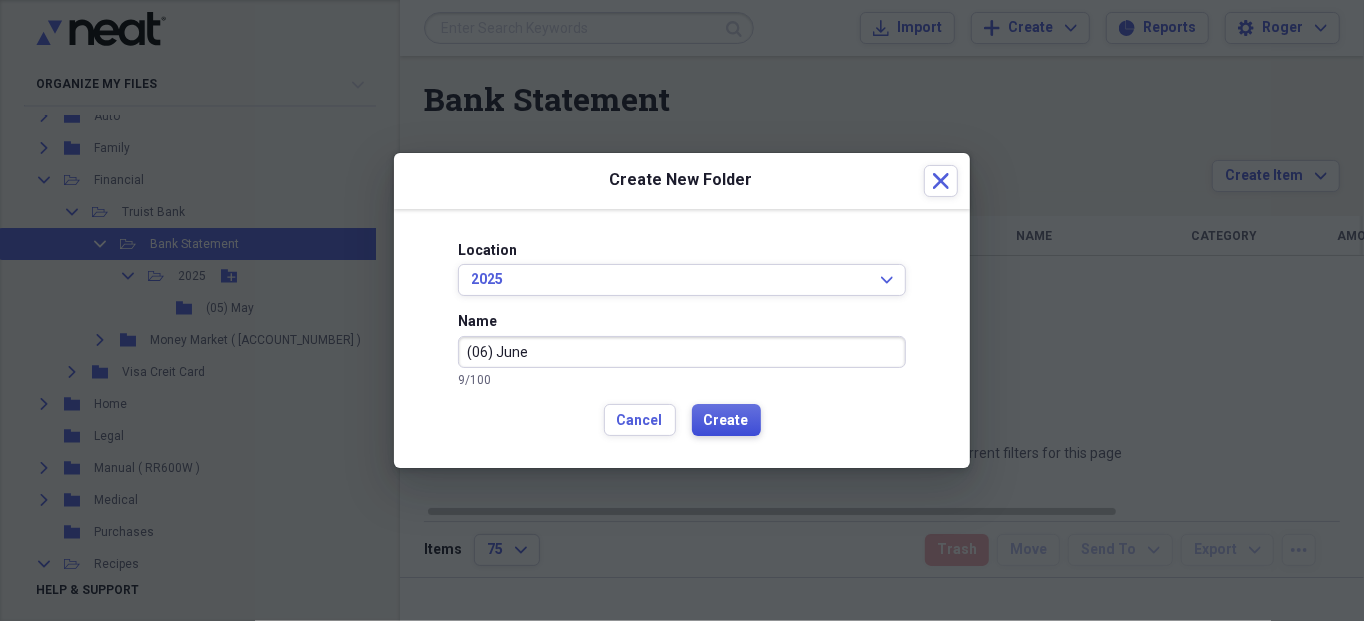 type on "(06) June" 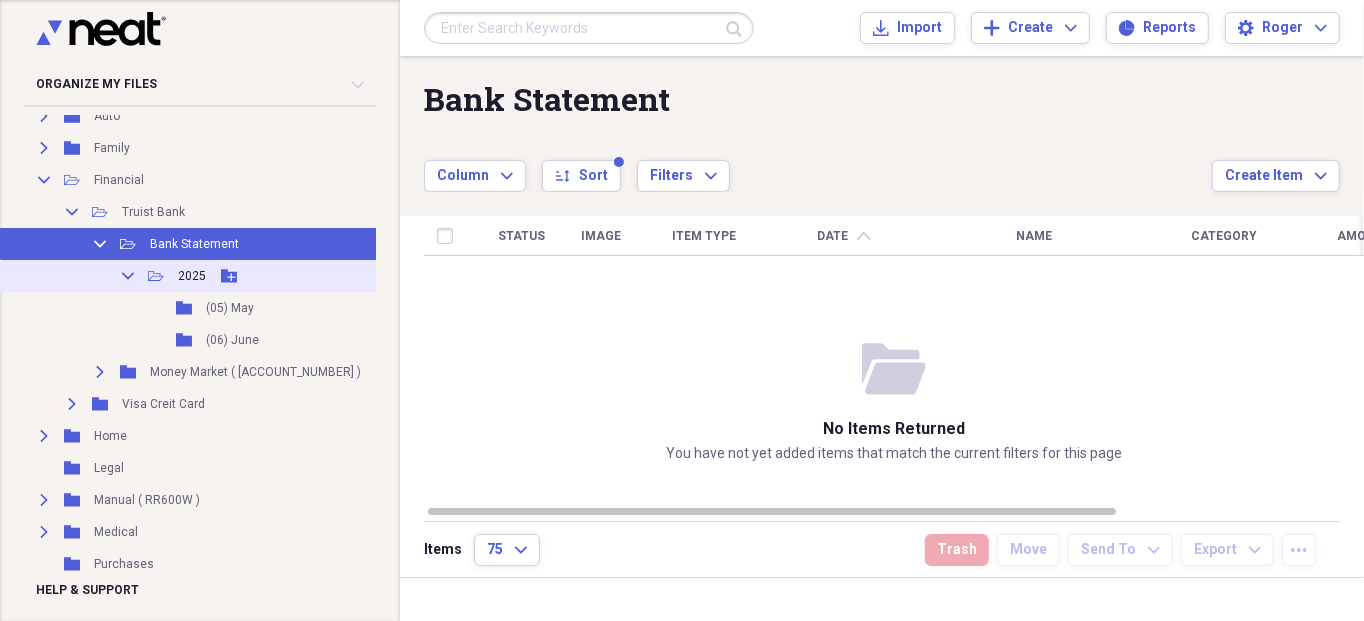 click 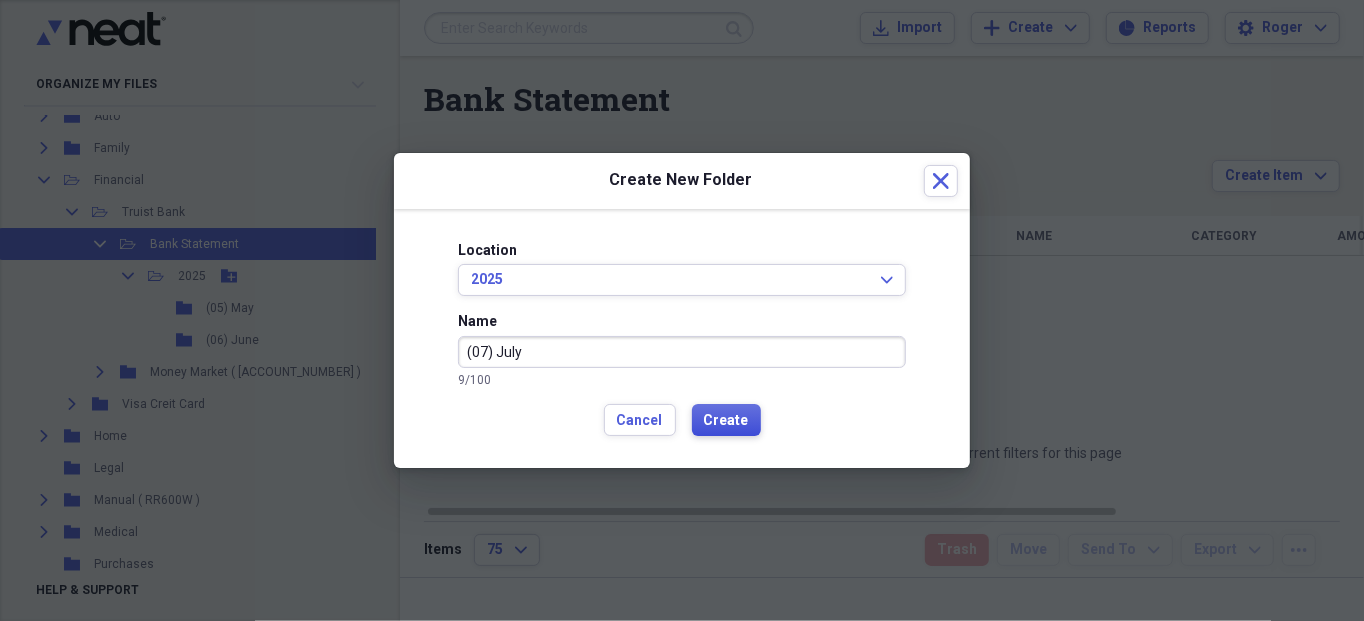 type on "(07) July" 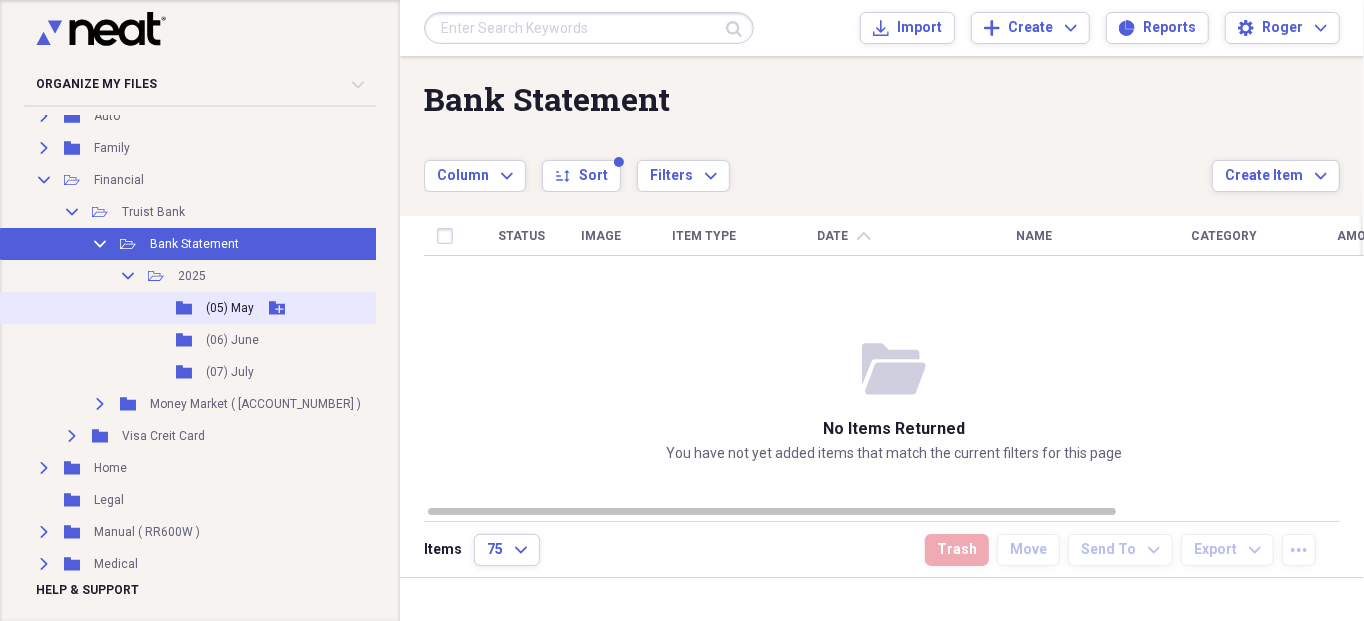 click on "(05) May" at bounding box center [230, 308] 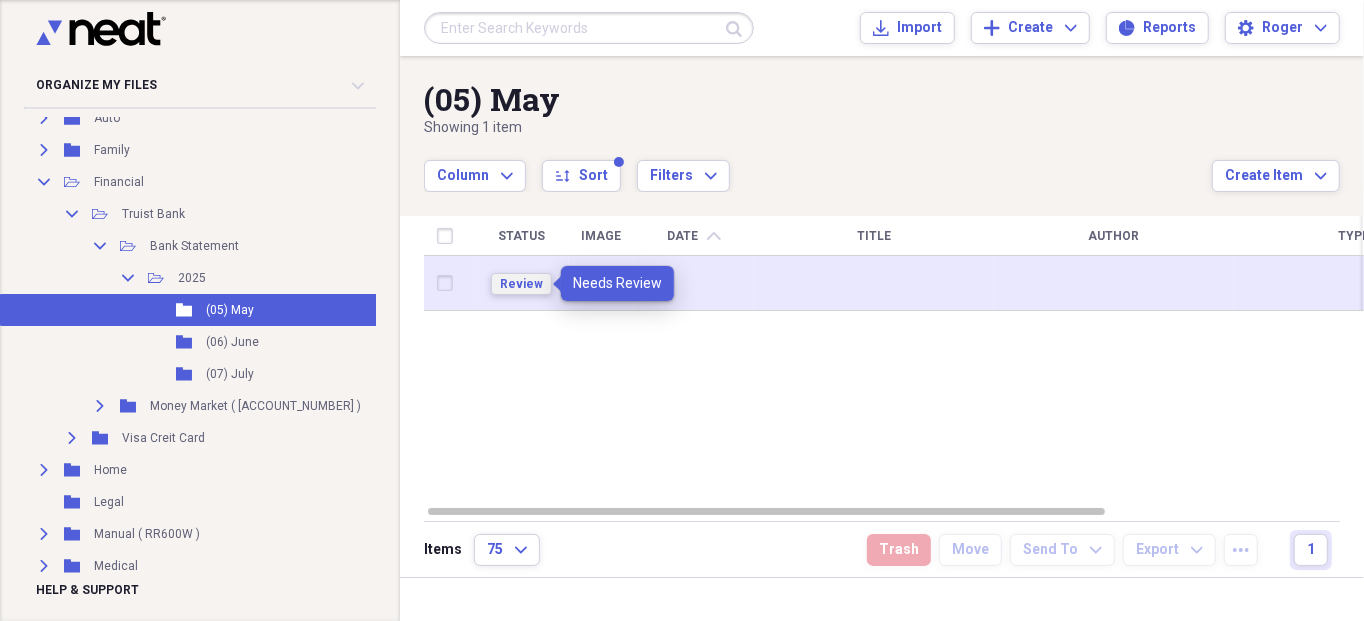 click on "Review" at bounding box center [521, 284] 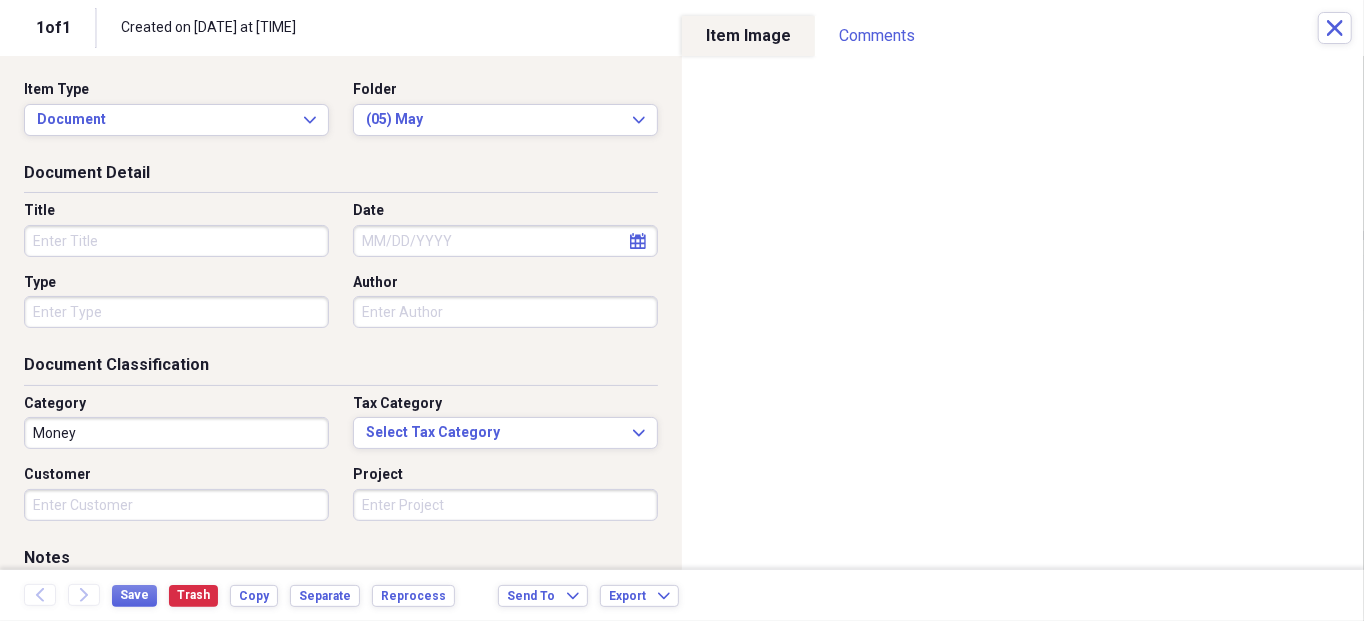 click on "Title" at bounding box center [176, 241] 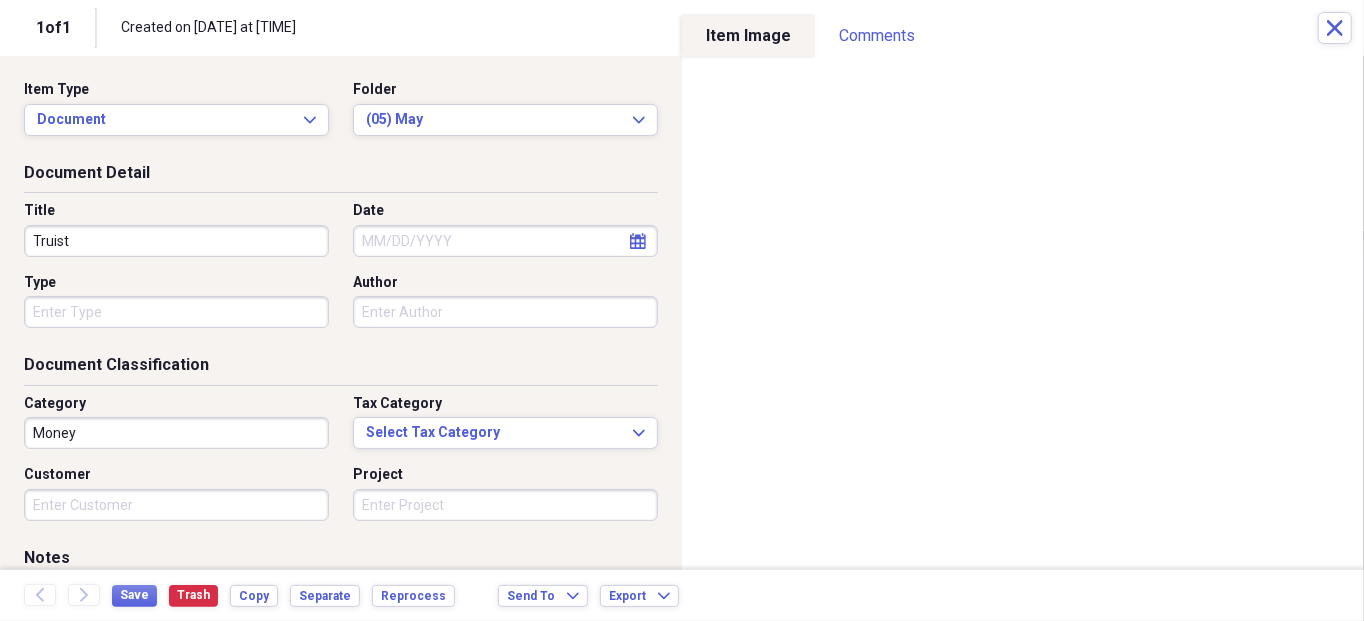 type on "Truist" 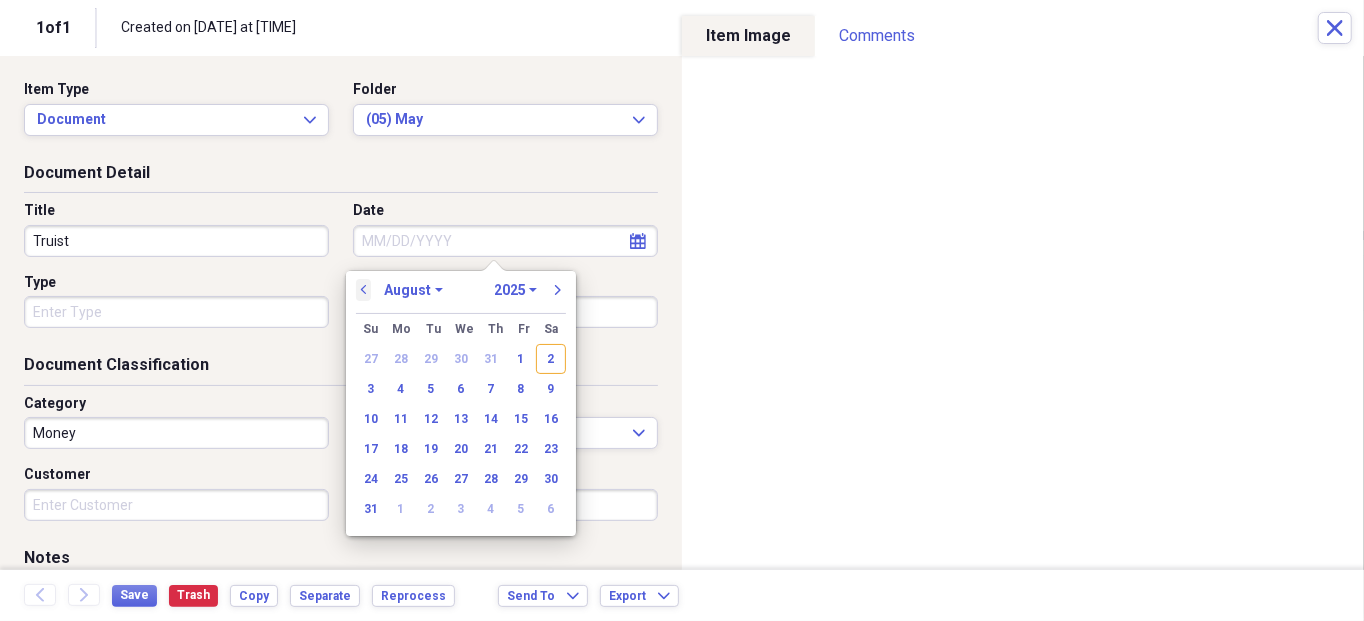 click on "previous" at bounding box center [364, 290] 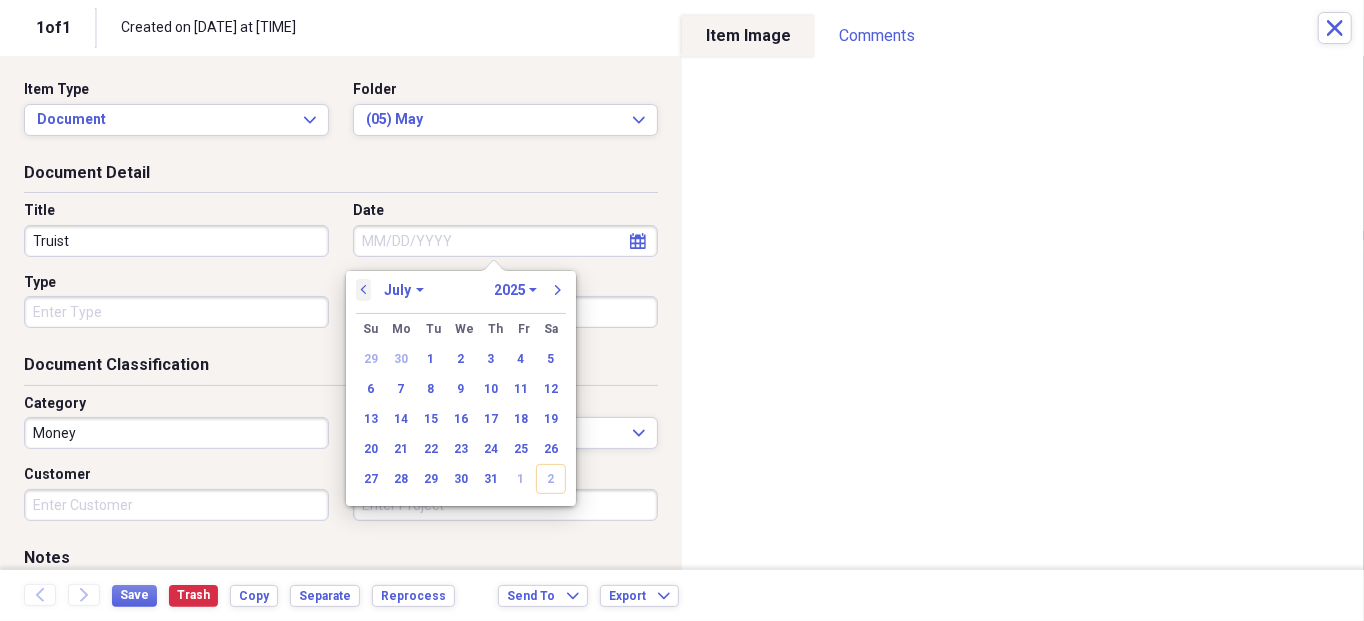 click on "previous" at bounding box center (364, 290) 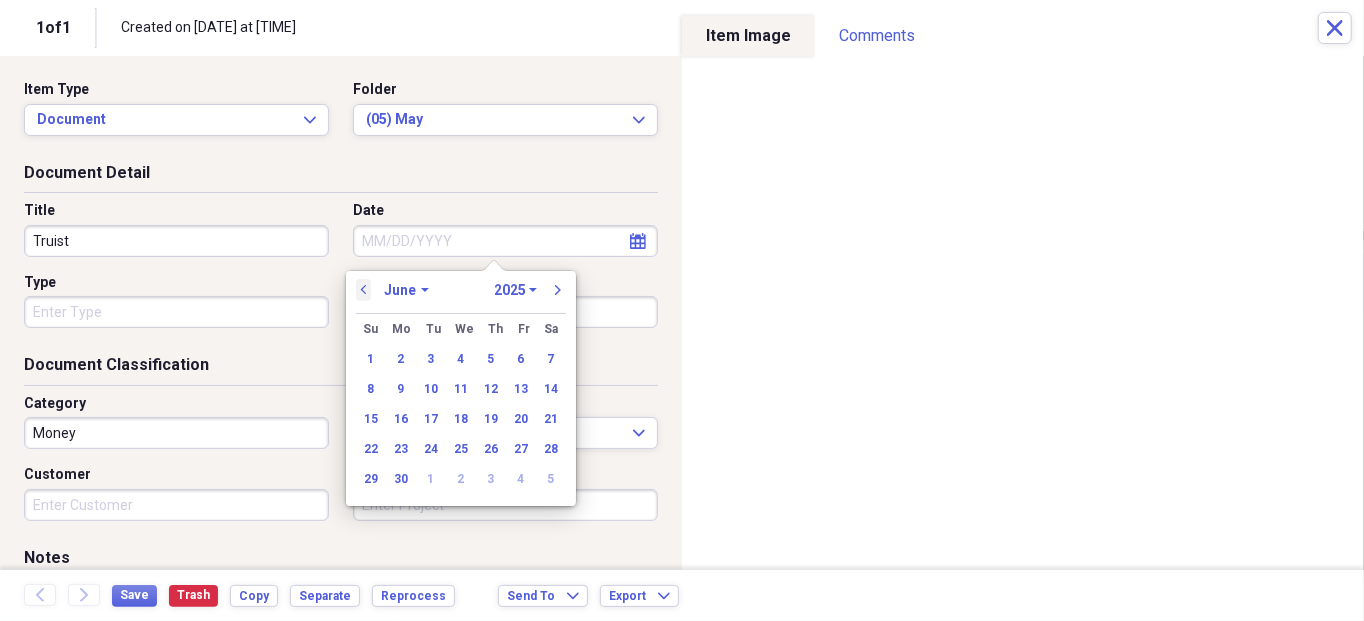 click on "previous" at bounding box center (364, 290) 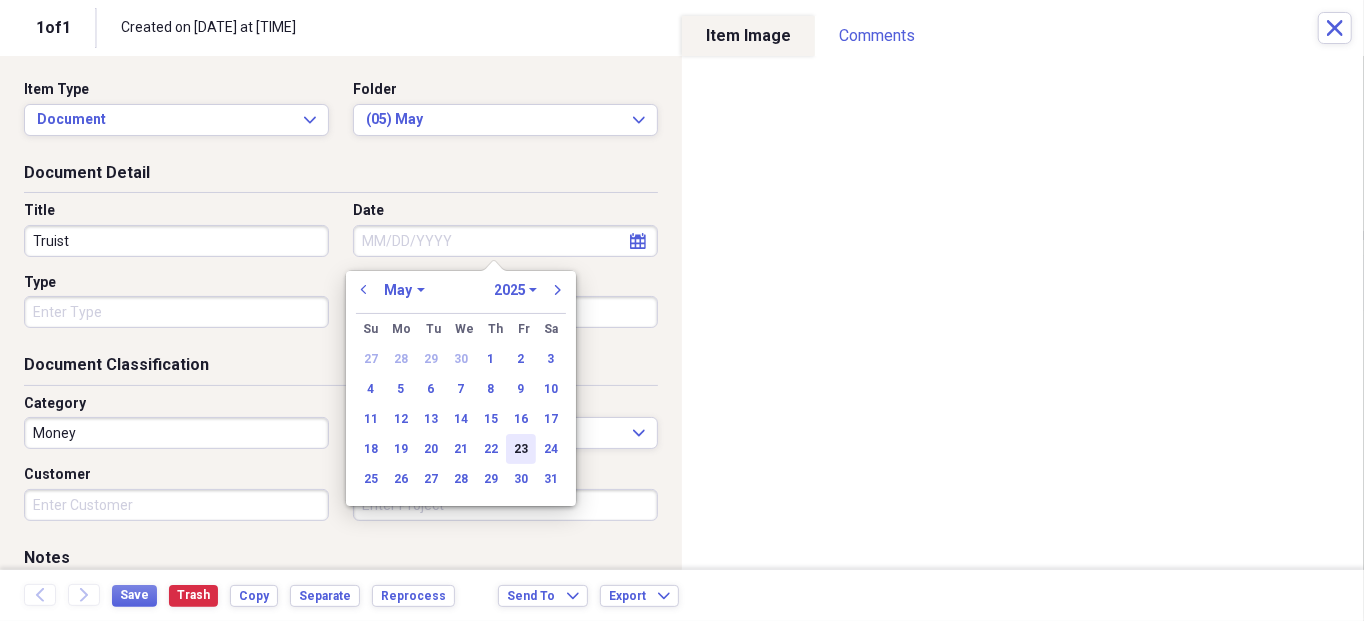 click on "23" at bounding box center (521, 449) 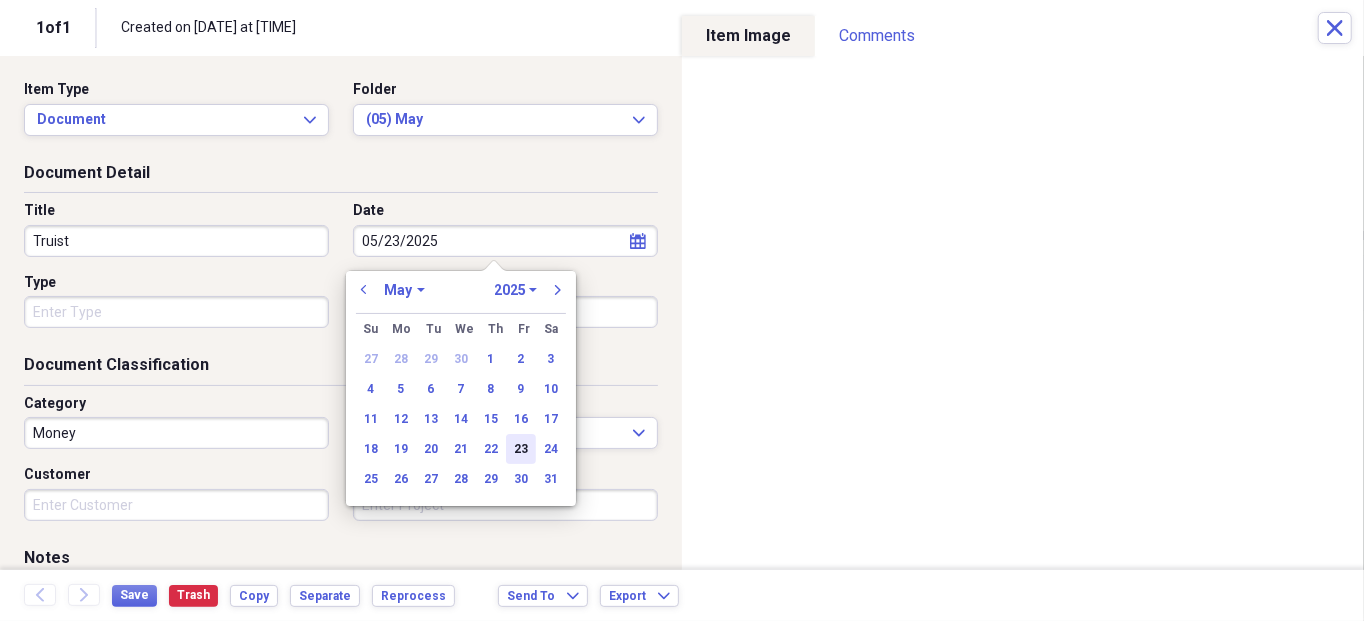 type on "05/23/2025" 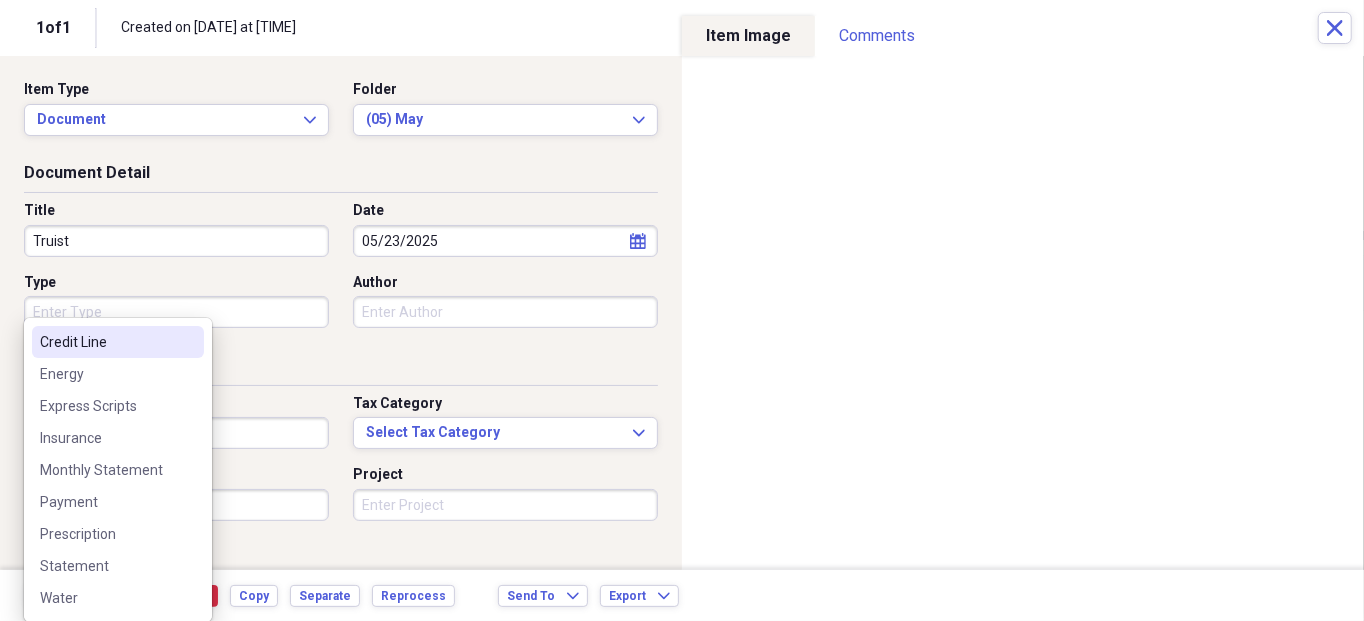 click on "Type" at bounding box center (176, 312) 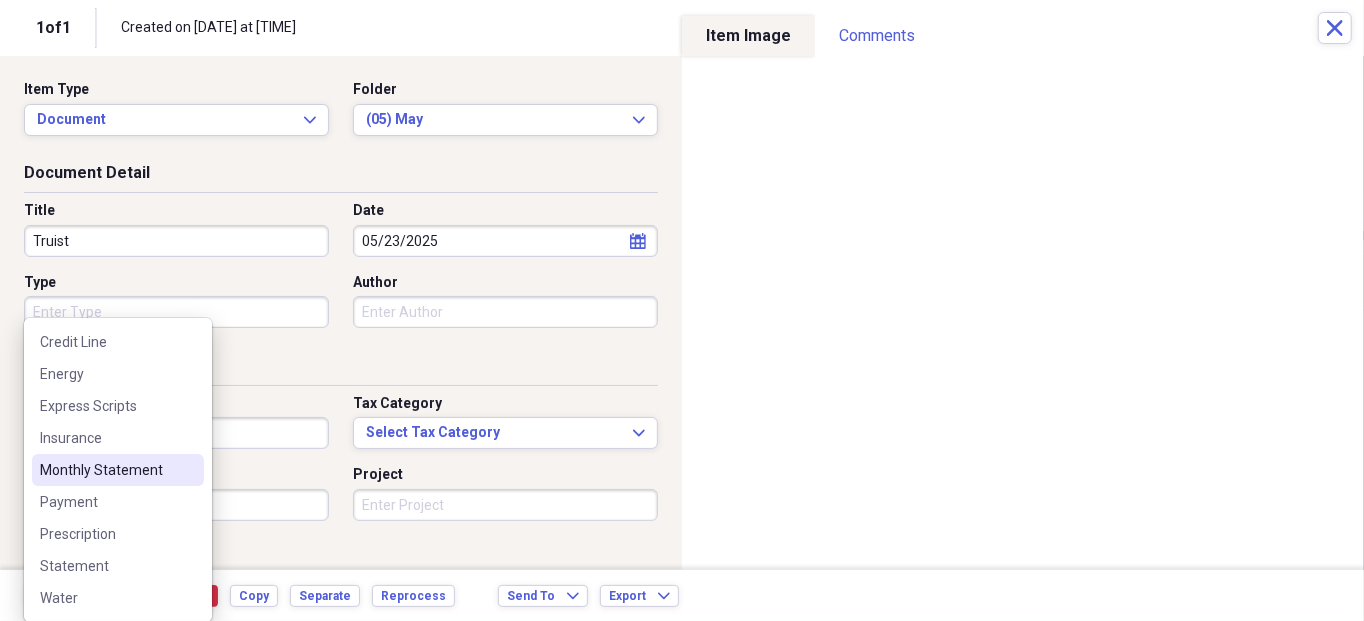 click on "Monthly Statement" at bounding box center [106, 470] 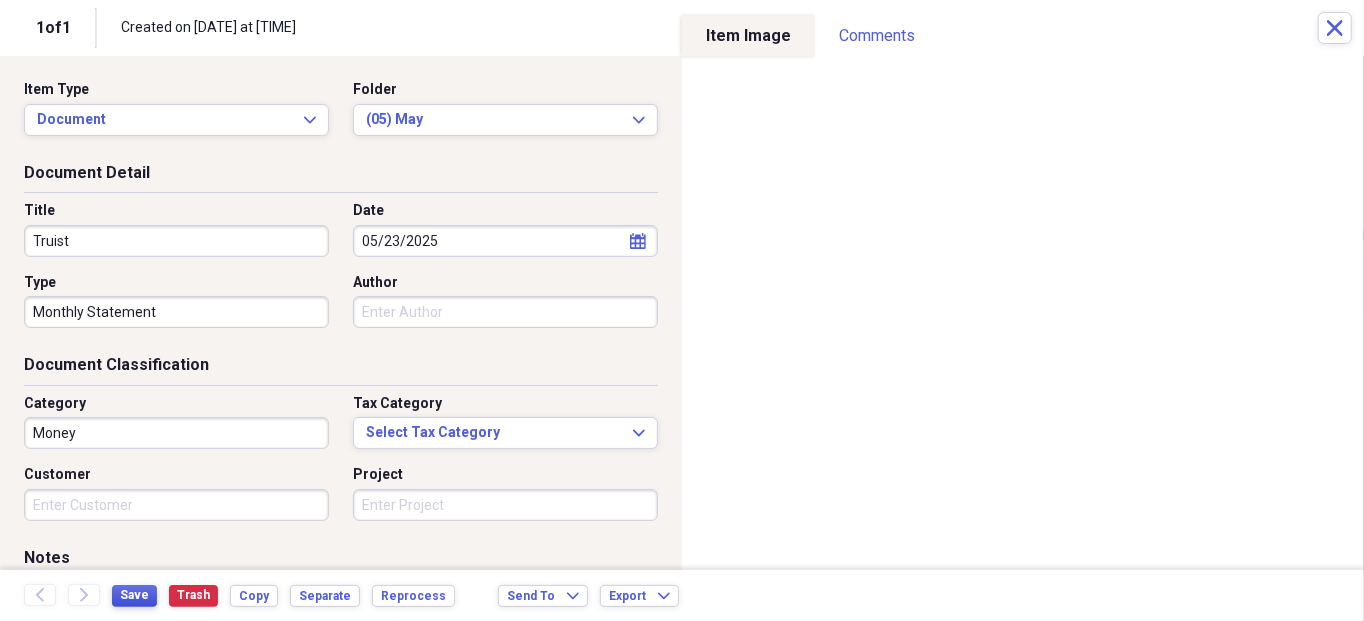 click on "Save" at bounding box center (134, 595) 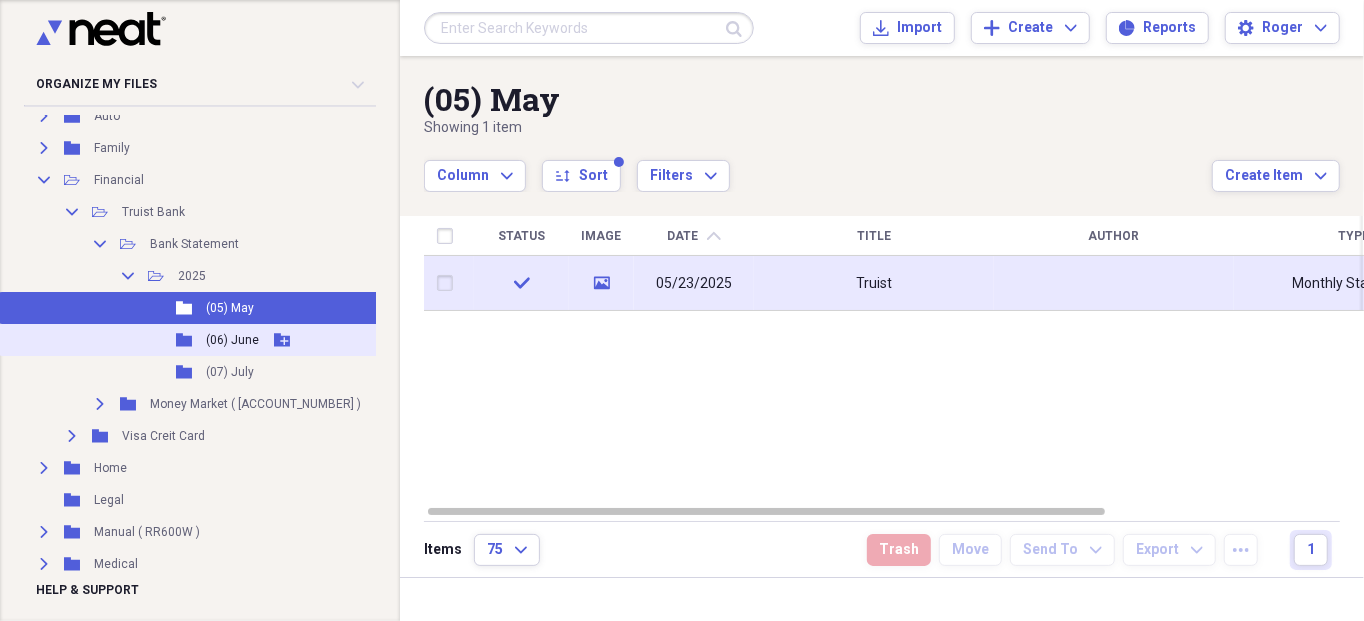 click 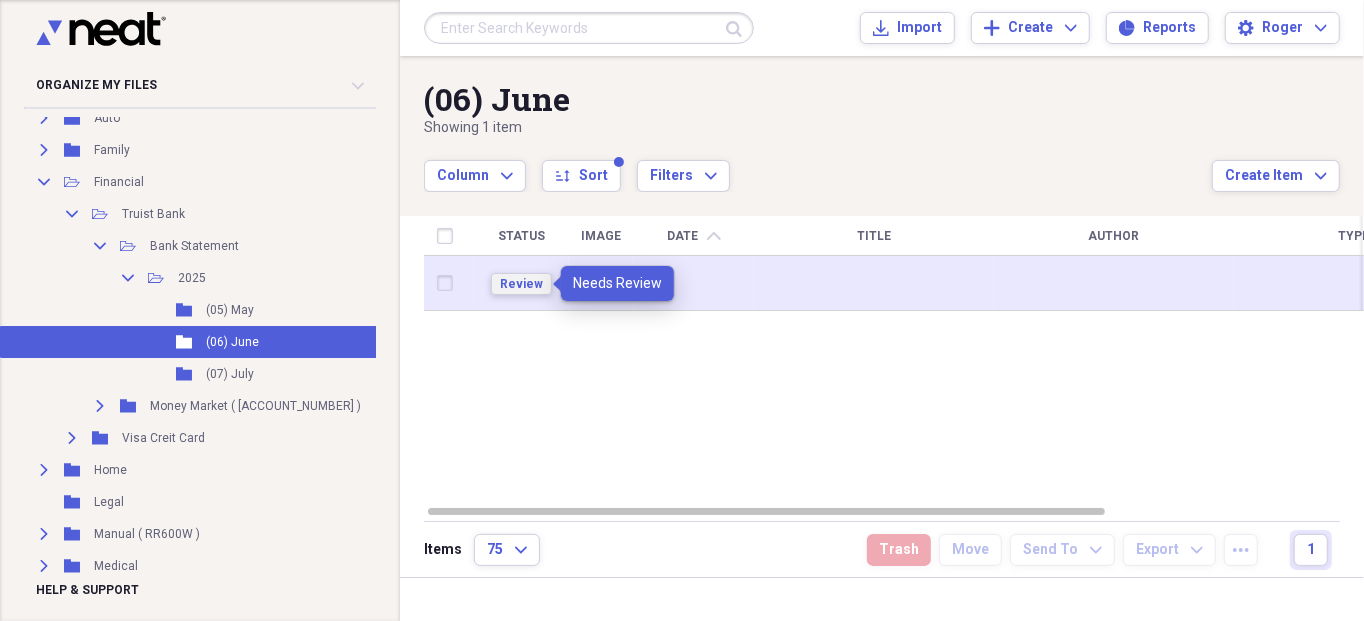 click on "Review" at bounding box center (521, 284) 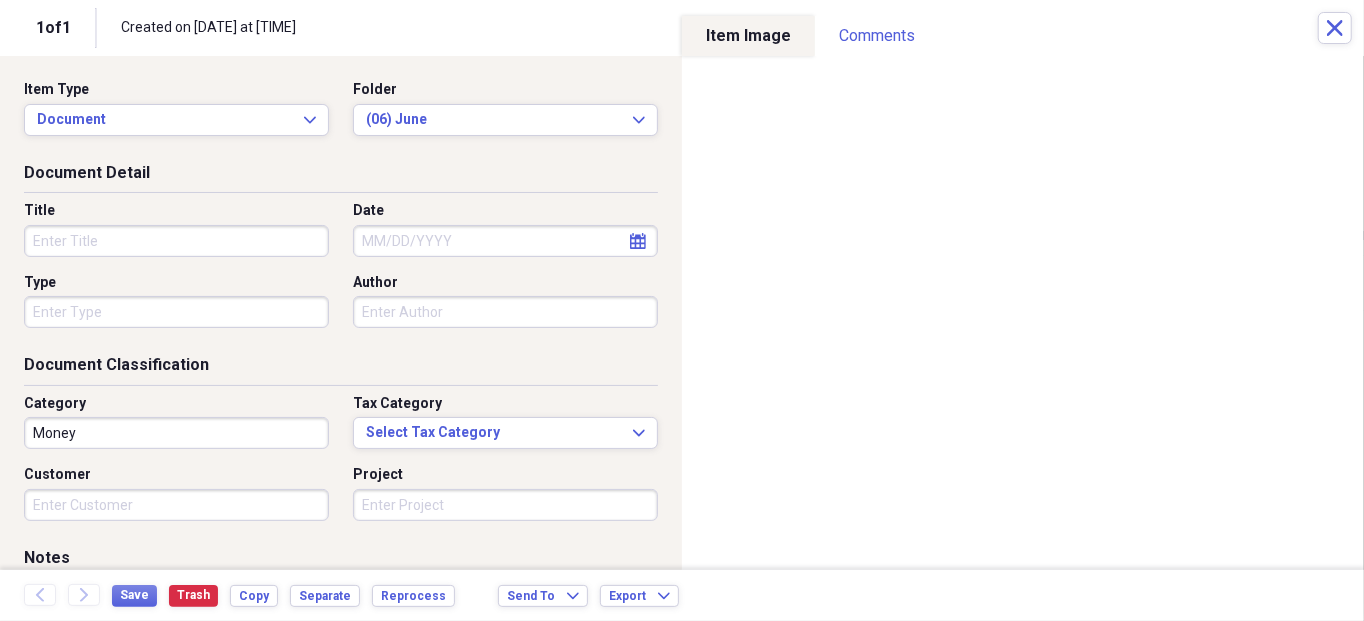 click on "Title" at bounding box center (176, 241) 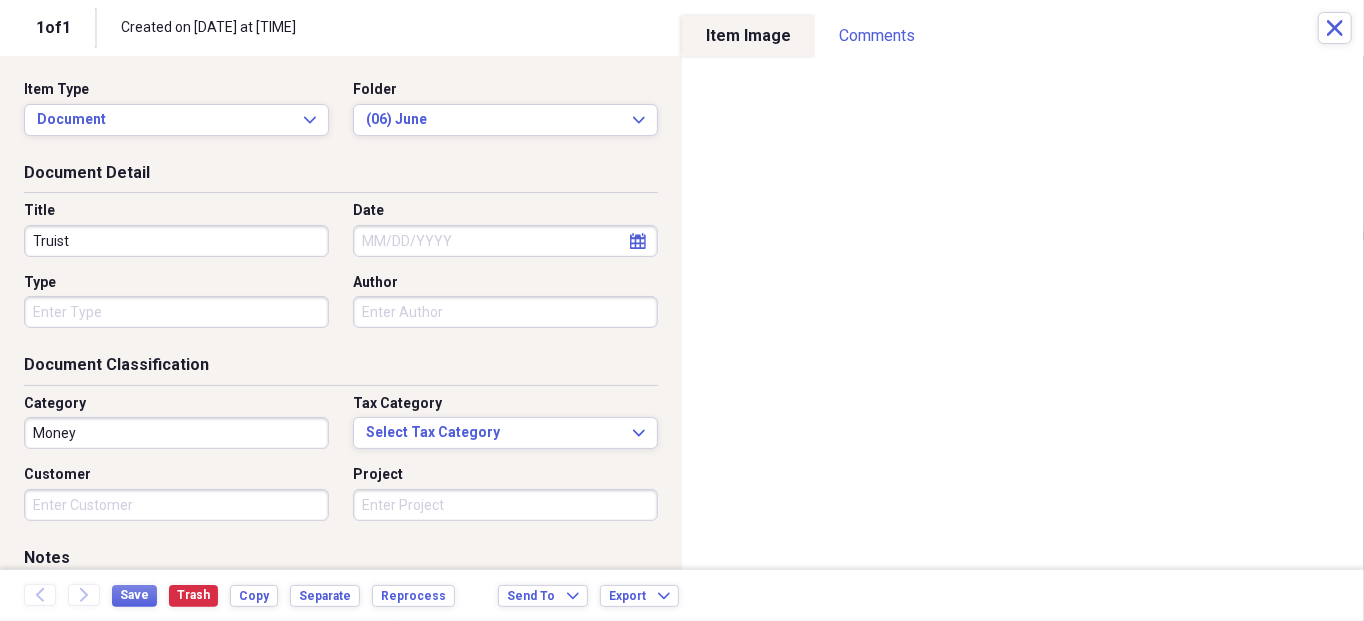 type on "Truist" 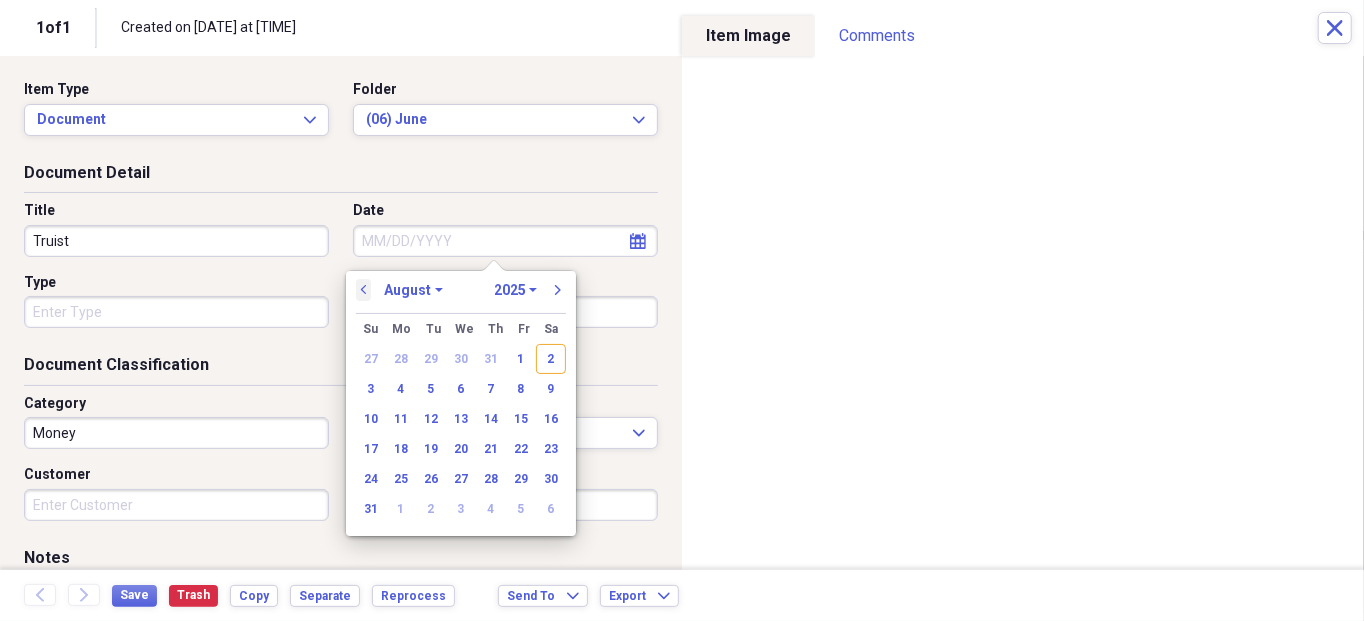 click on "previous" at bounding box center (364, 290) 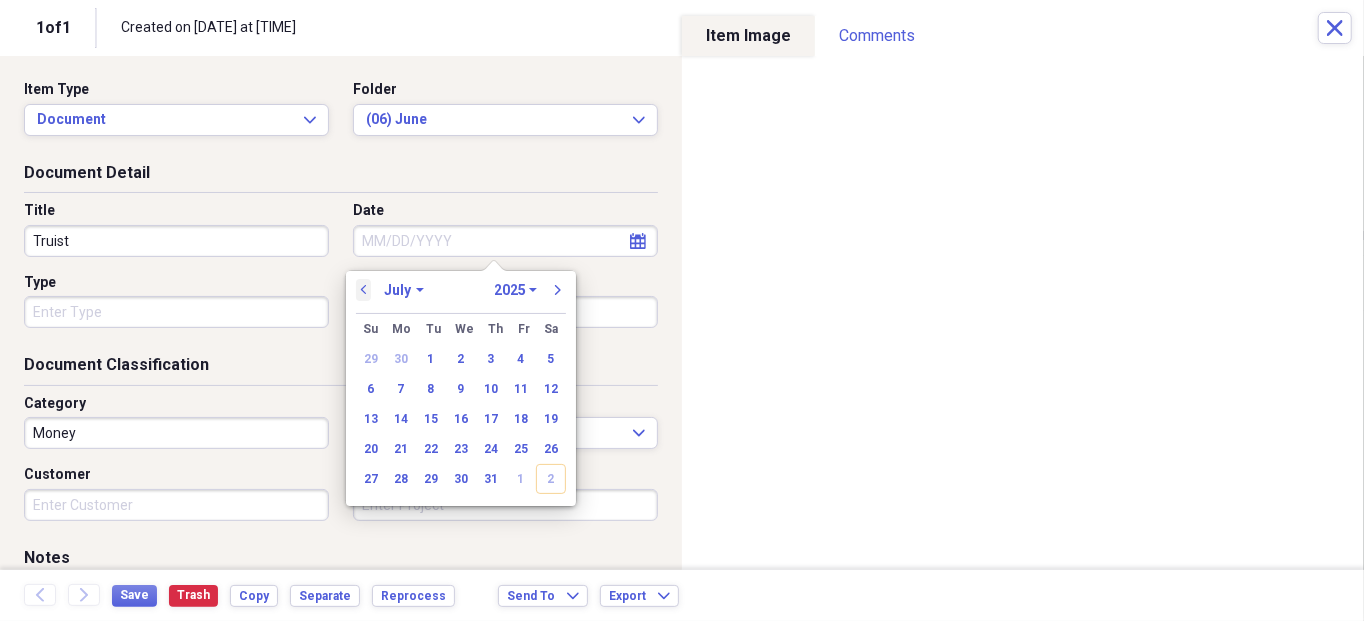 click on "previous" at bounding box center [364, 290] 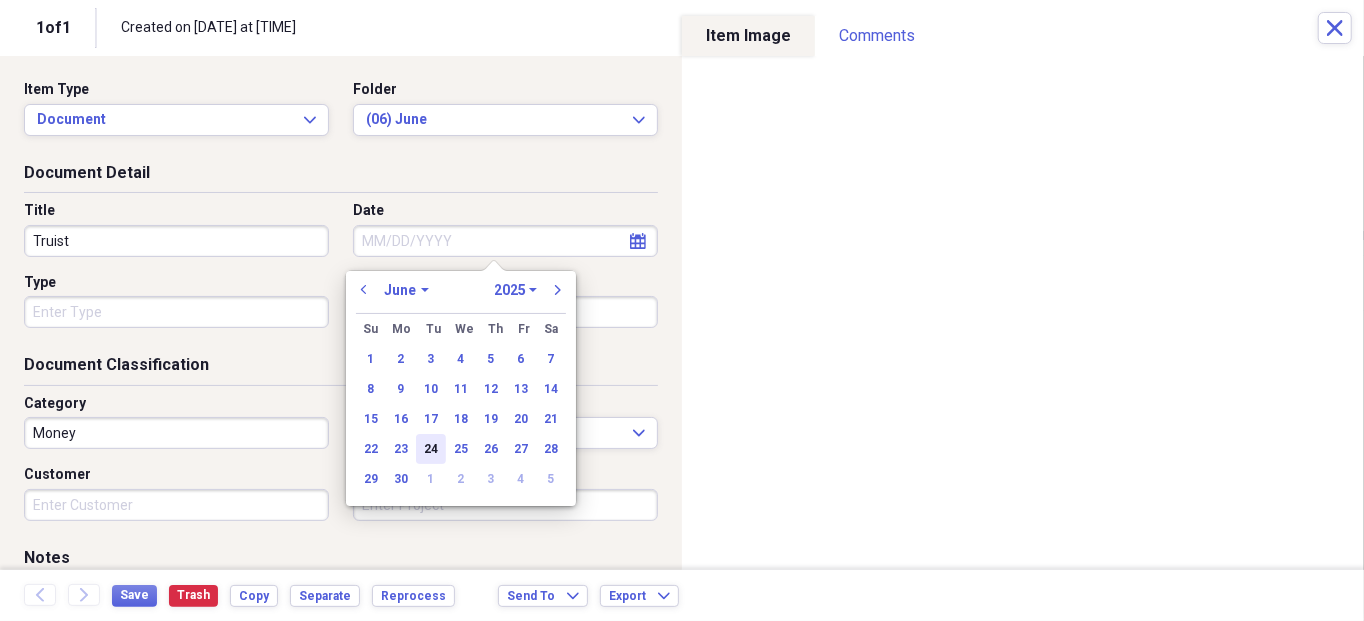 click on "24" at bounding box center (431, 449) 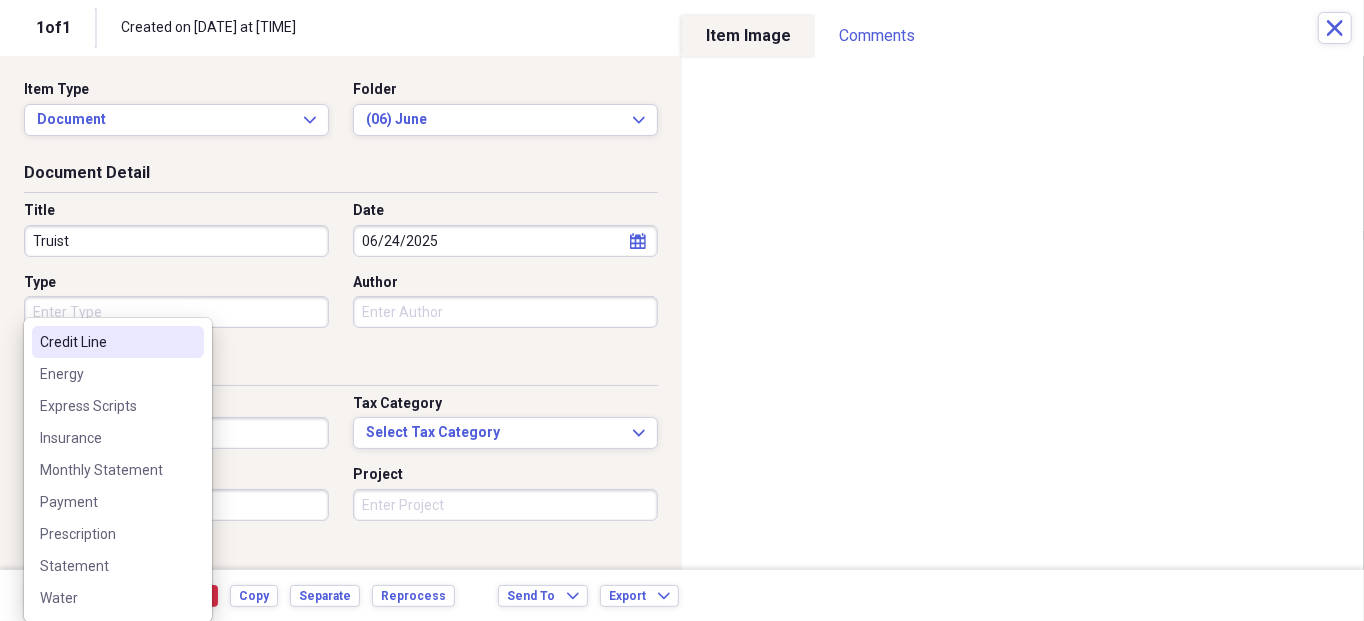 click on "Type" at bounding box center [176, 312] 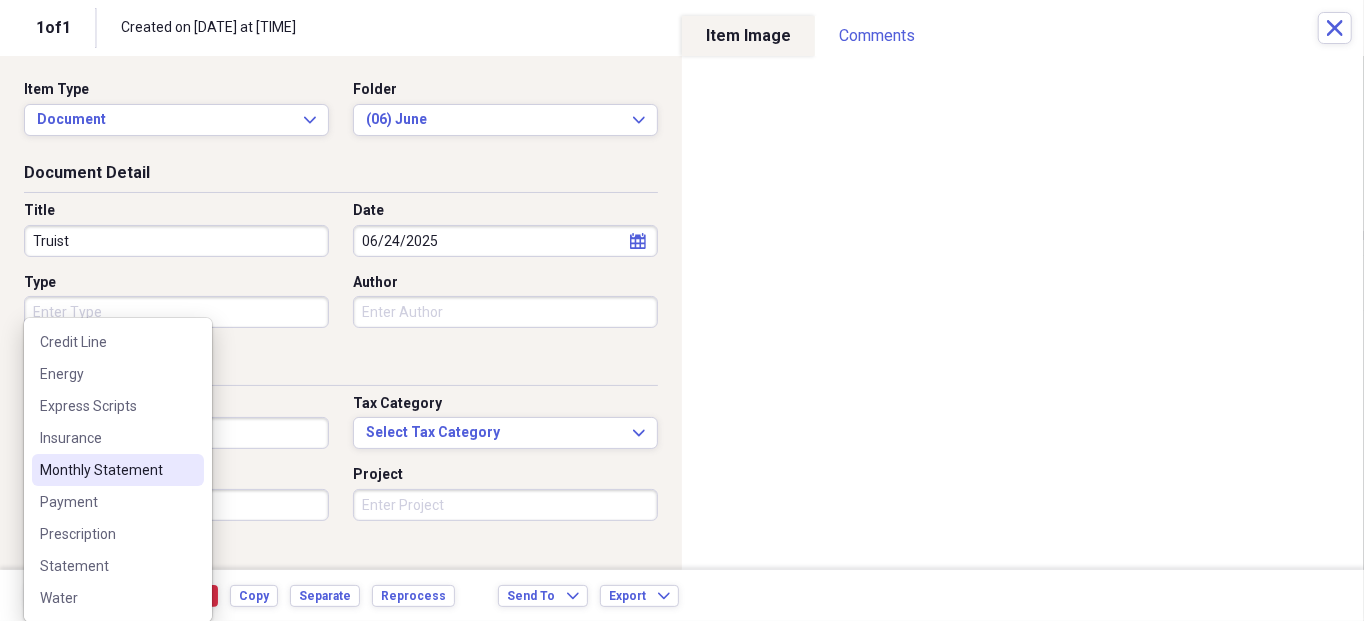click on "Monthly Statement" at bounding box center [106, 470] 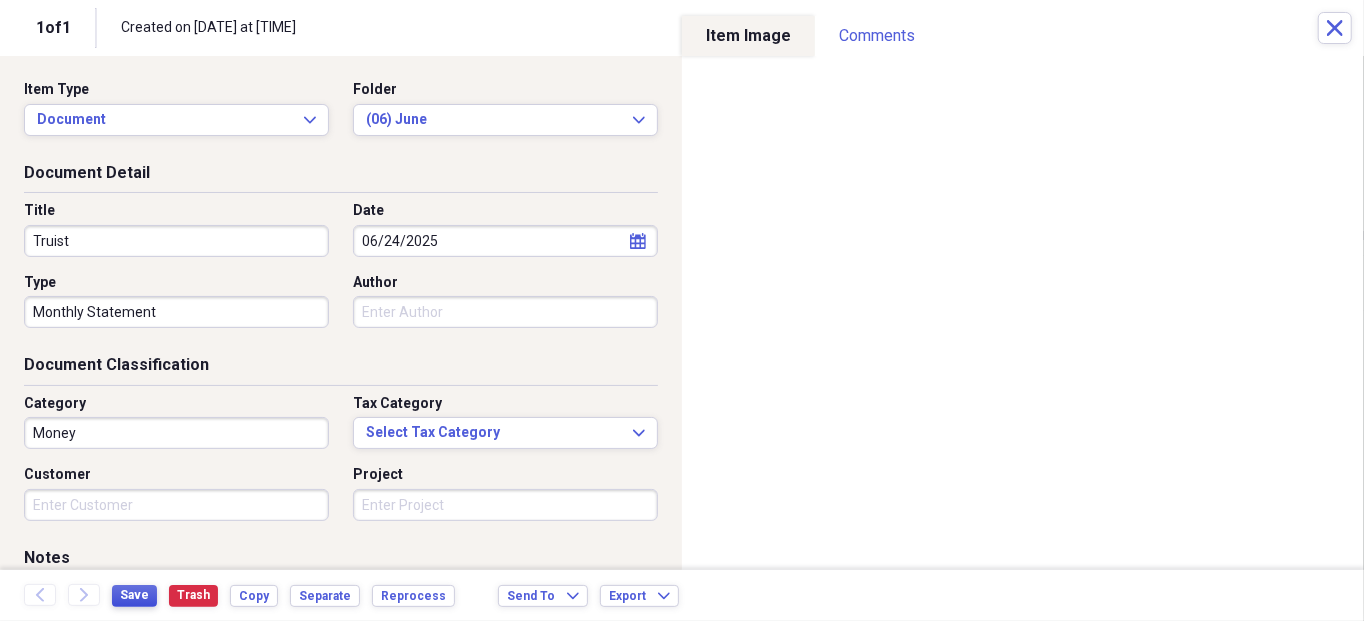 click on "Save" at bounding box center (134, 595) 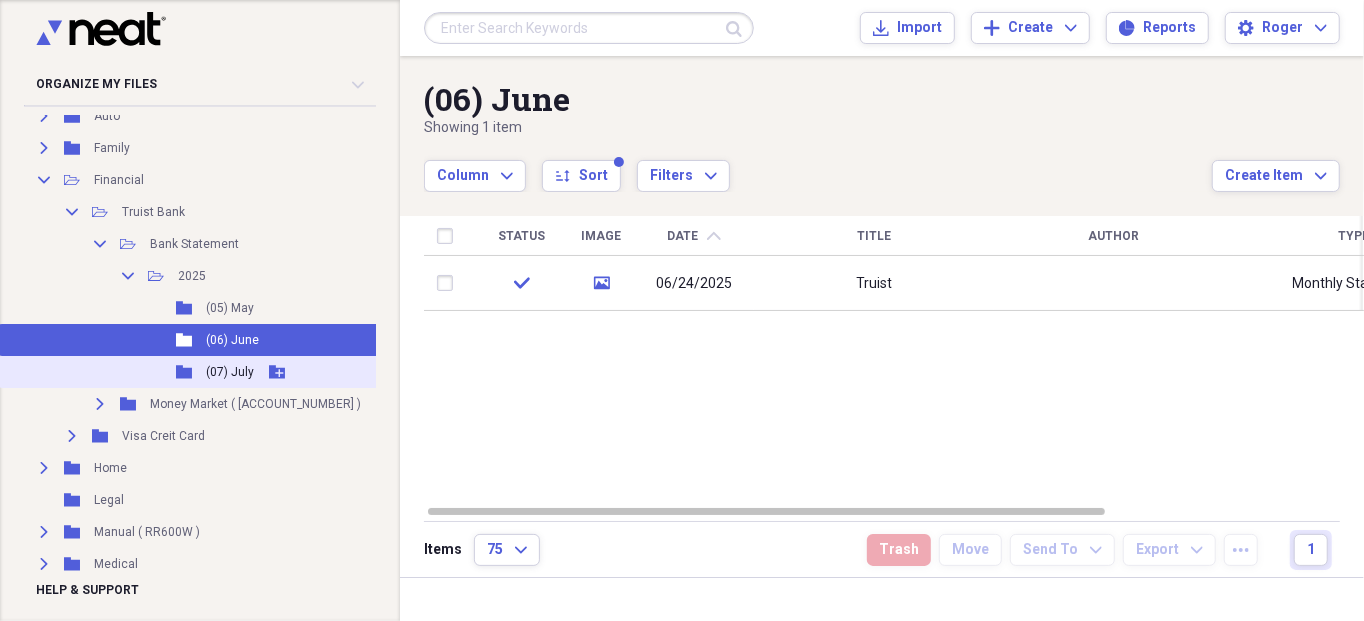 click 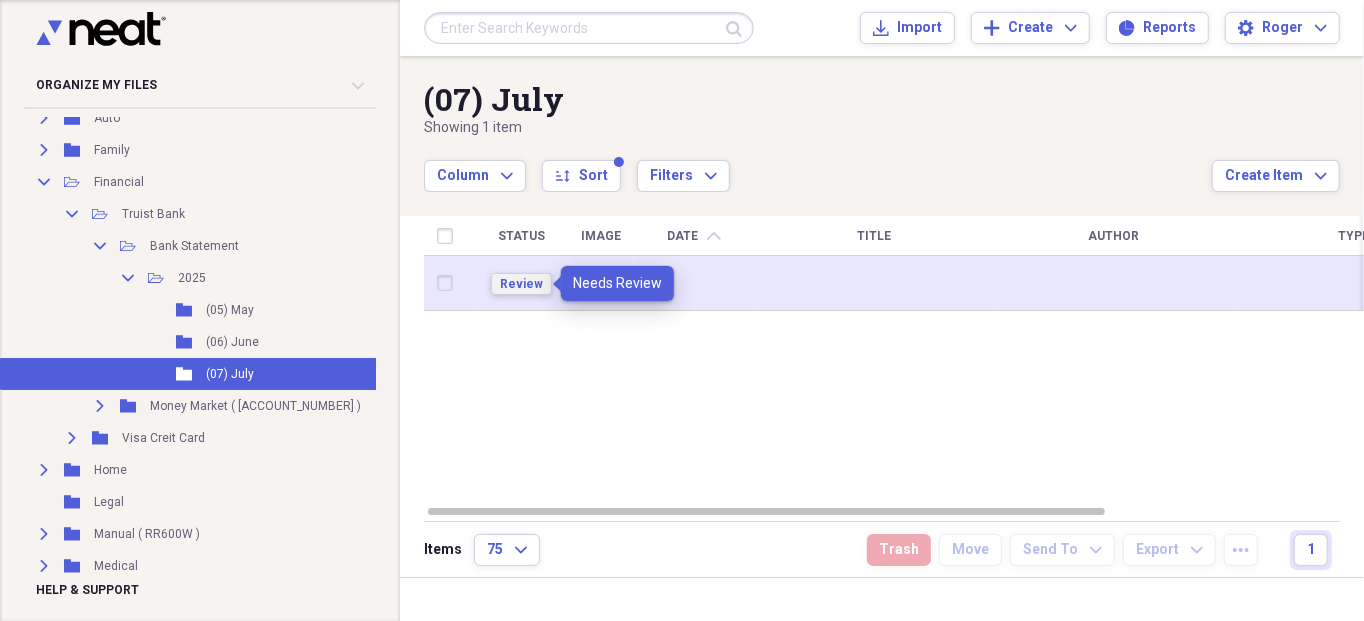 click on "Review" at bounding box center [521, 284] 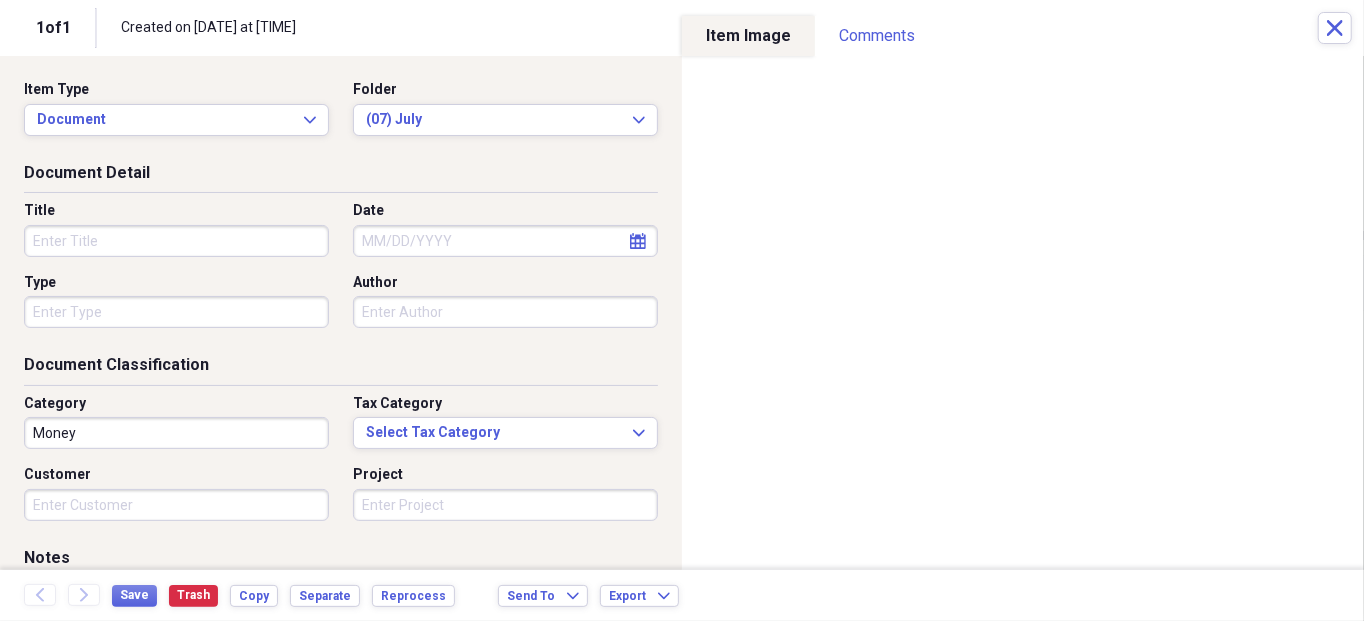 click on "Title" at bounding box center [176, 241] 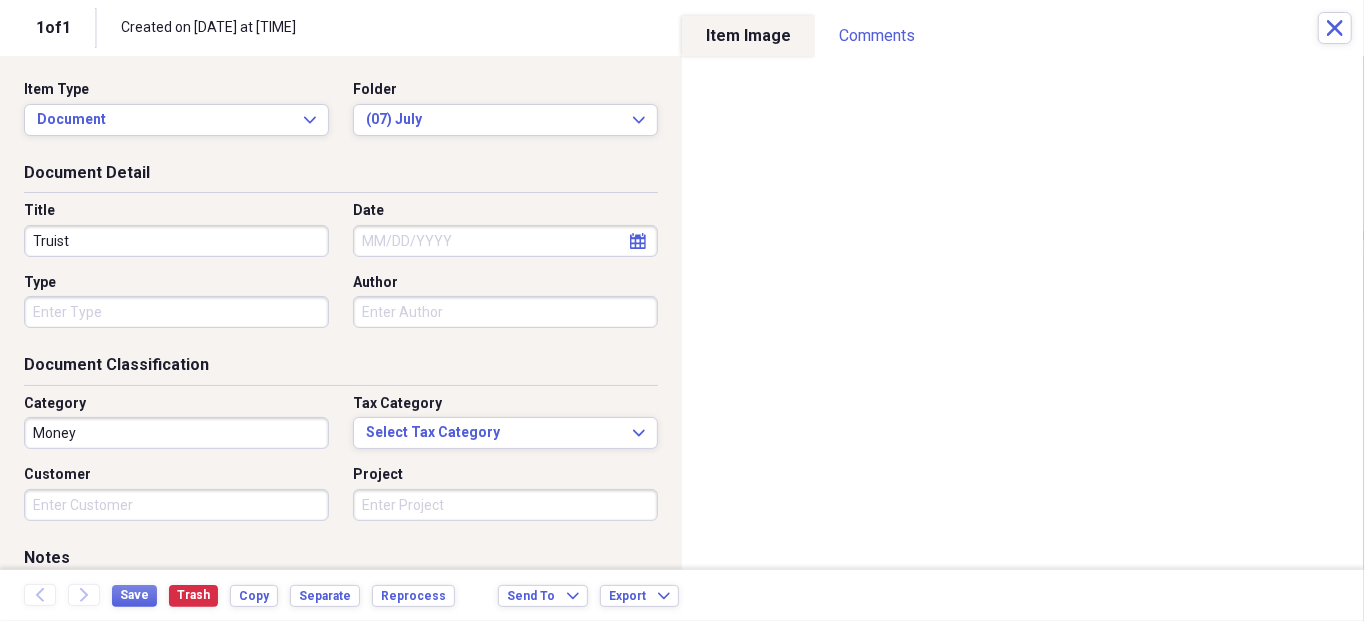 type on "Truist" 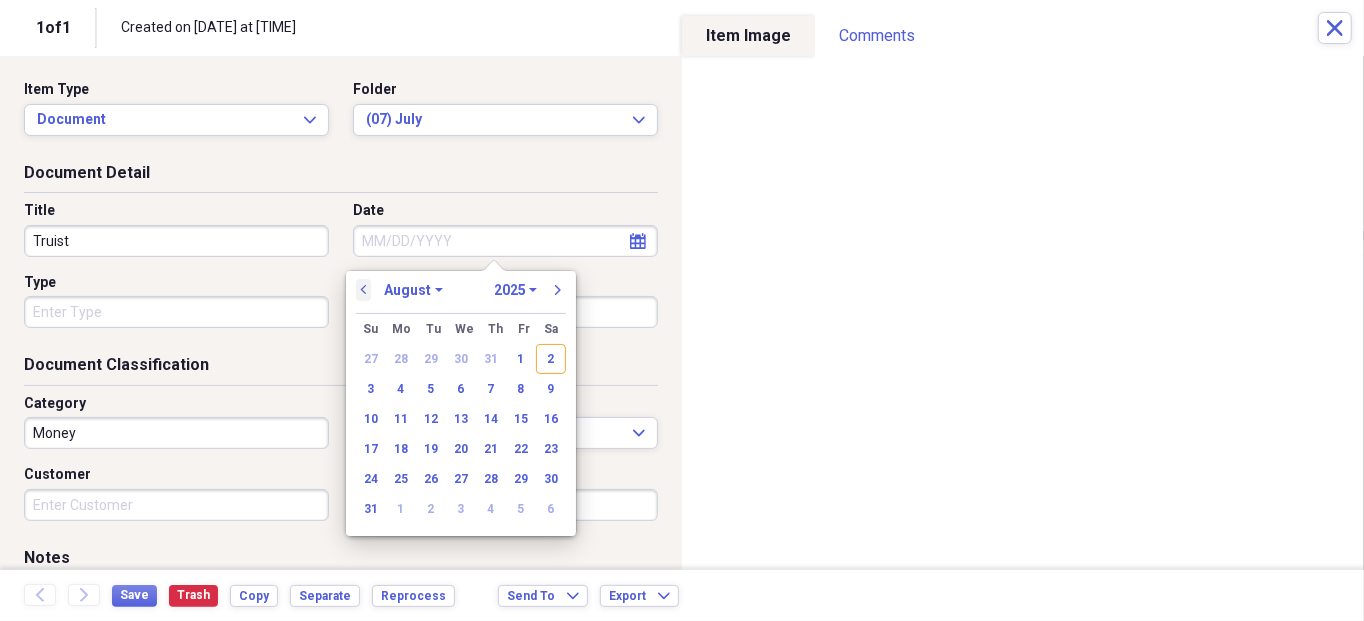 click on "previous" at bounding box center [364, 290] 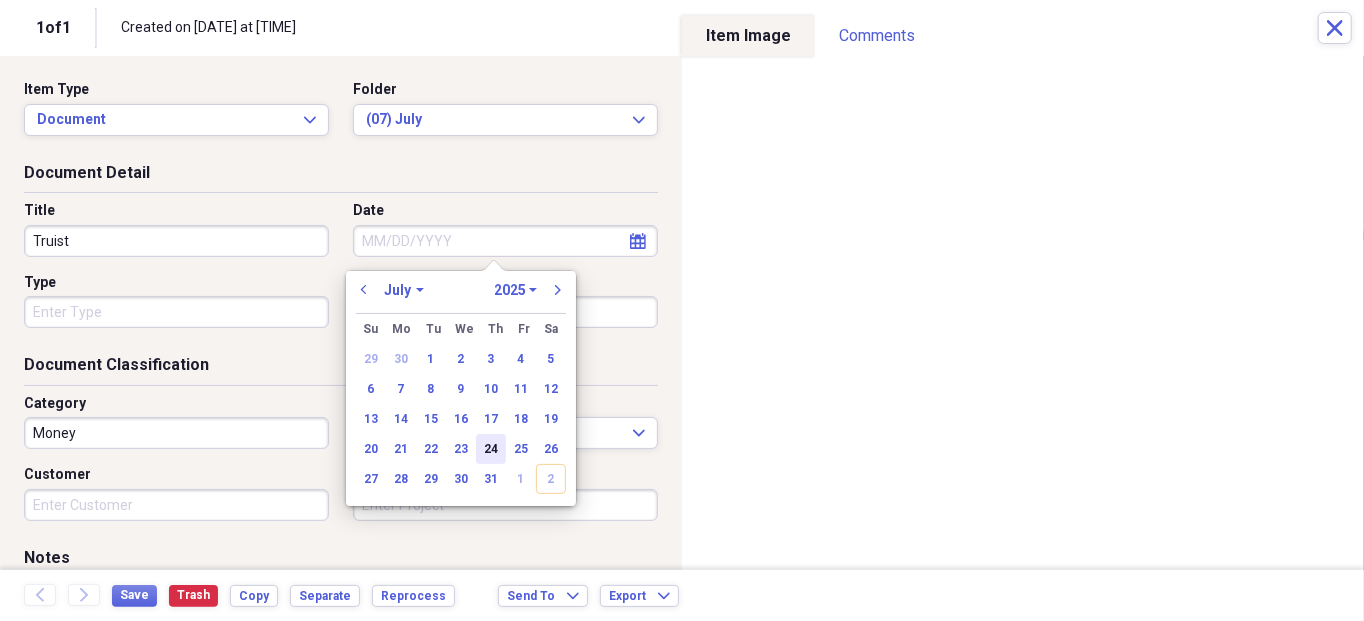 click on "24" at bounding box center [491, 449] 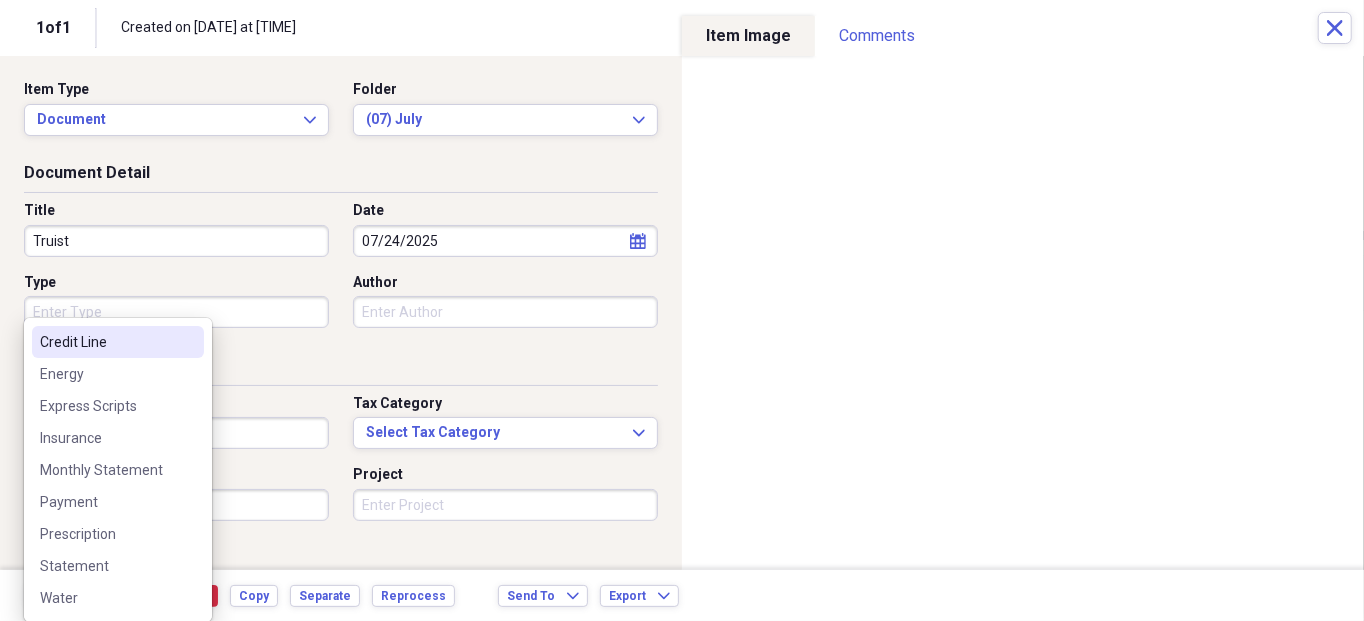 click on "Type" at bounding box center (176, 312) 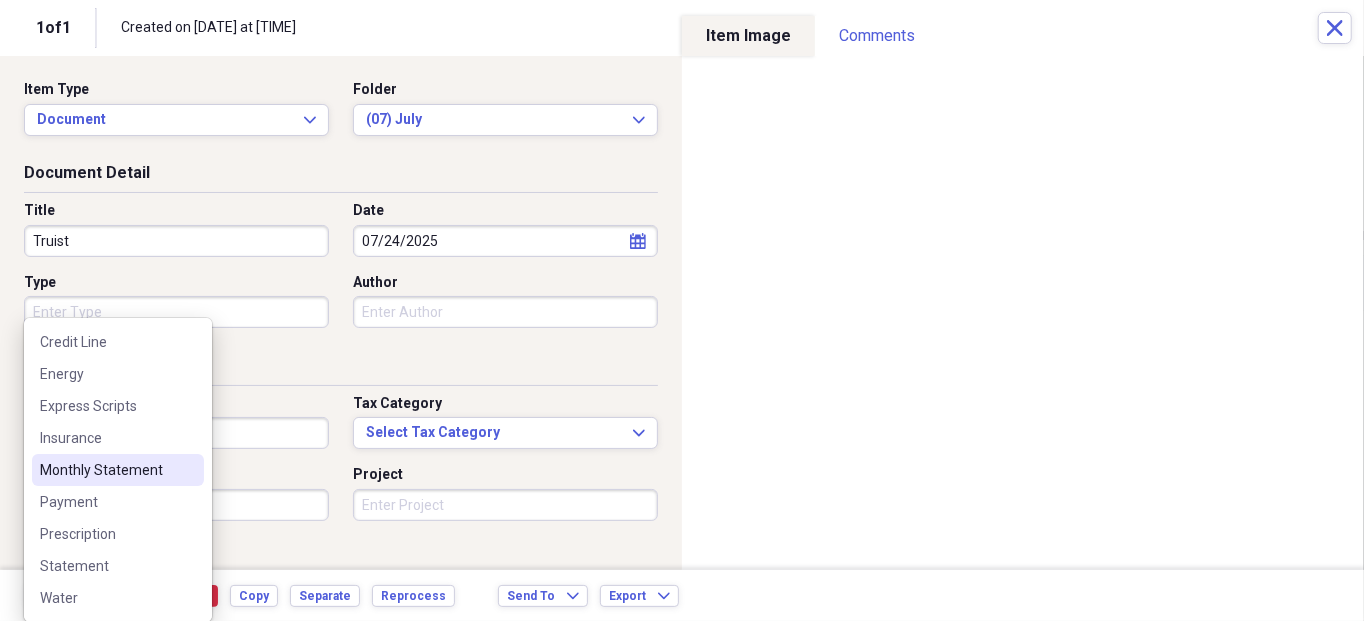 click on "Monthly Statement" at bounding box center (106, 470) 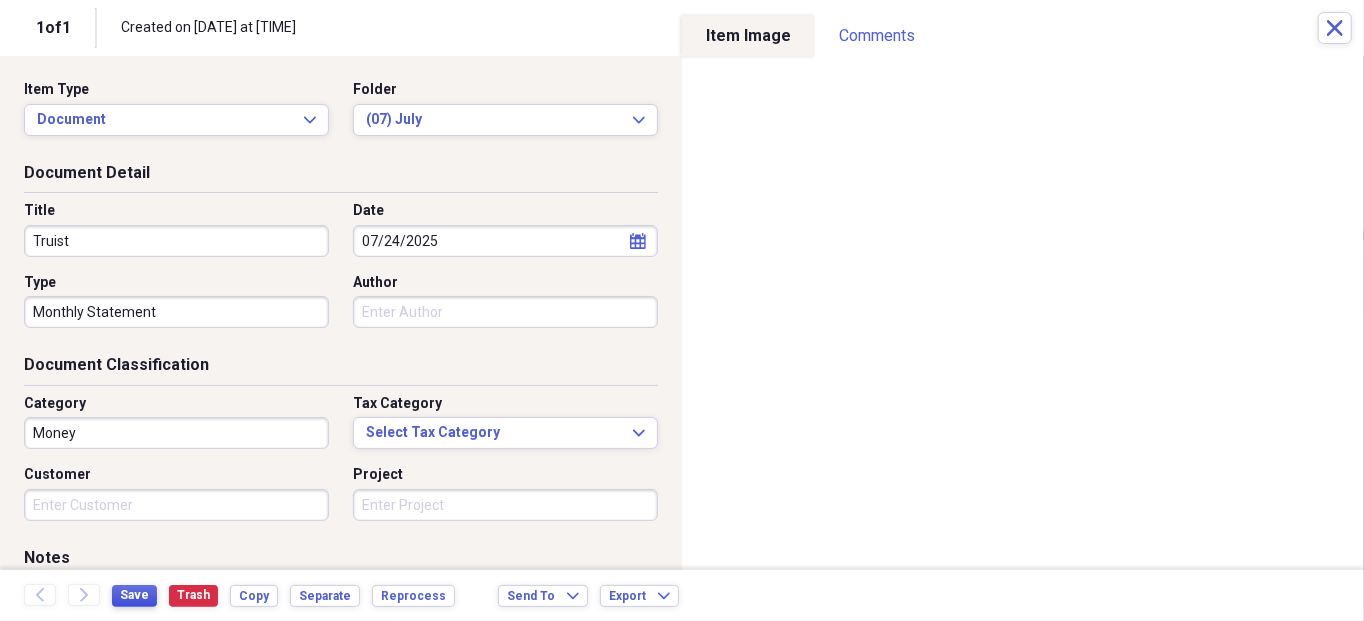 click on "Save" at bounding box center (134, 595) 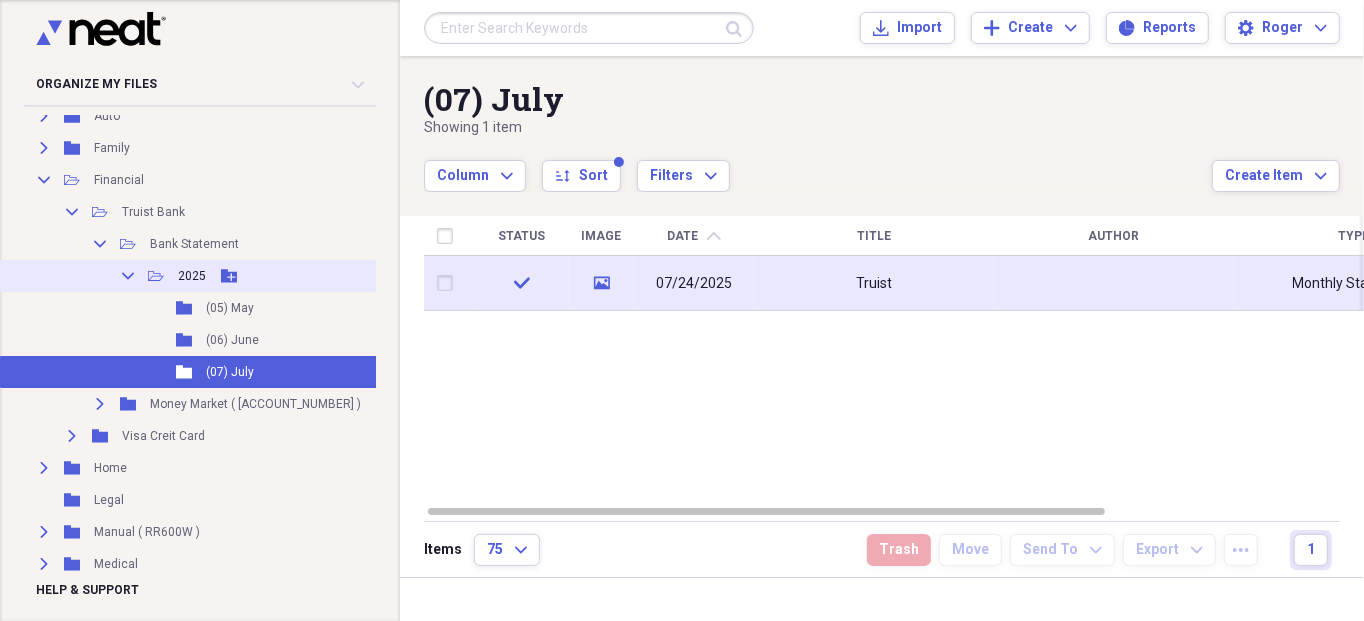 click on "Collapse" 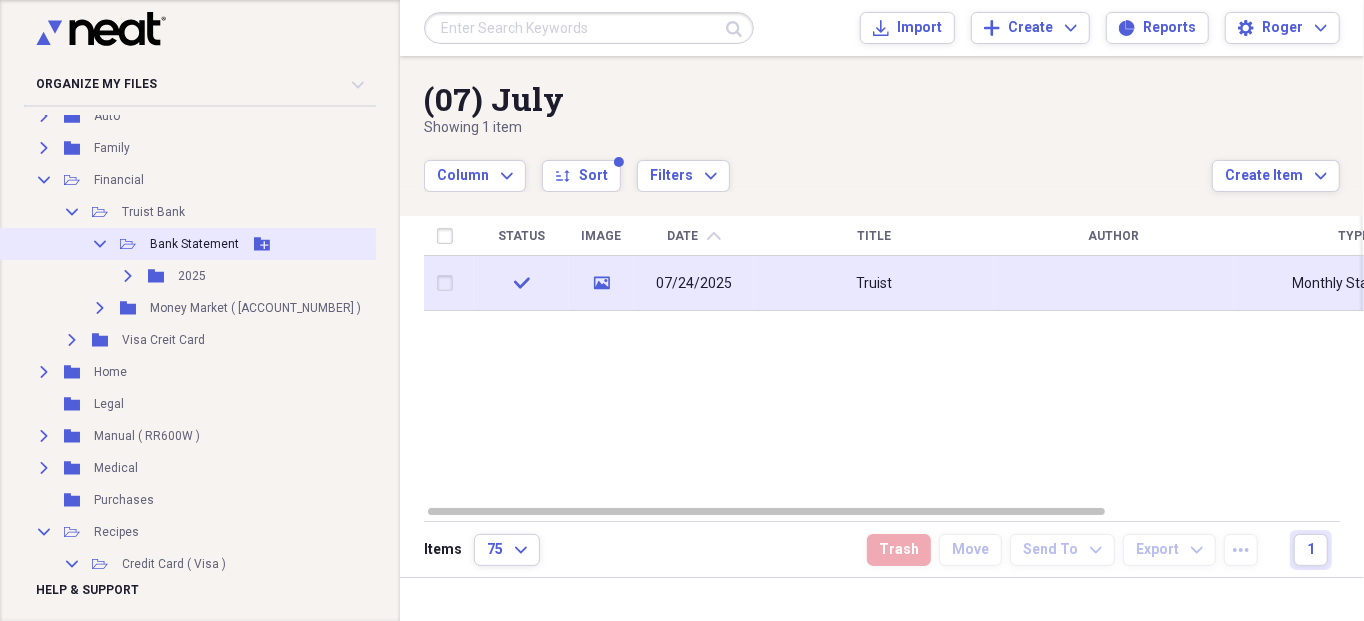 click 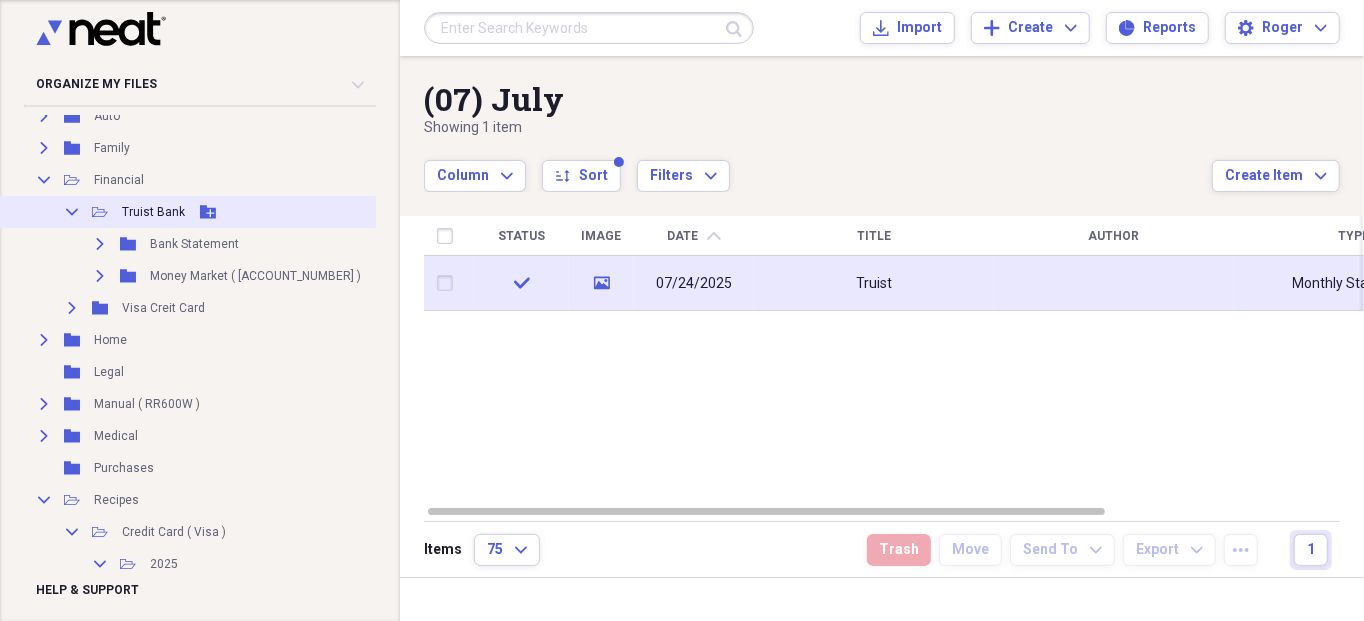 click on "Collapse" 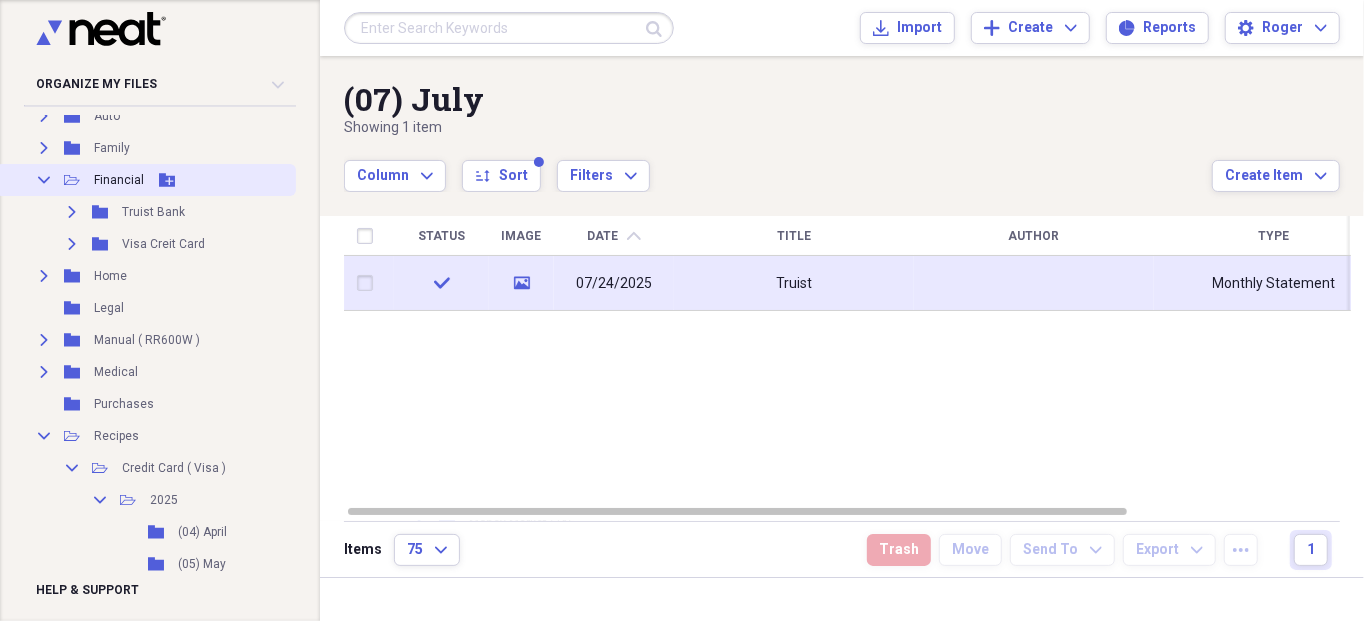 click 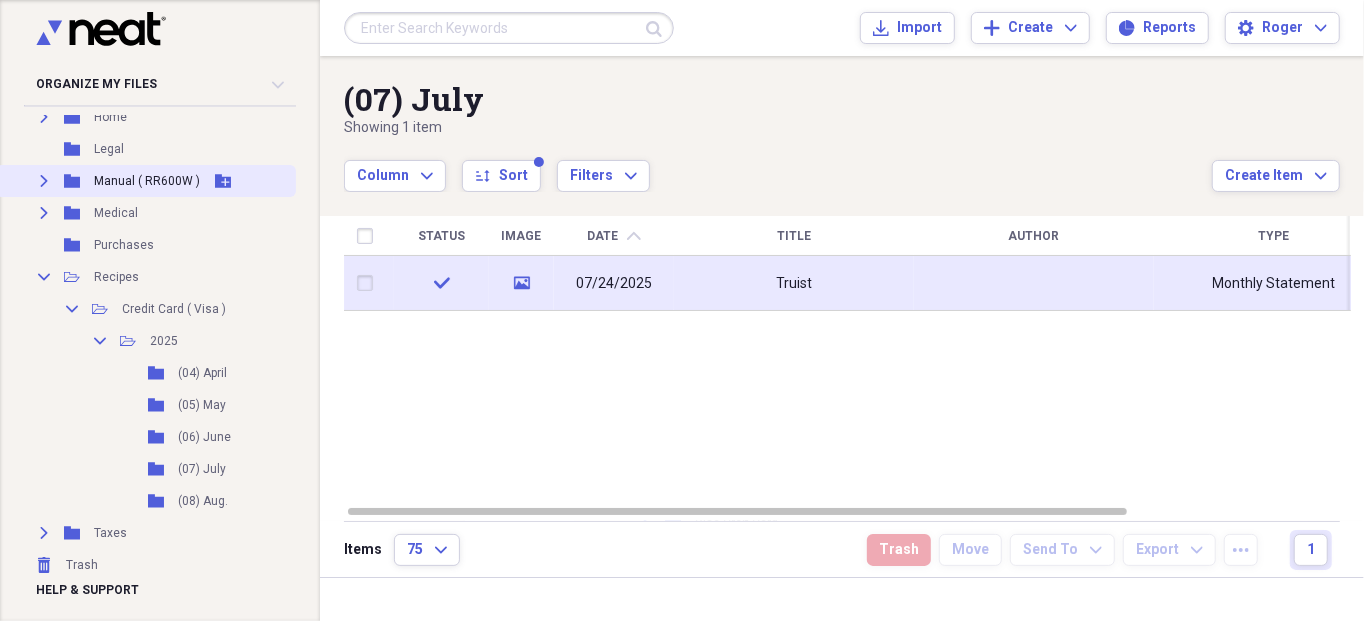 scroll, scrollTop: 275, scrollLeft: 0, axis: vertical 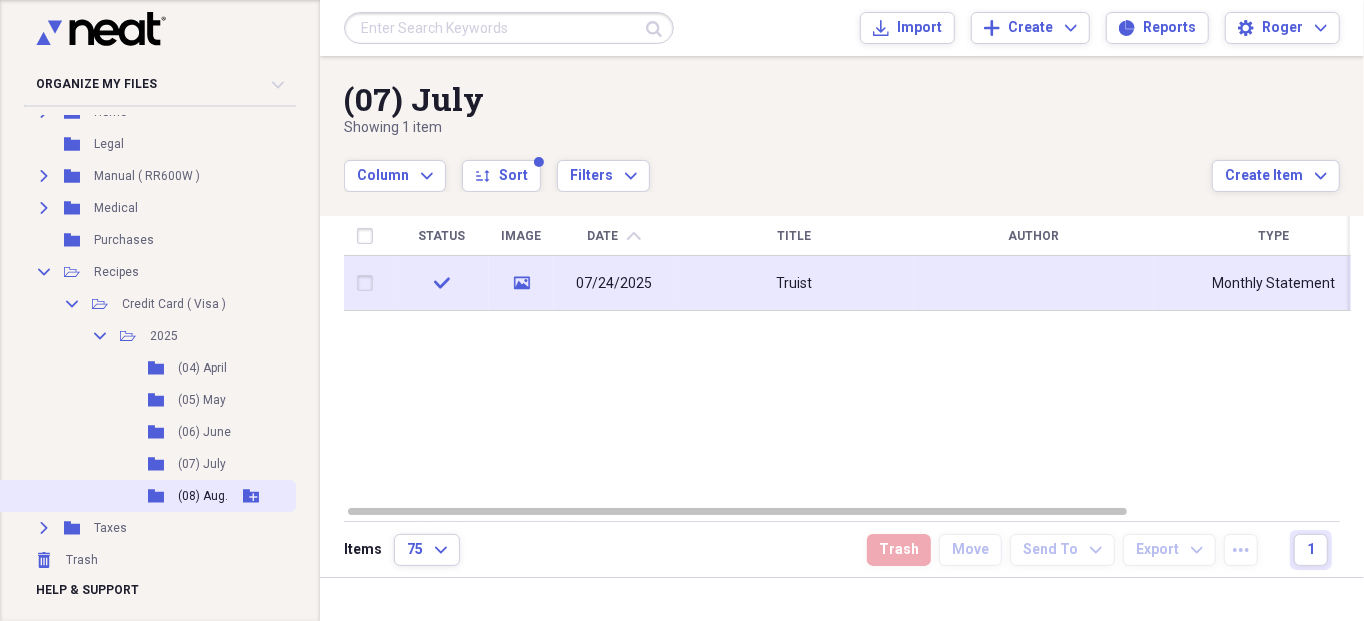 click on "Folder (08) Aug. Add Folder" at bounding box center [146, 496] 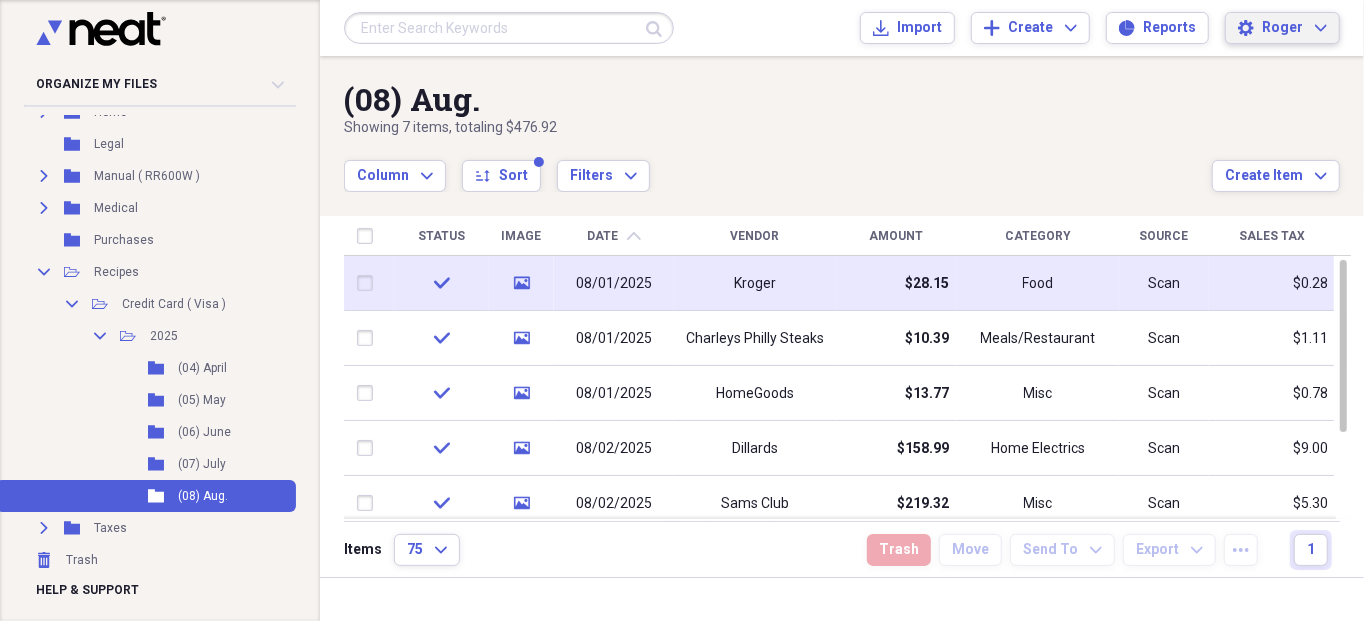 click on "Expand" 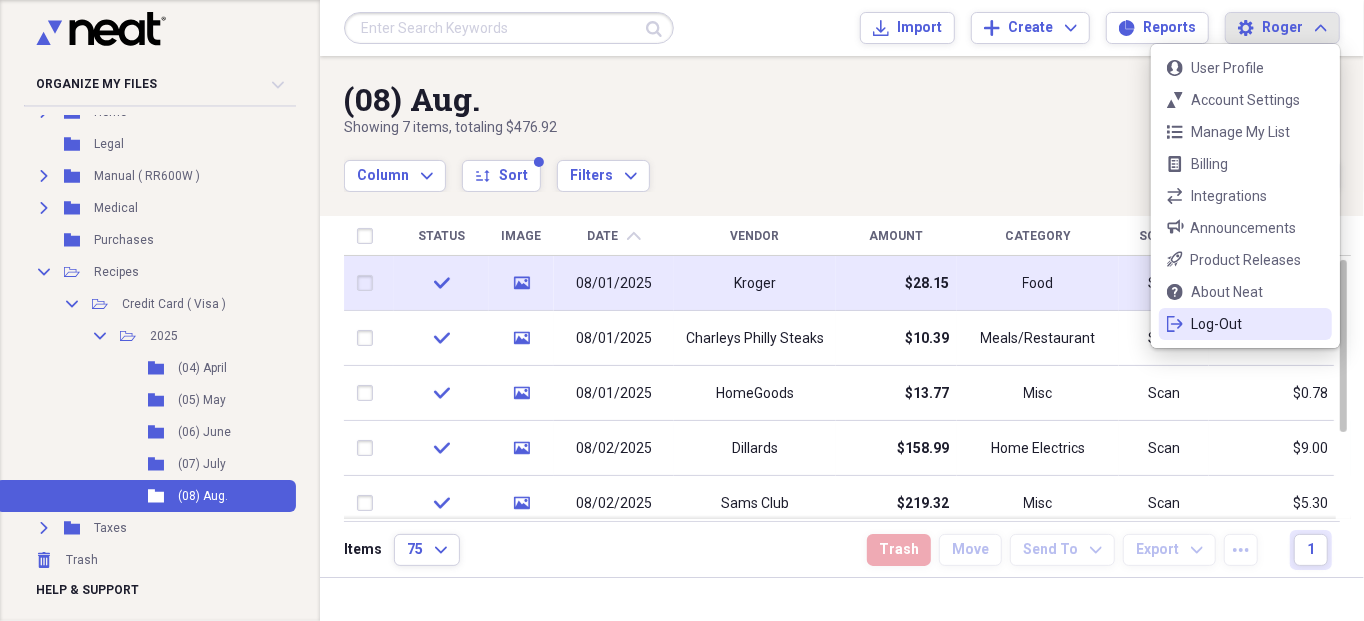 click on "Log-Out" at bounding box center (1245, 324) 